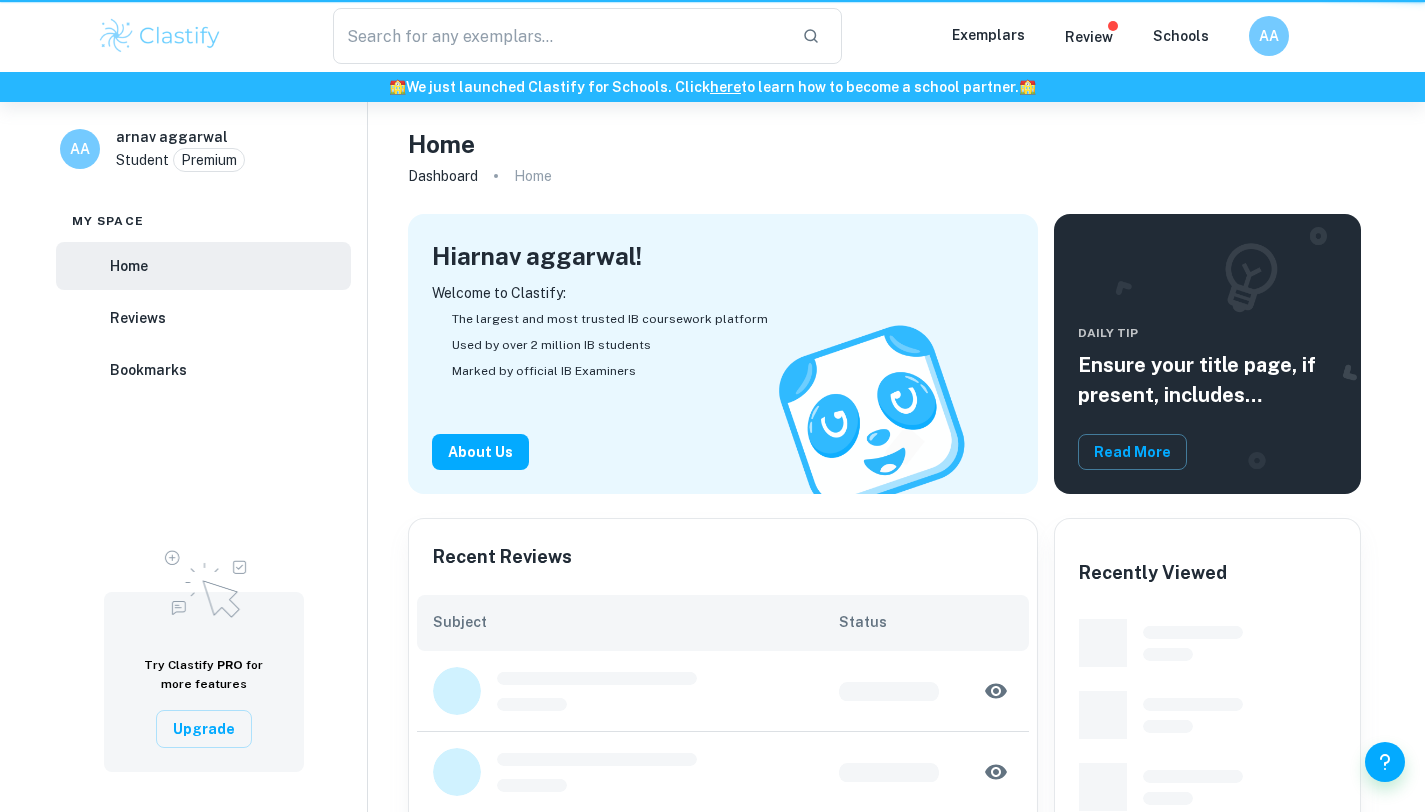 scroll, scrollTop: 0, scrollLeft: 0, axis: both 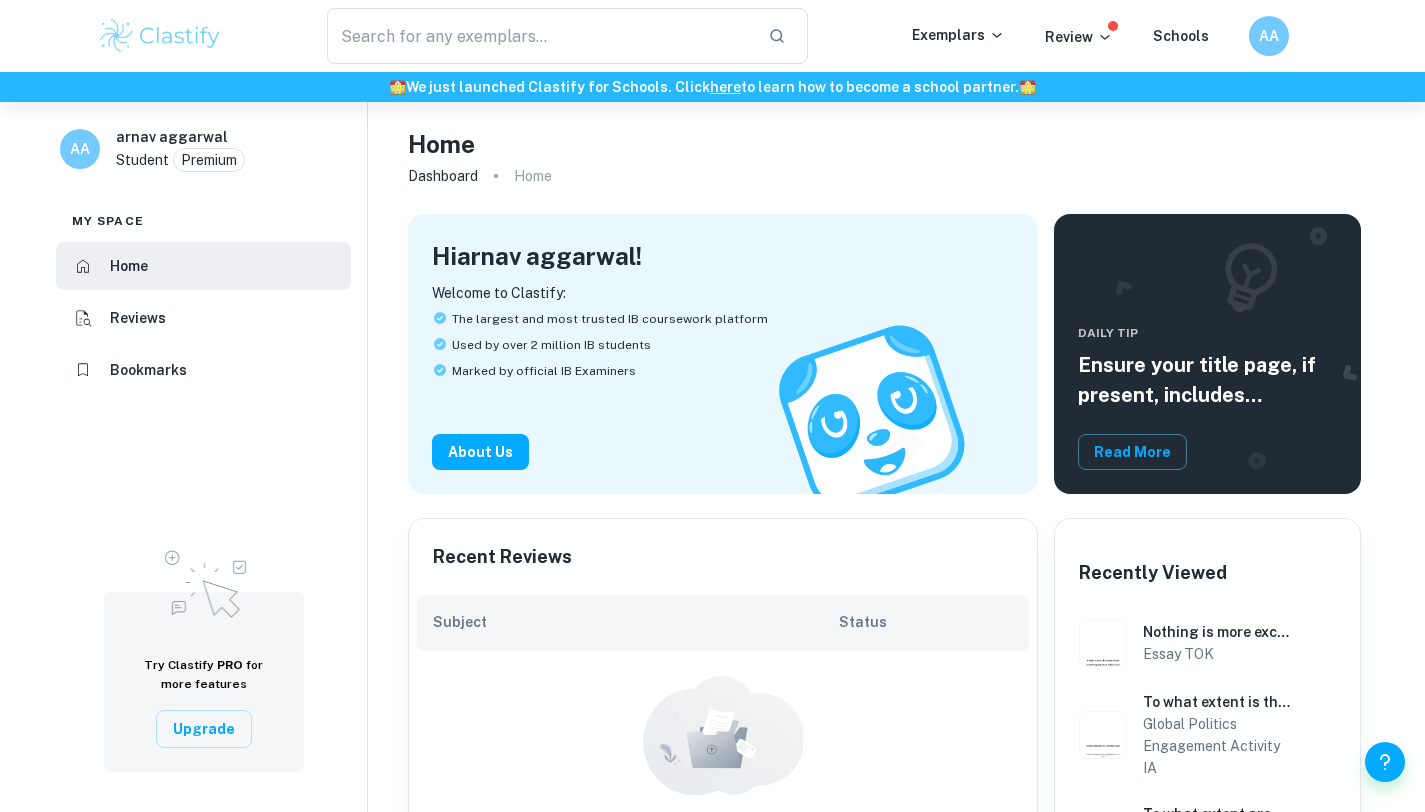 click at bounding box center [160, 36] 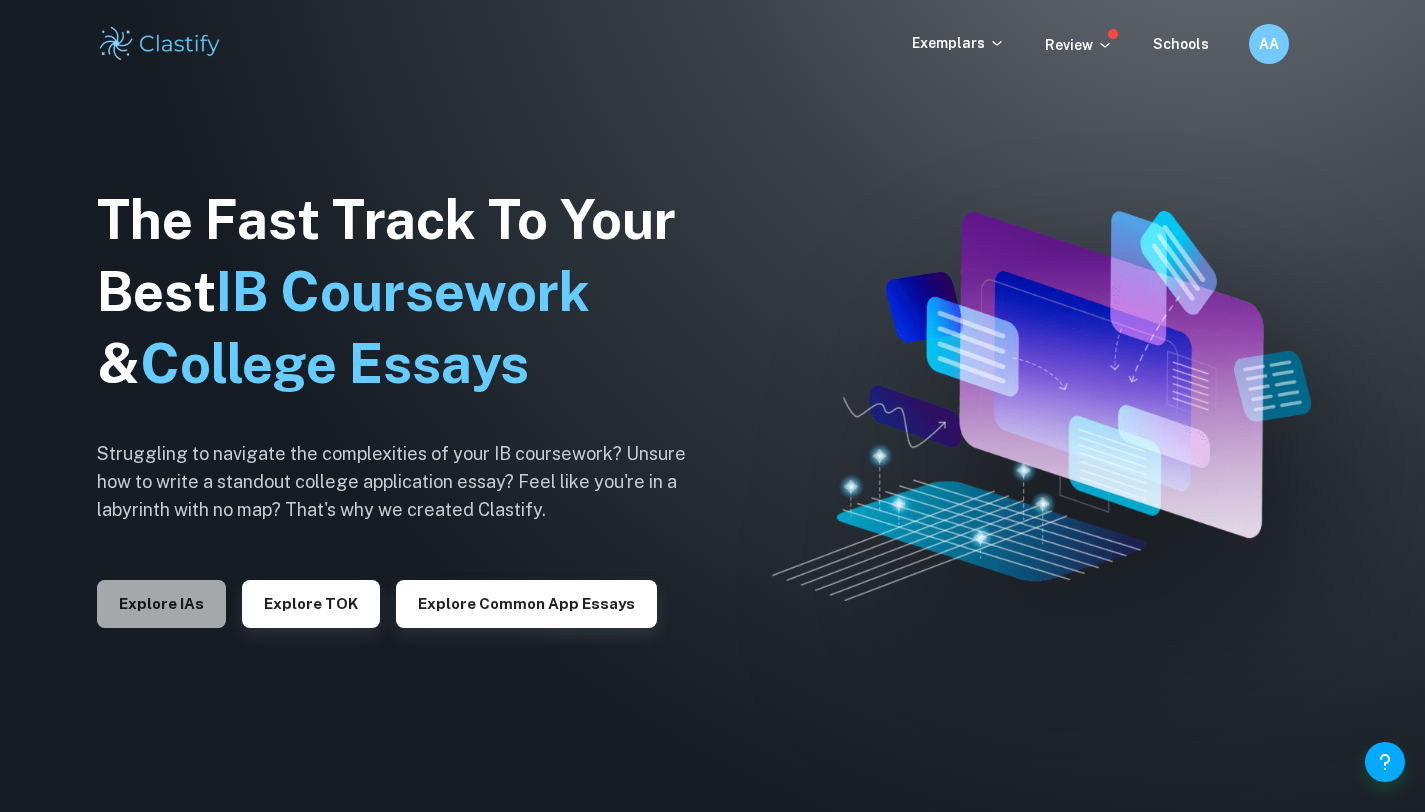 click on "Explore IAs" at bounding box center (161, 604) 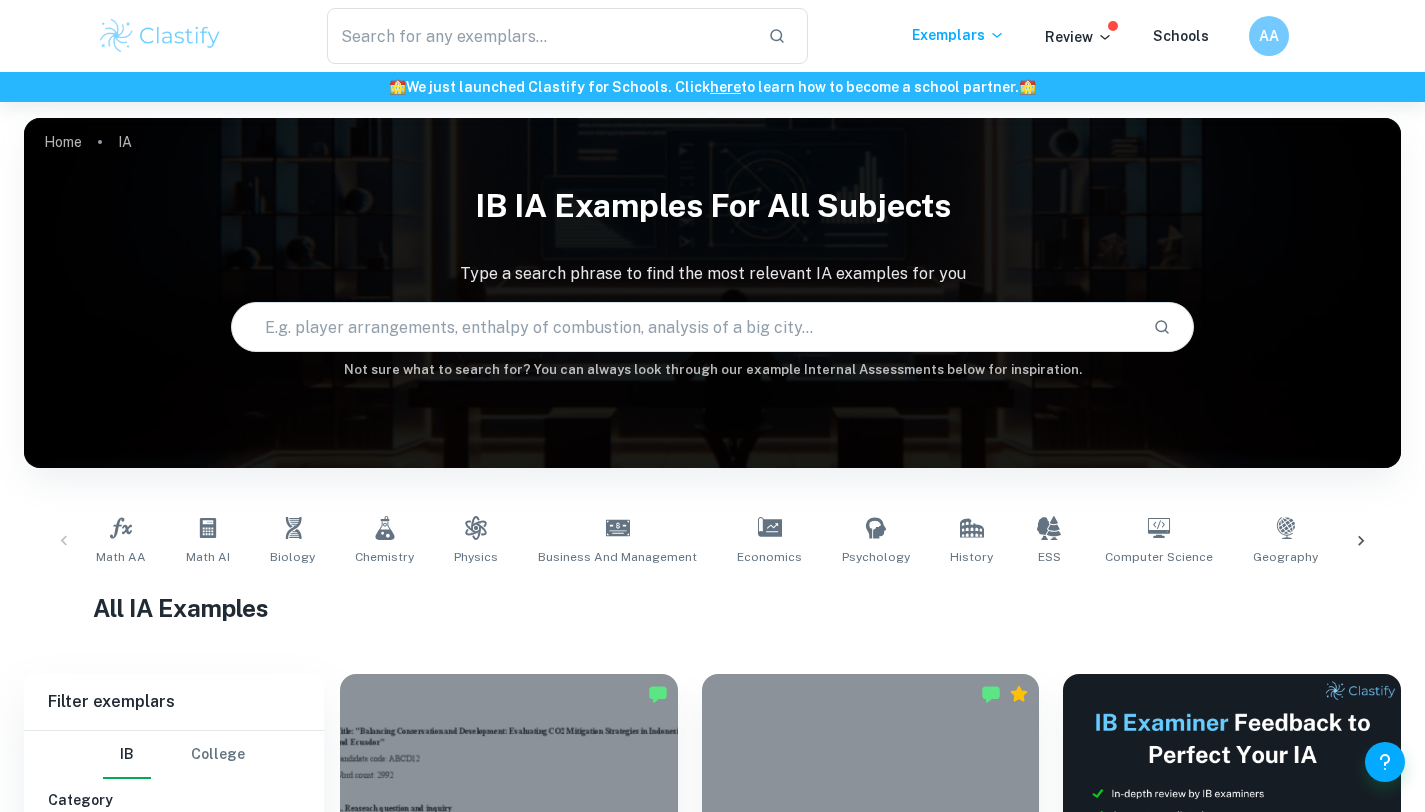 click at bounding box center [685, 327] 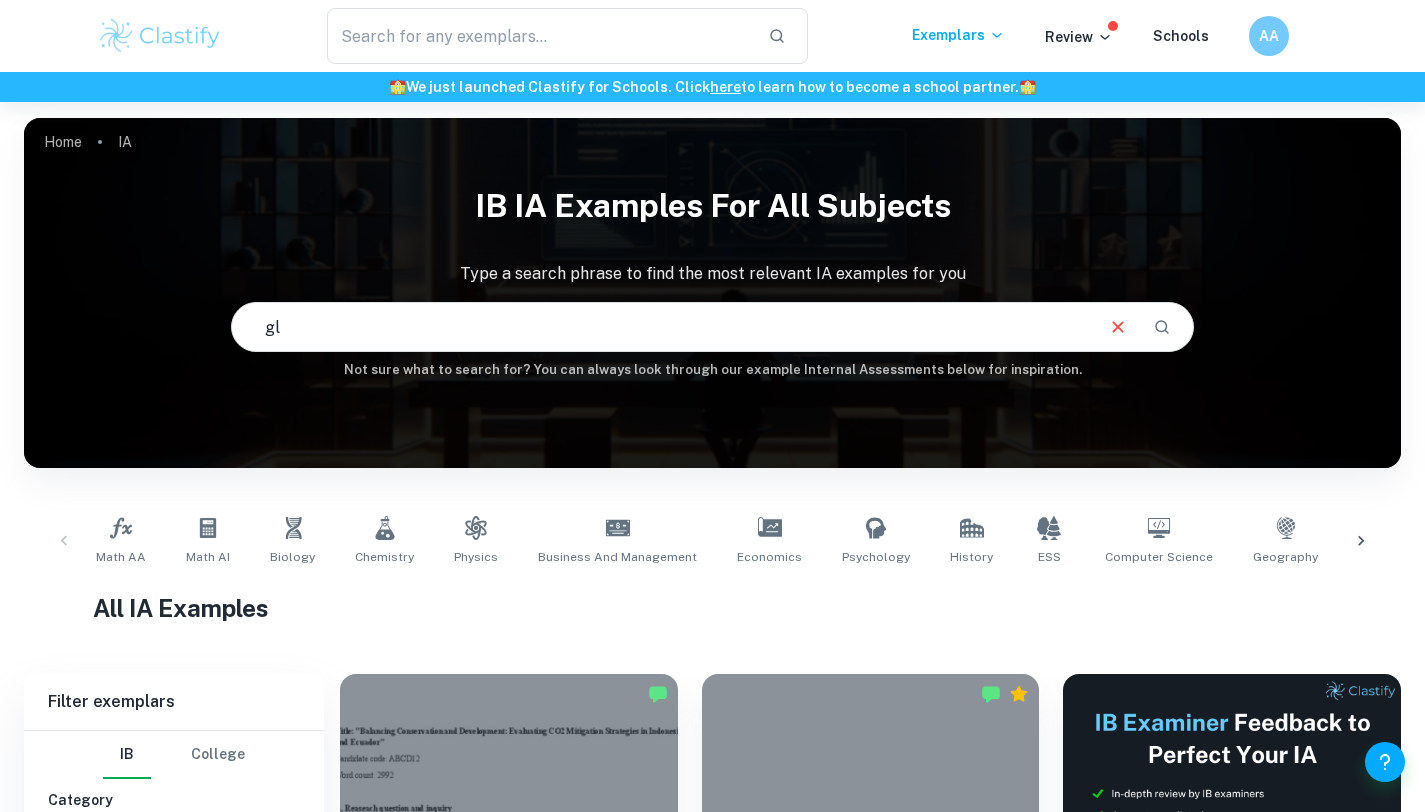 type on "g" 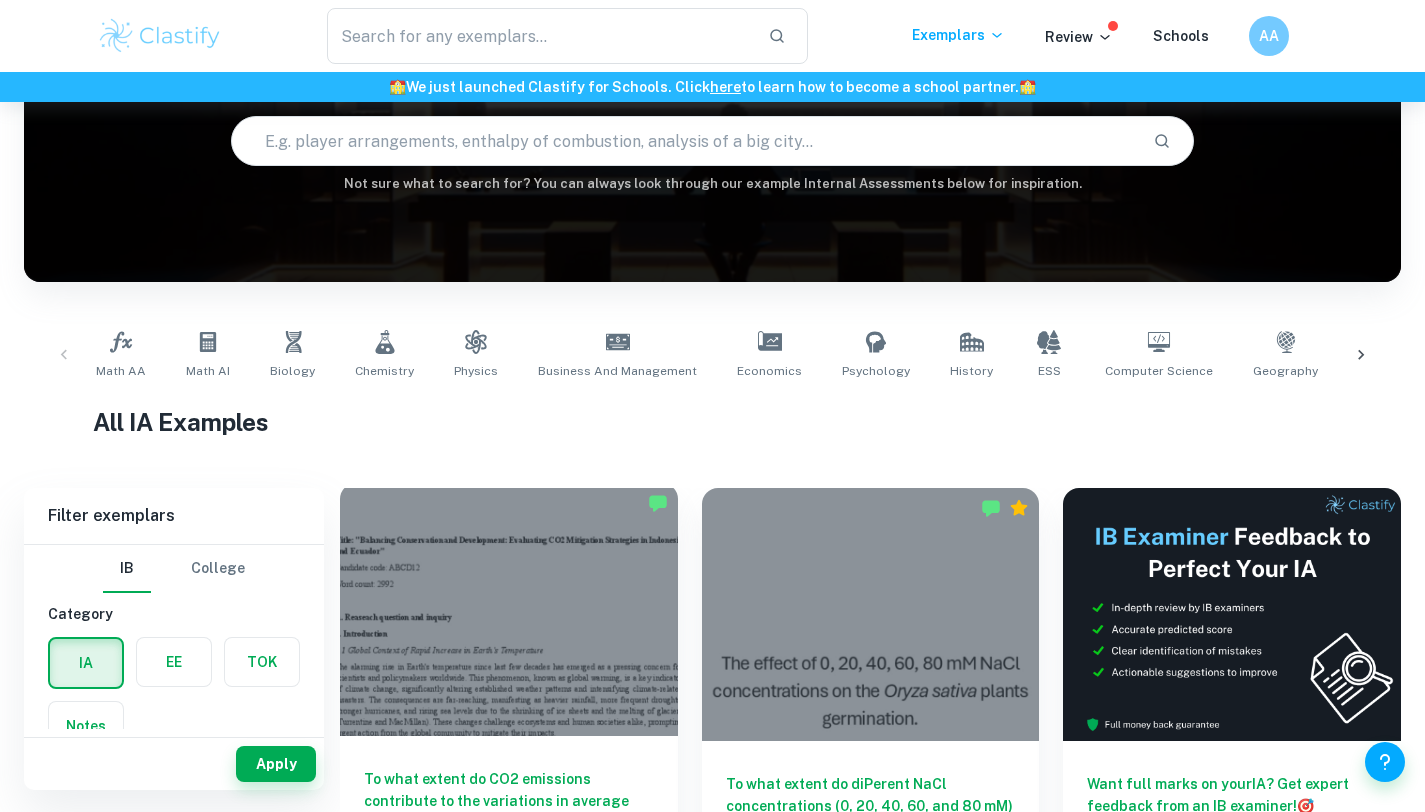 scroll, scrollTop: 220, scrollLeft: 0, axis: vertical 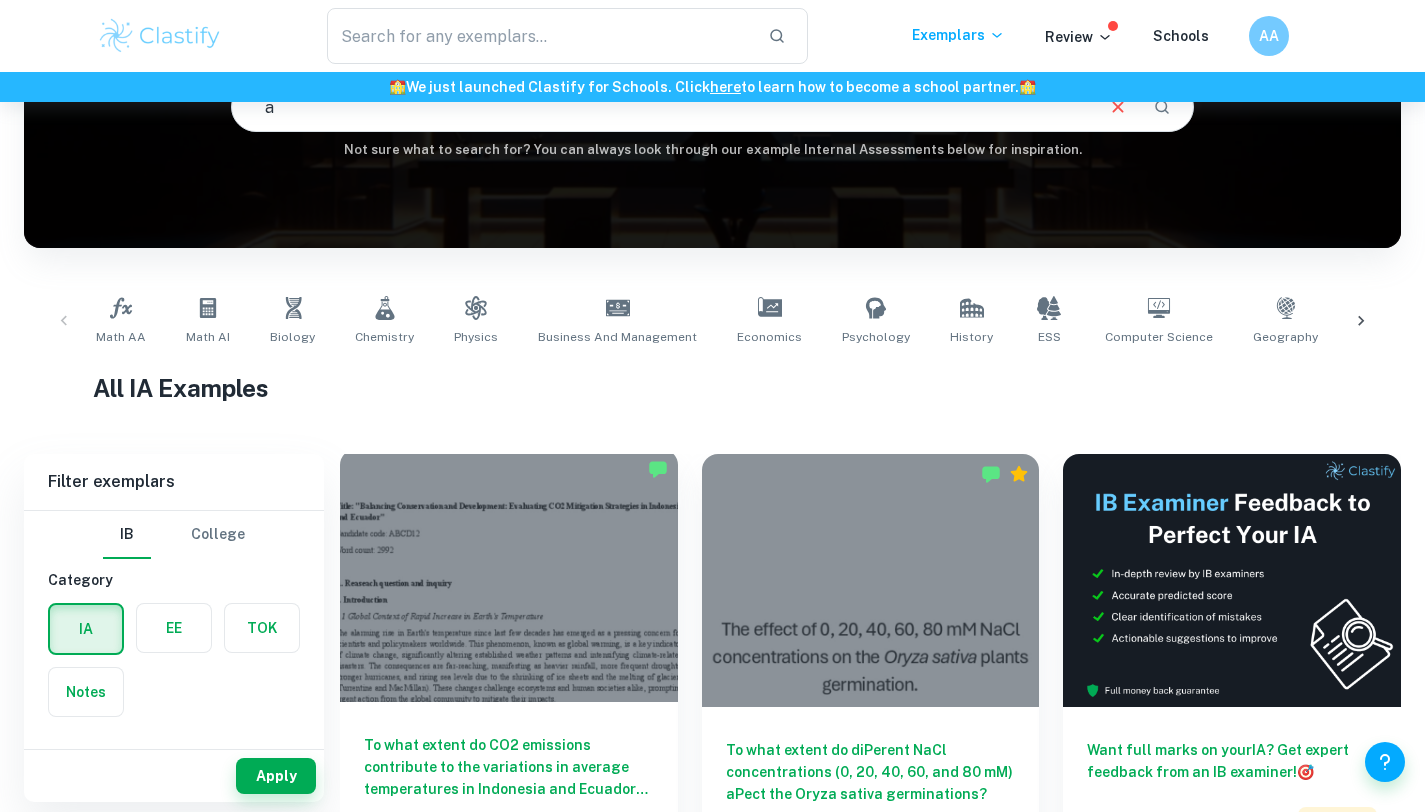 type on "a" 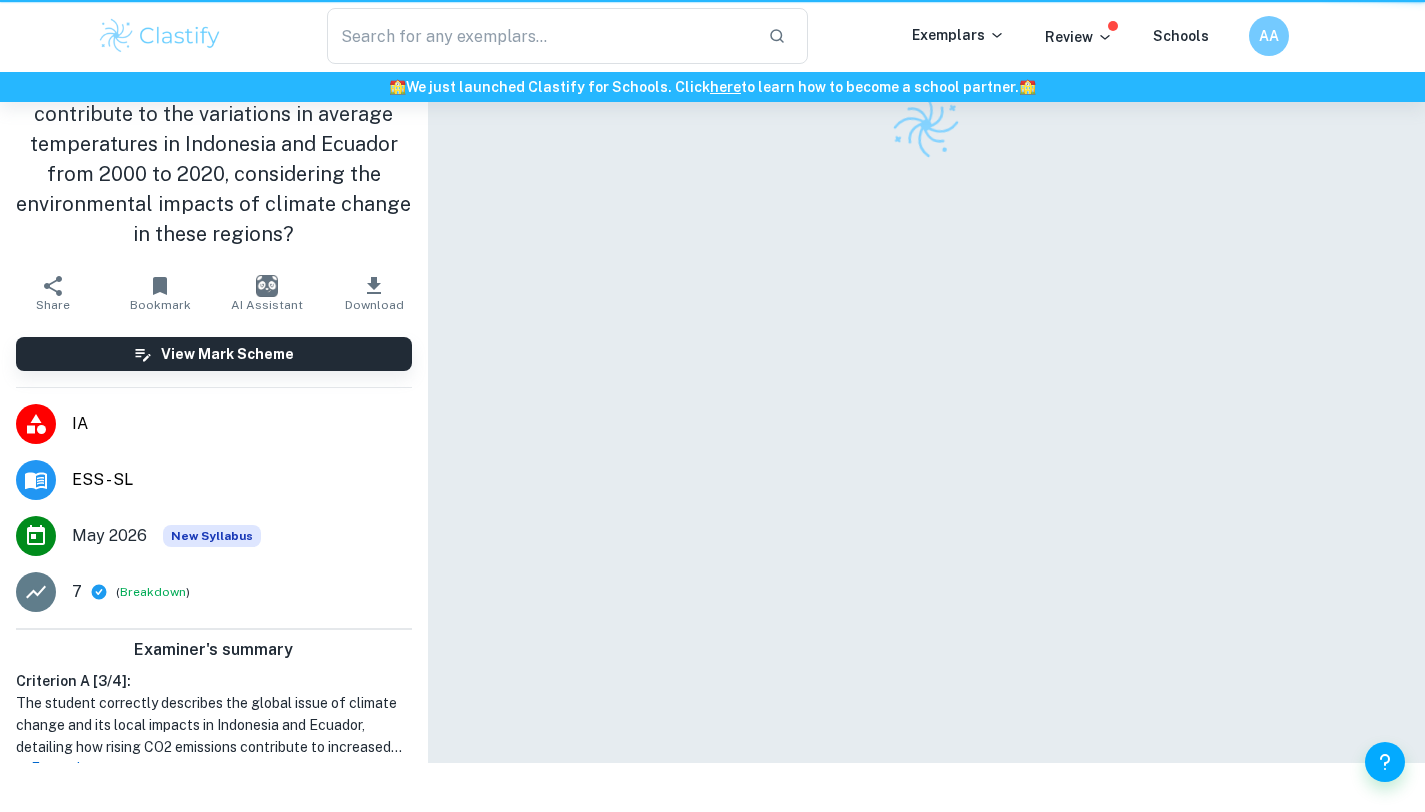 scroll, scrollTop: 0, scrollLeft: 0, axis: both 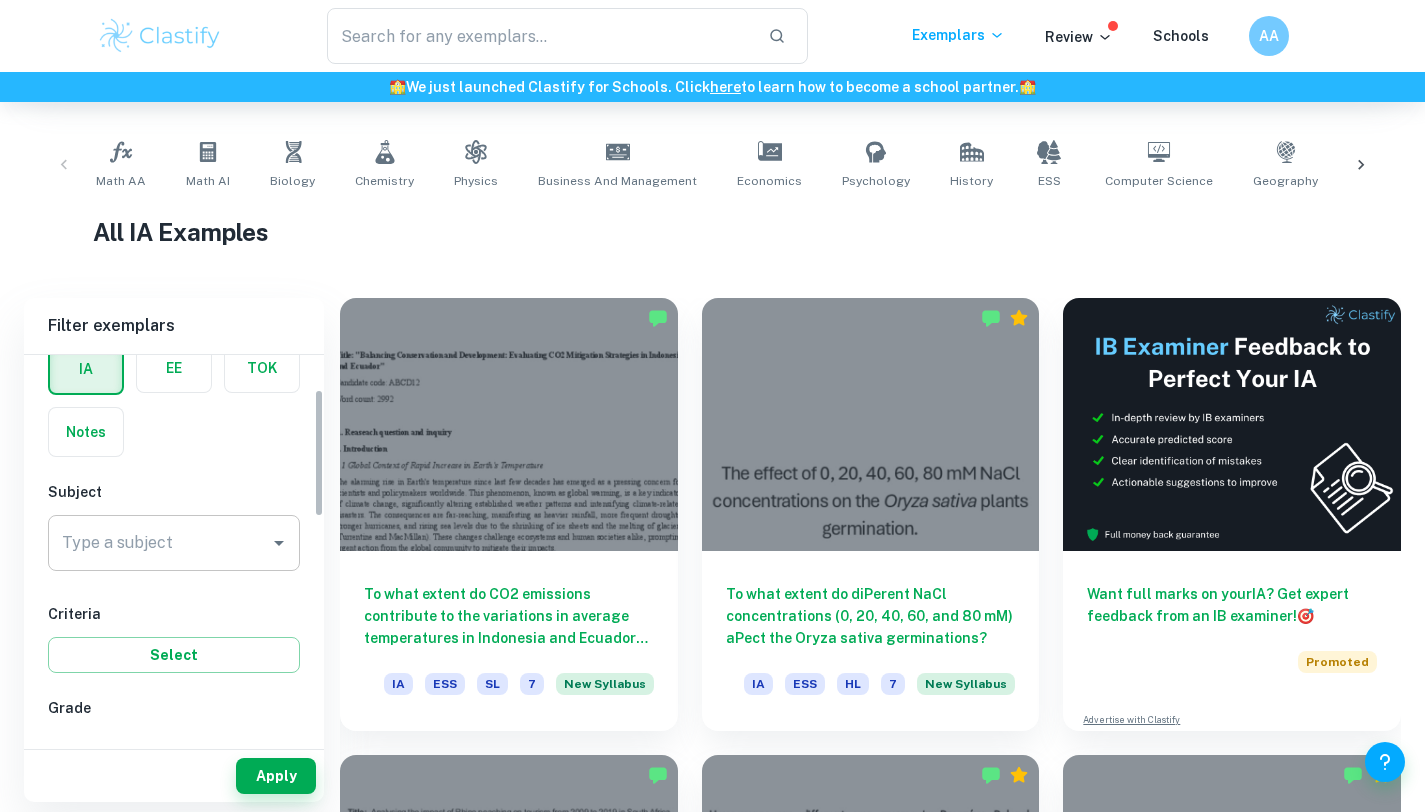 click on "Type a subject" at bounding box center (159, 543) 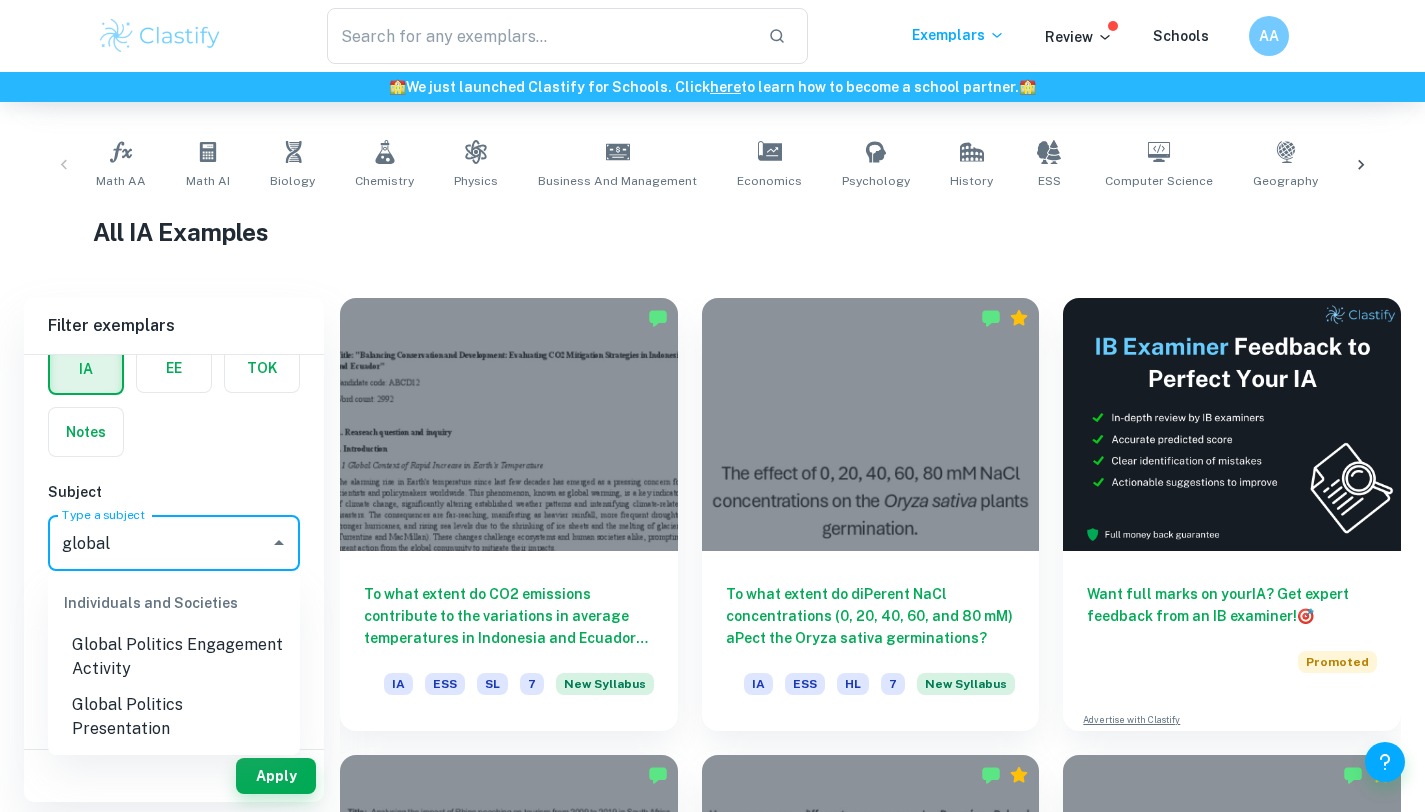 click on "Global Politics Engagement Activity" at bounding box center [174, 657] 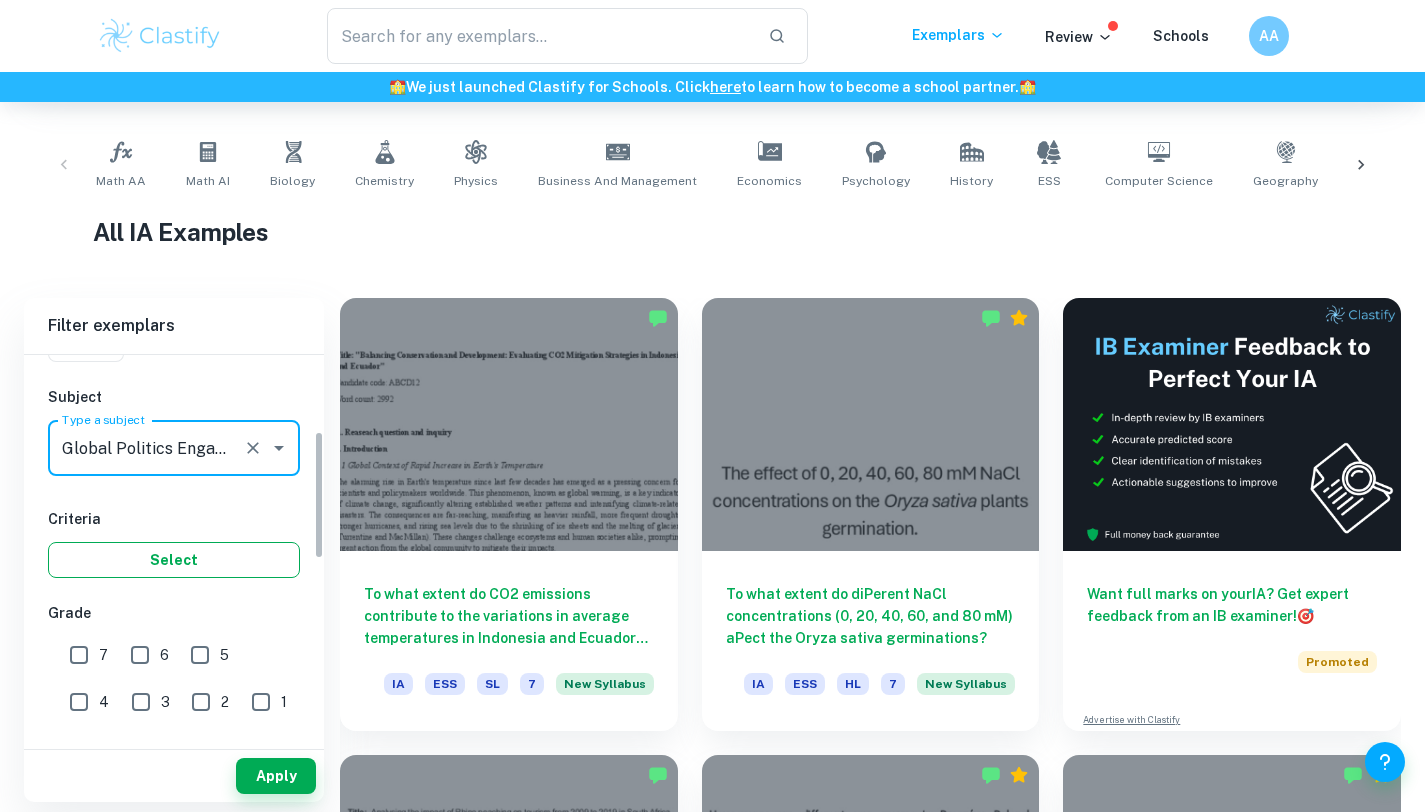 scroll, scrollTop: 227, scrollLeft: 0, axis: vertical 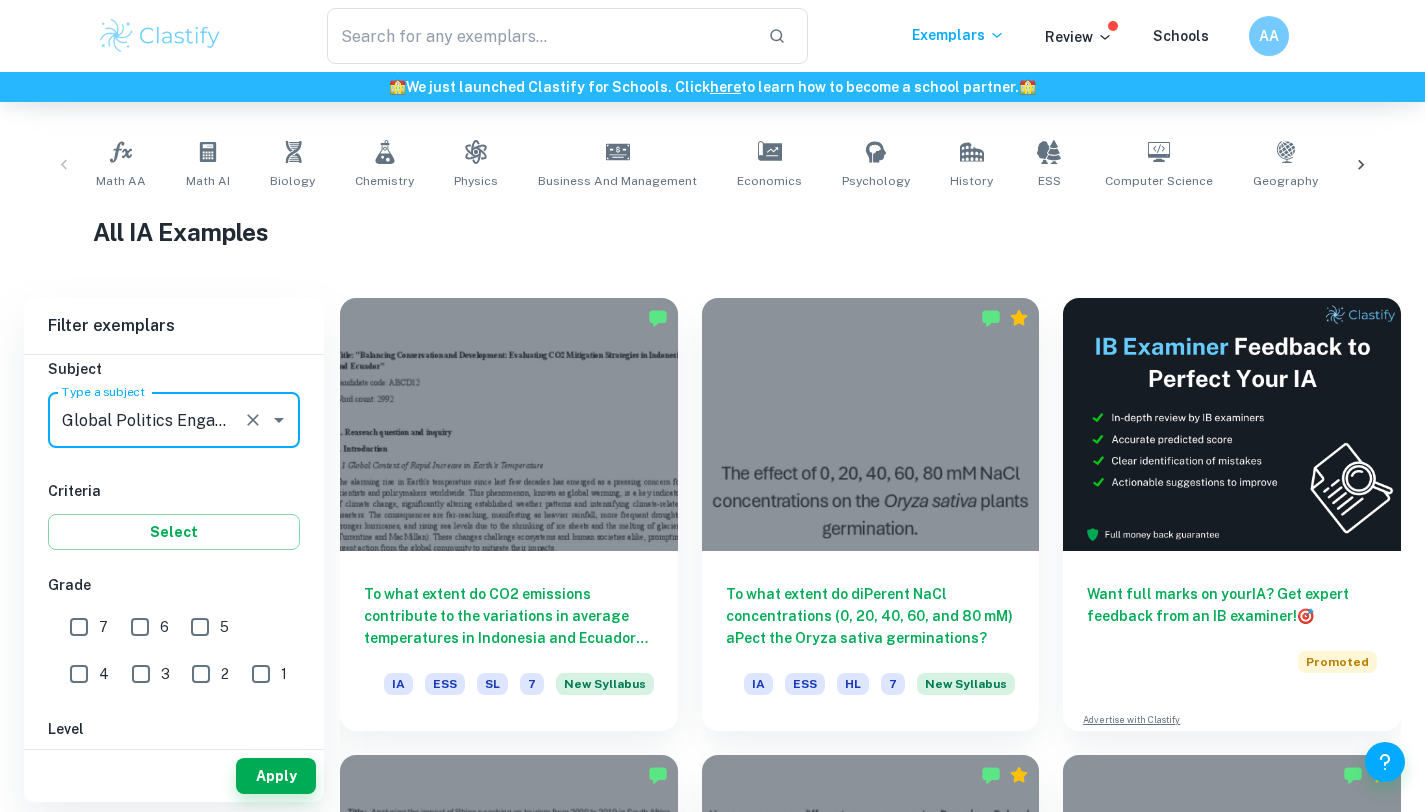 type on "Global Politics Engagement Activity" 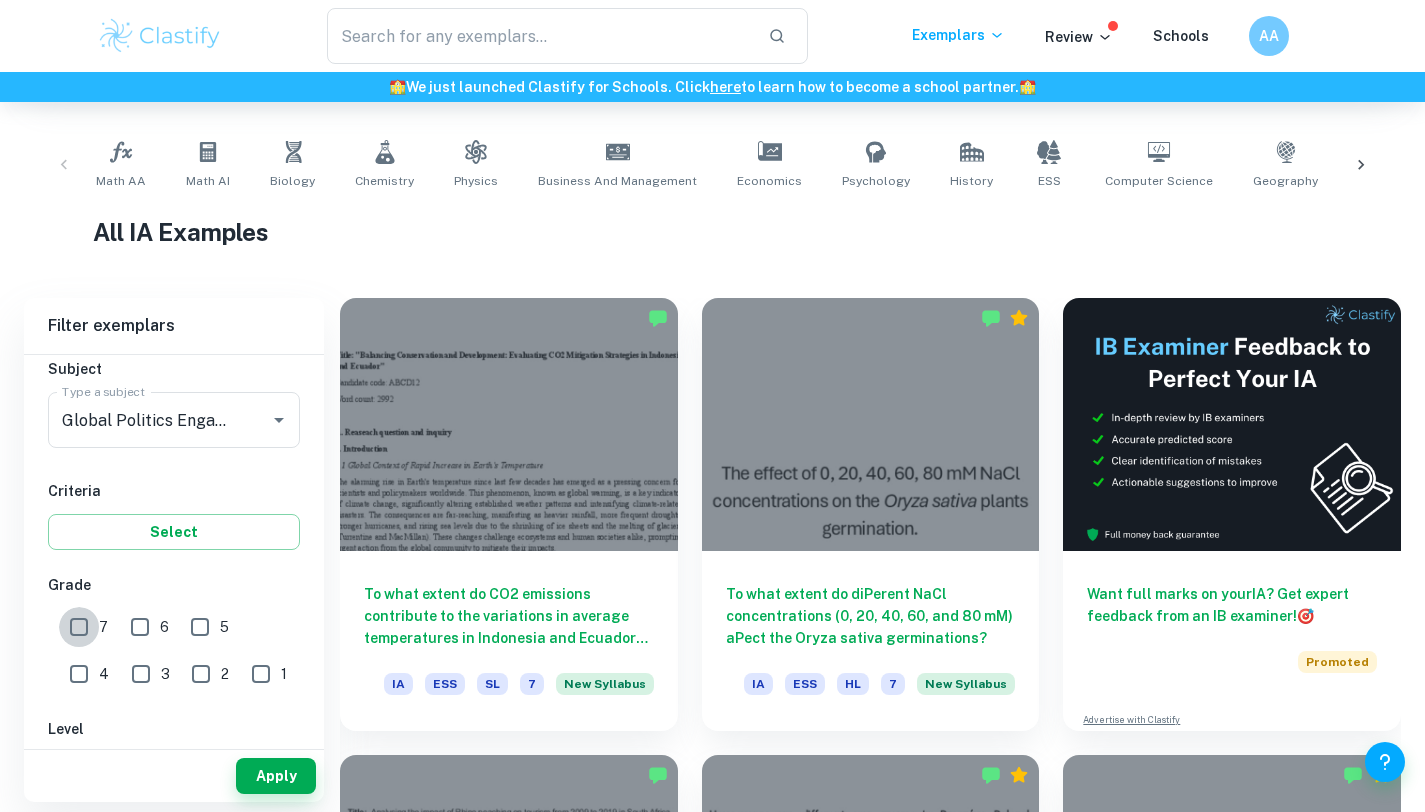 click on "7" at bounding box center (79, 627) 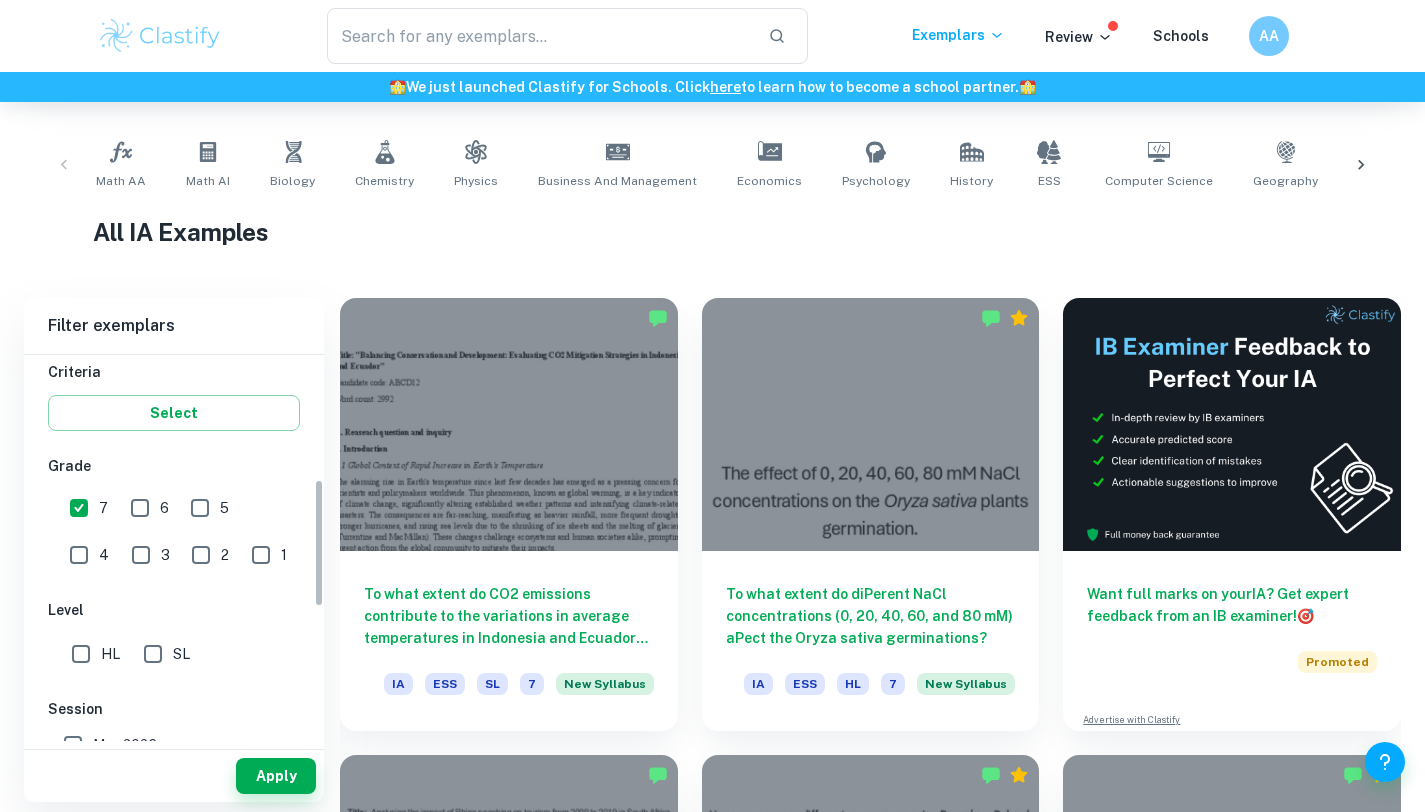 scroll, scrollTop: 374, scrollLeft: 0, axis: vertical 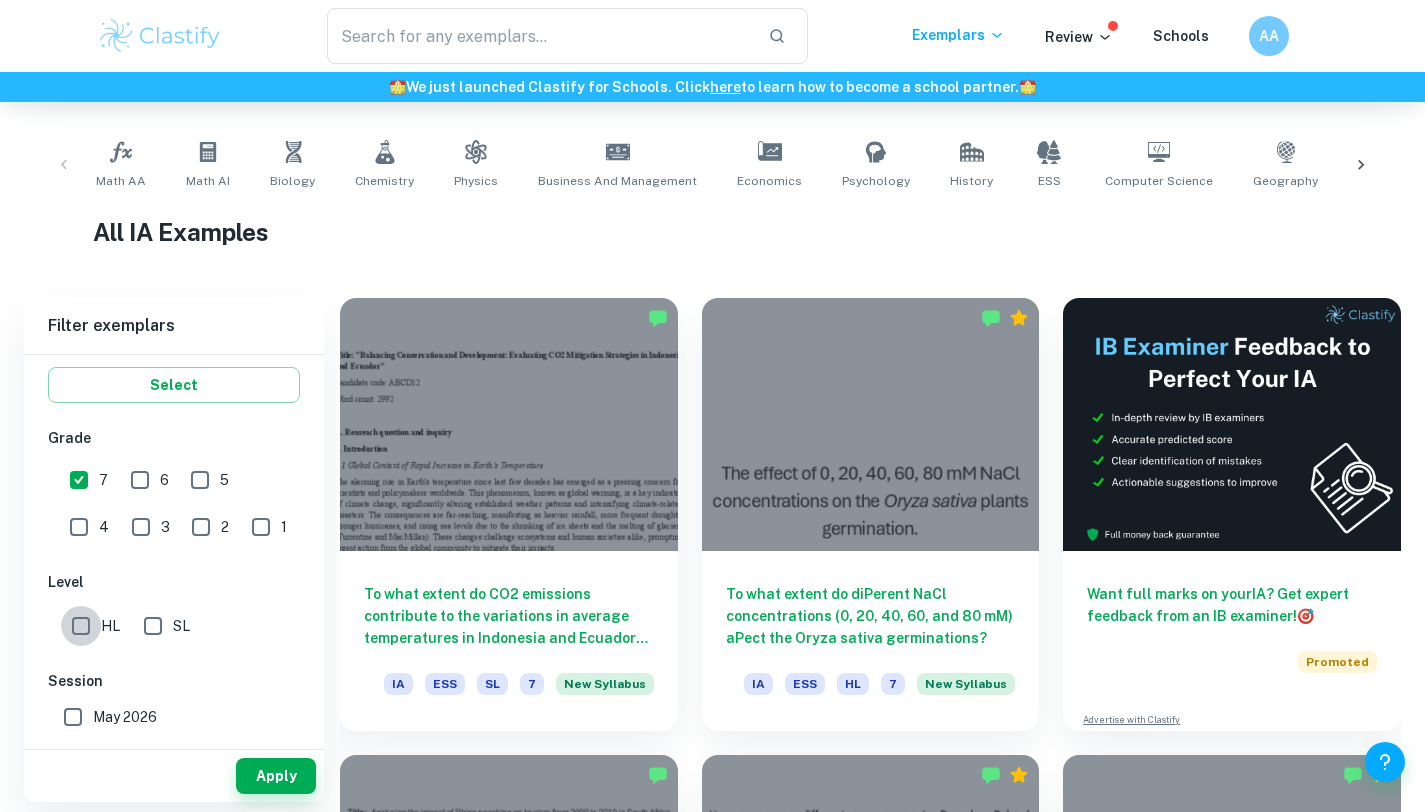 click on "HL" at bounding box center (81, 626) 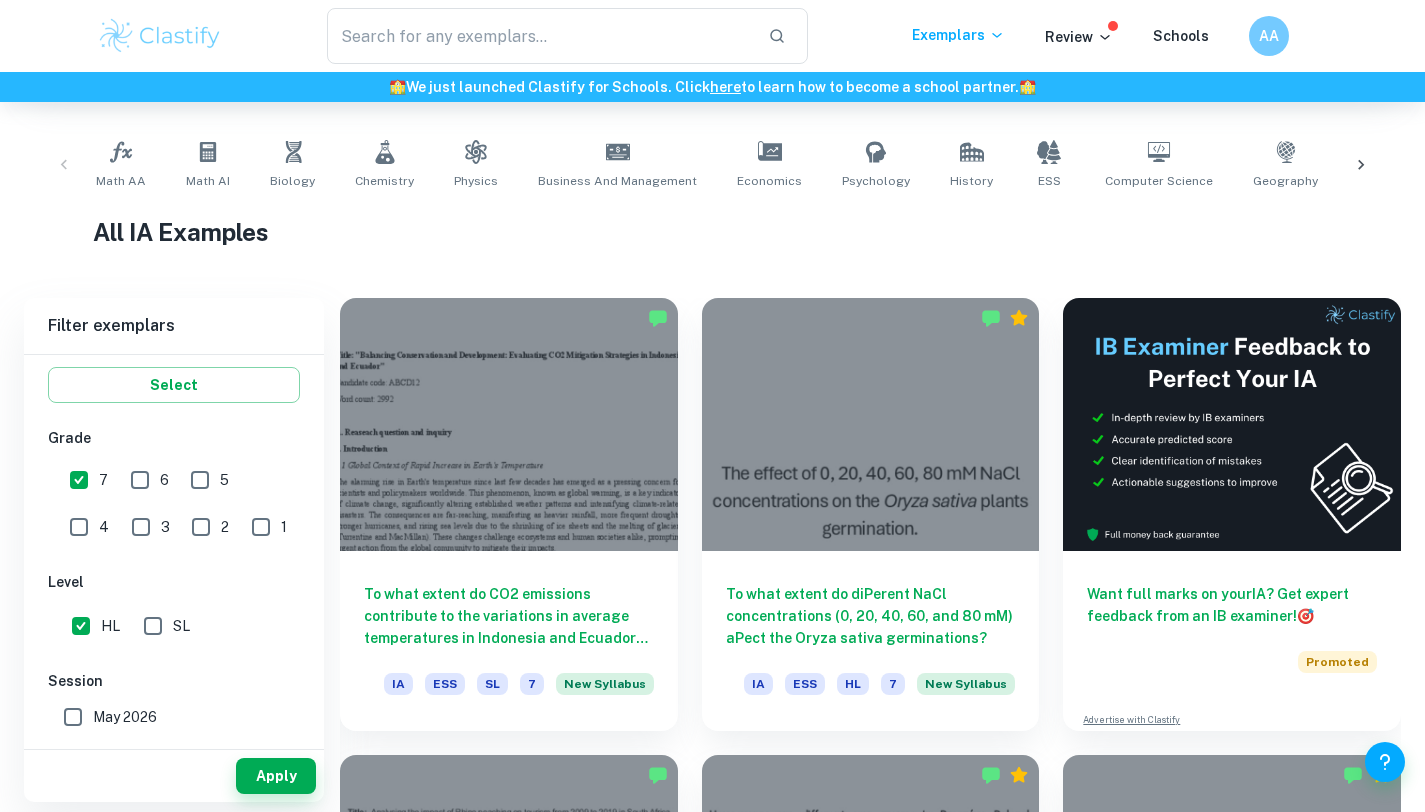 click on "SL" at bounding box center (153, 626) 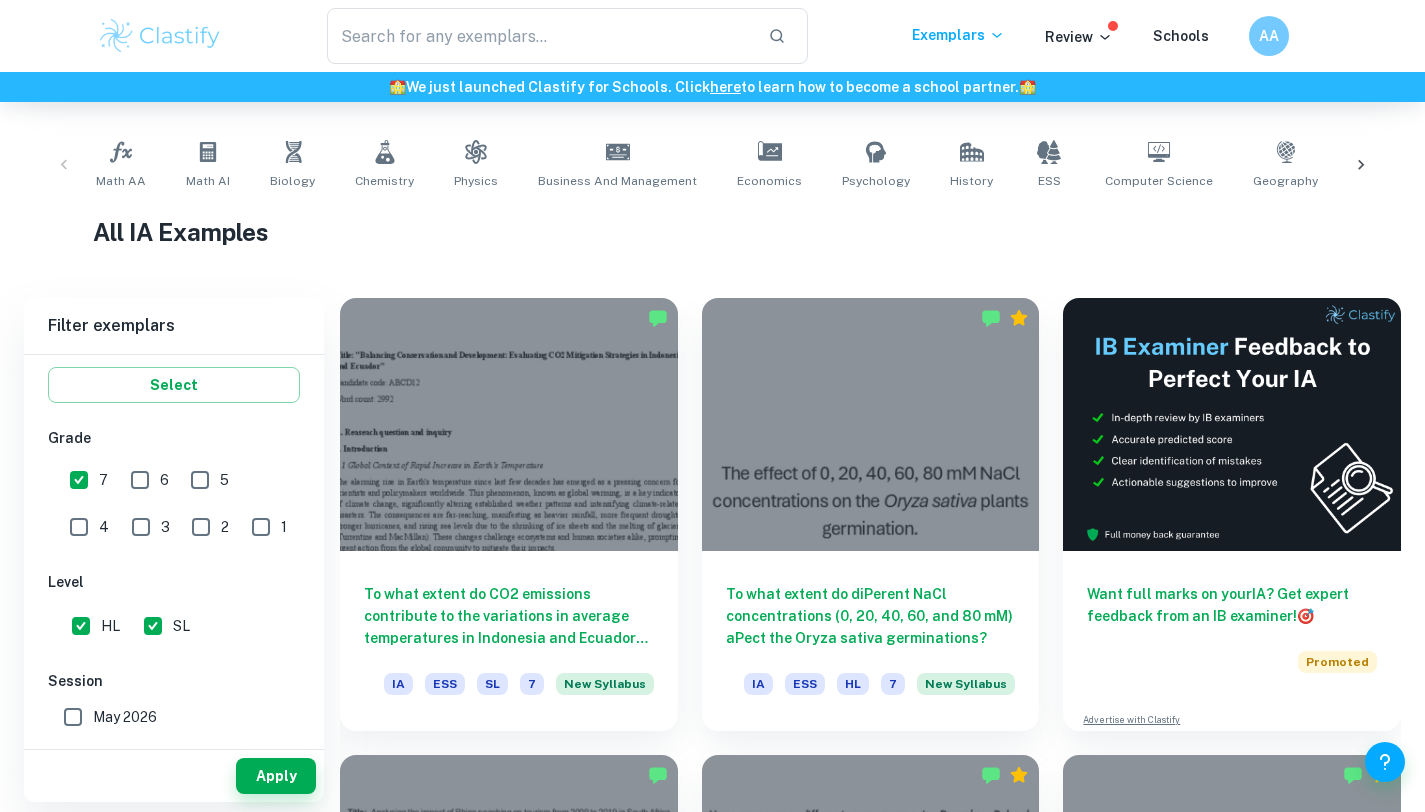 click on "HL" at bounding box center (81, 626) 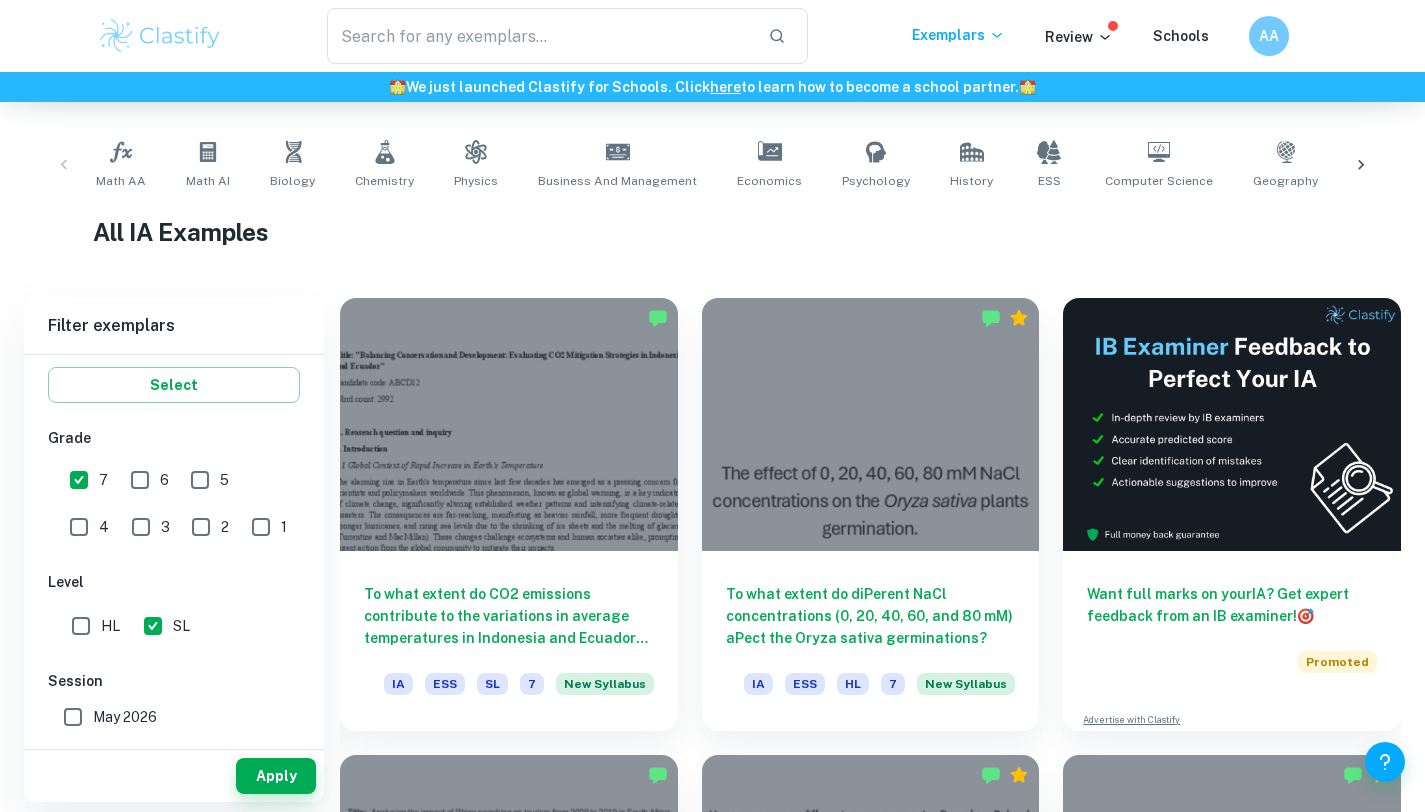 scroll, scrollTop: 463, scrollLeft: 0, axis: vertical 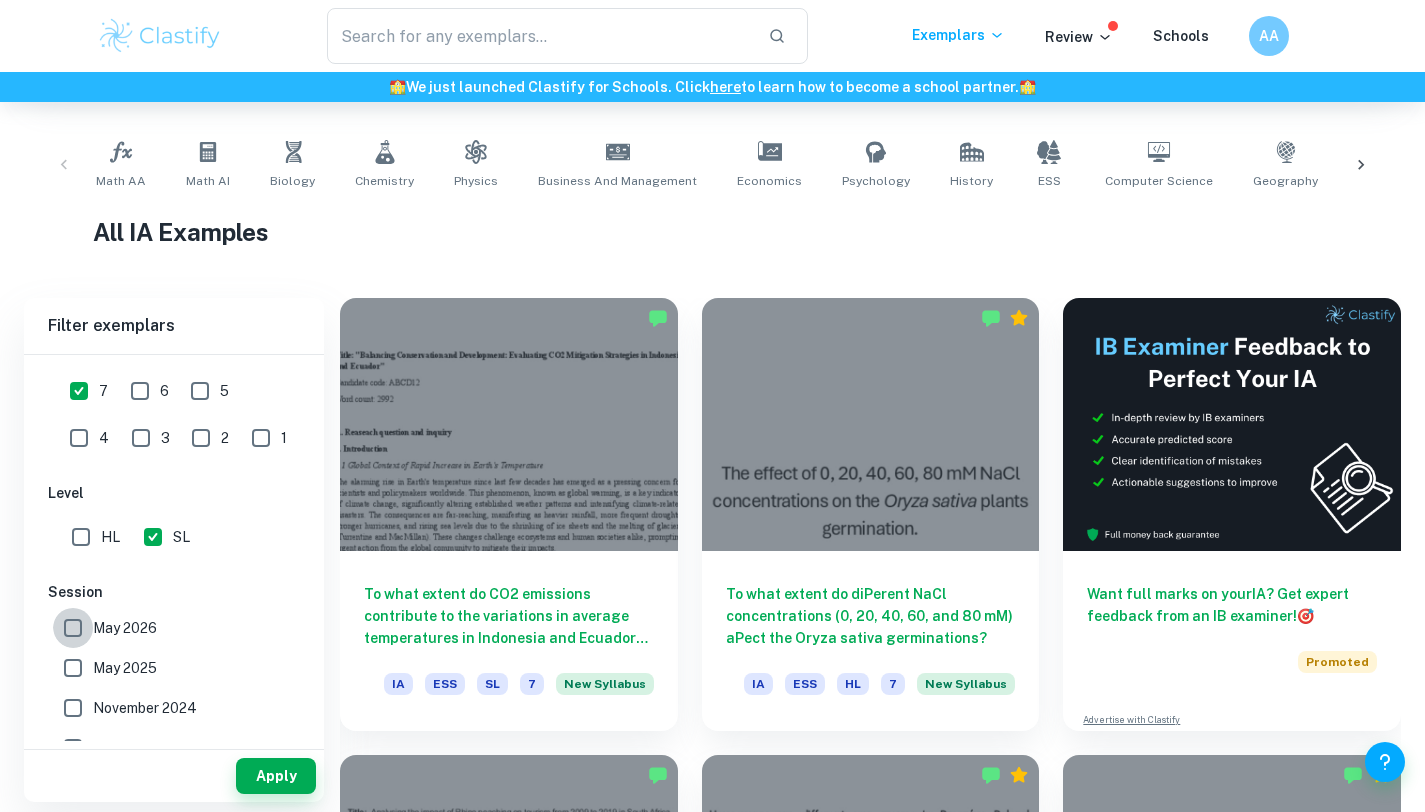 click on "May 2026" at bounding box center (73, 628) 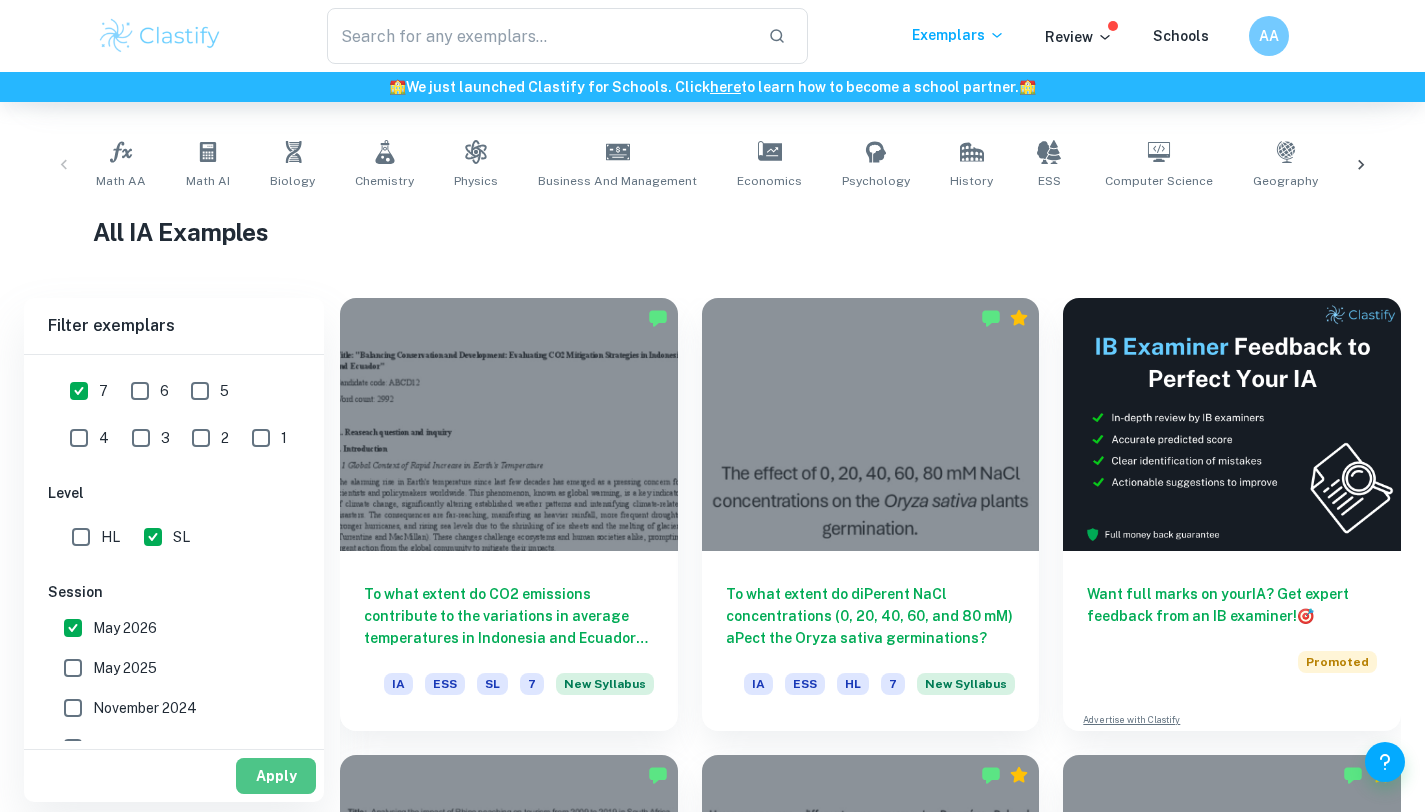 click on "Apply" at bounding box center (276, 776) 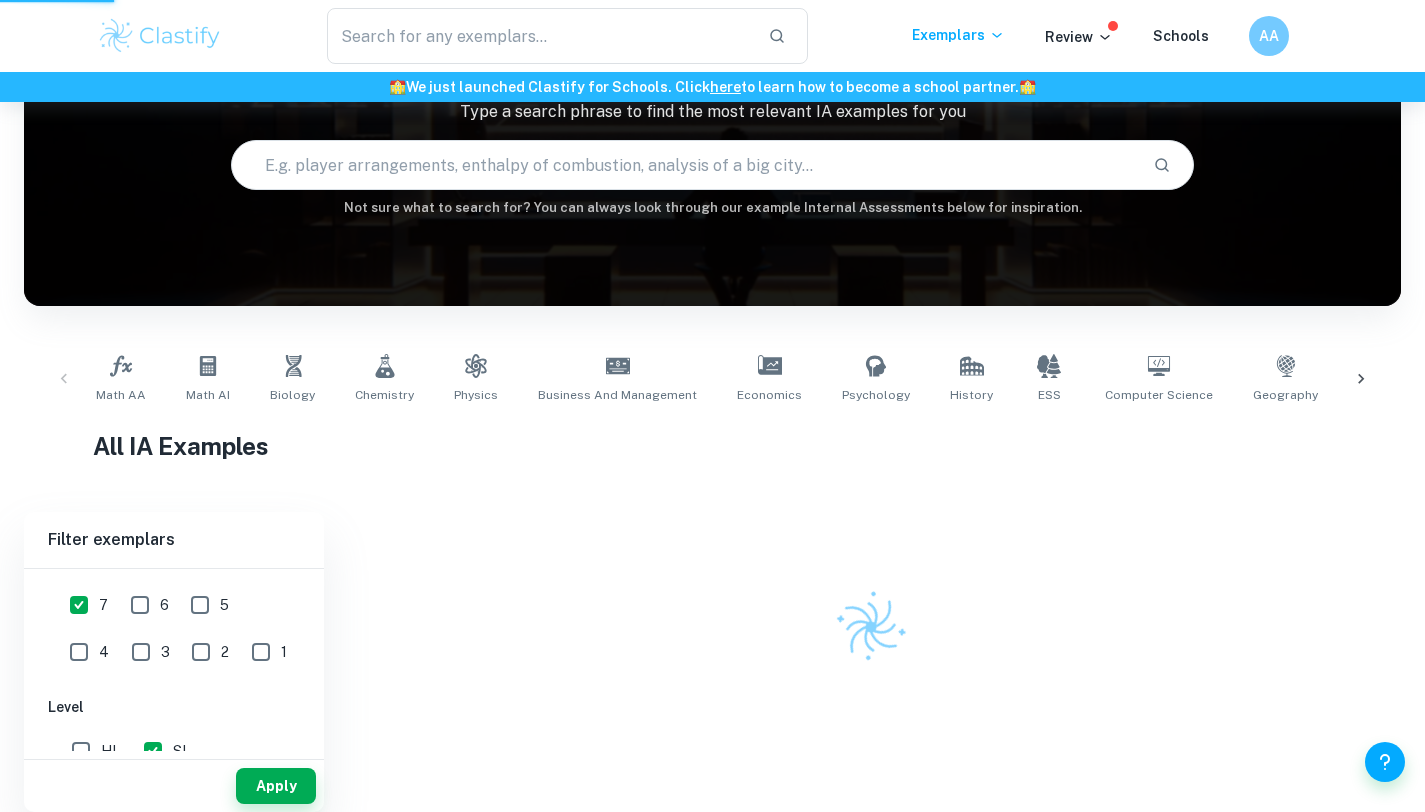 scroll, scrollTop: 162, scrollLeft: 0, axis: vertical 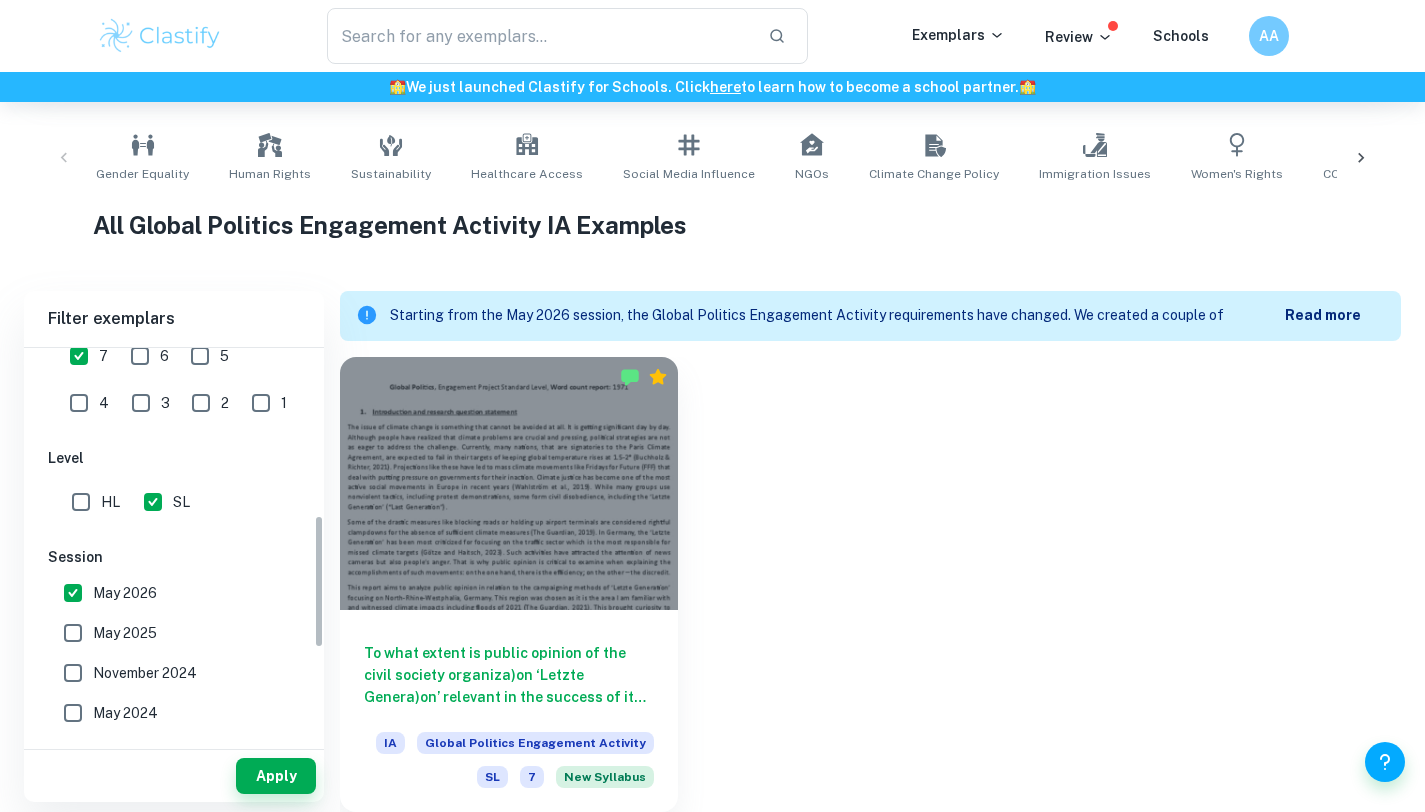 click on "May 2025" at bounding box center (73, 633) 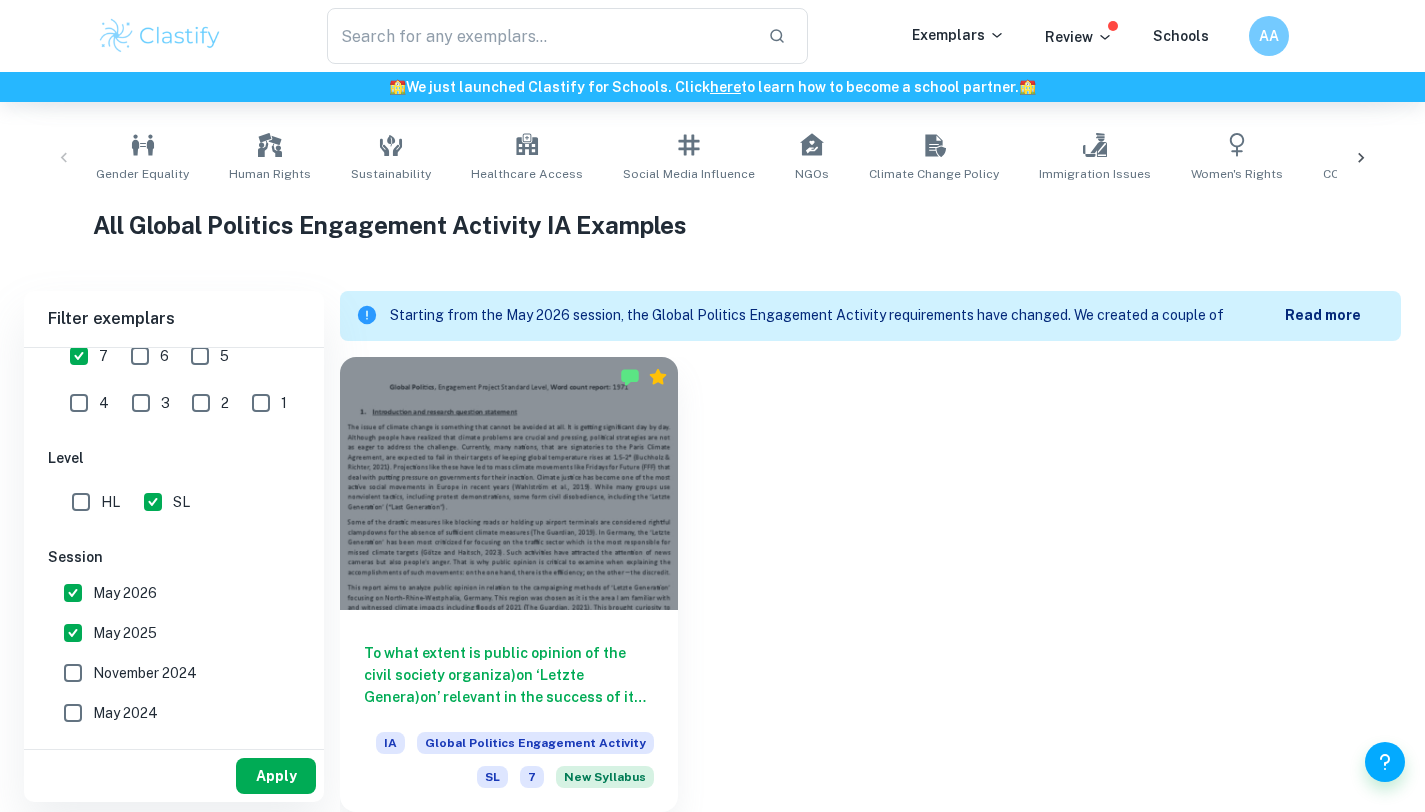 click on "Apply" at bounding box center [276, 776] 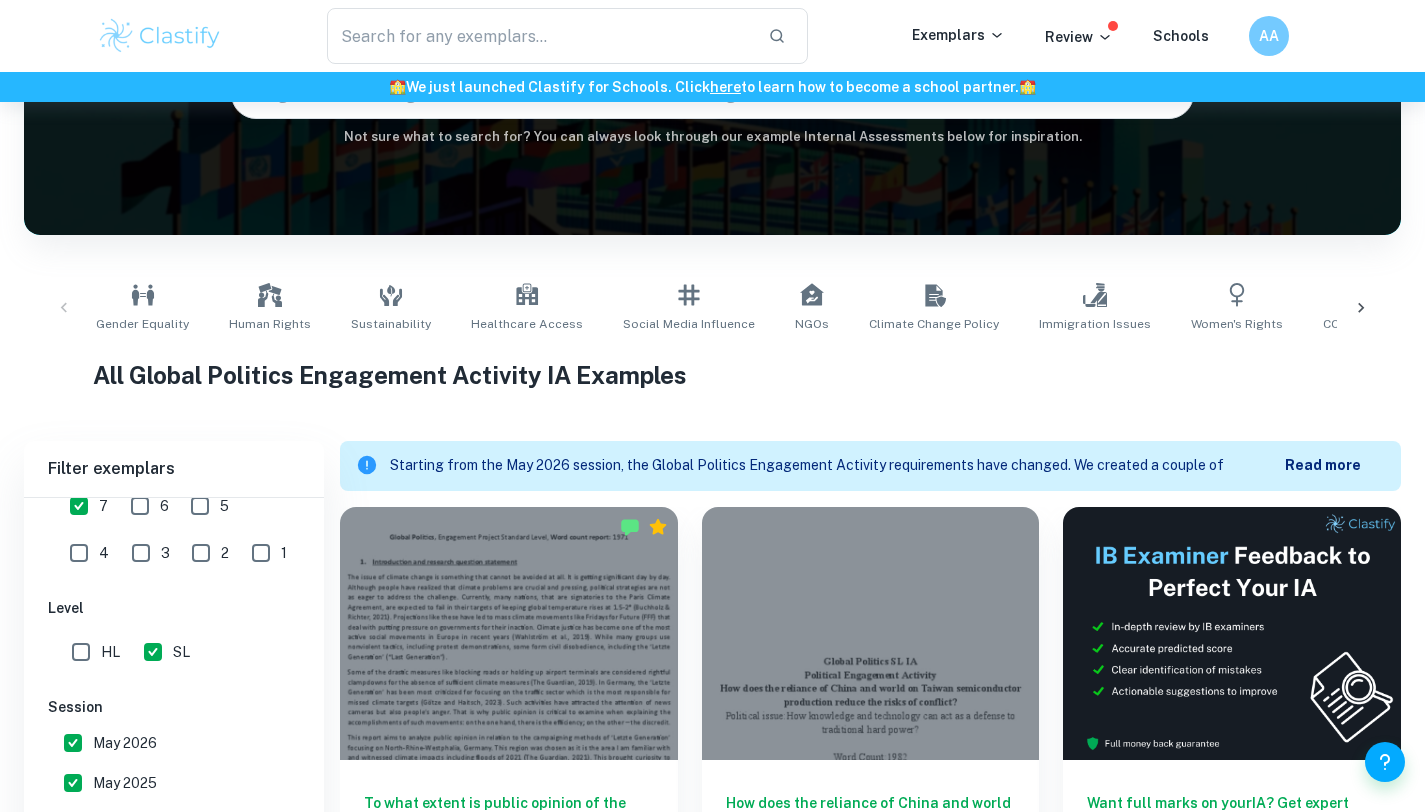 scroll, scrollTop: 383, scrollLeft: 0, axis: vertical 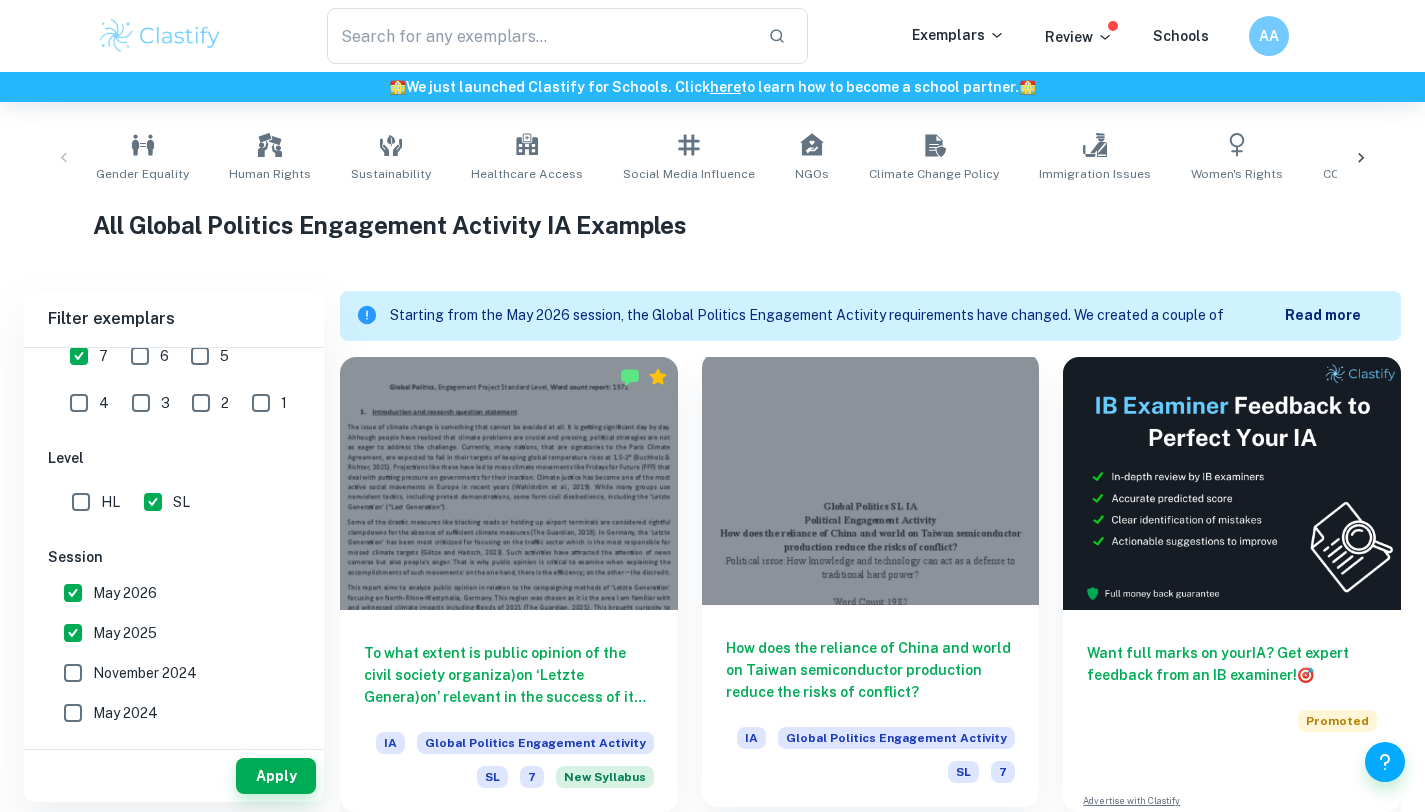 click on "How does the reliance of China and world on Taiwan semiconductor production reduce the risks of conflict?" at bounding box center [871, 670] 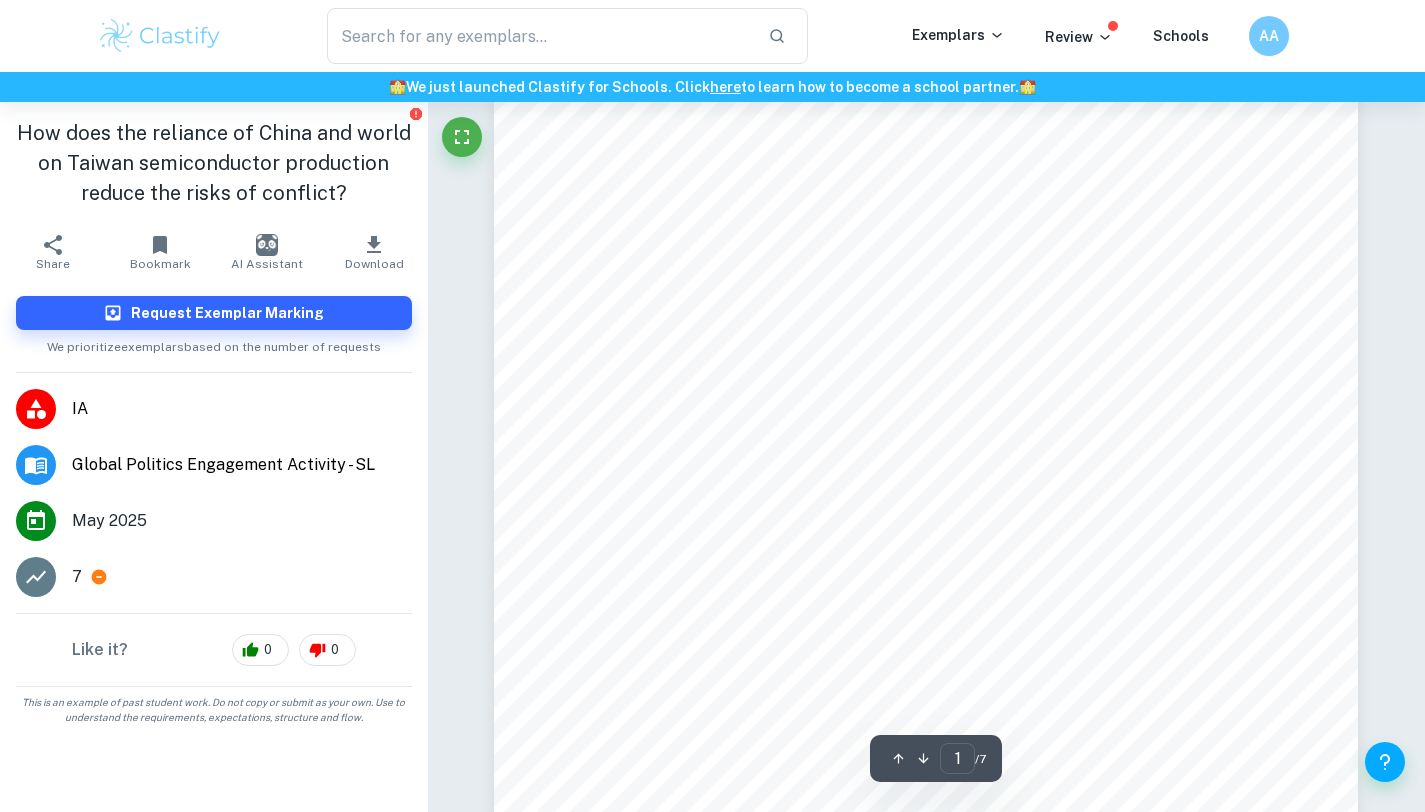 scroll, scrollTop: 194, scrollLeft: 0, axis: vertical 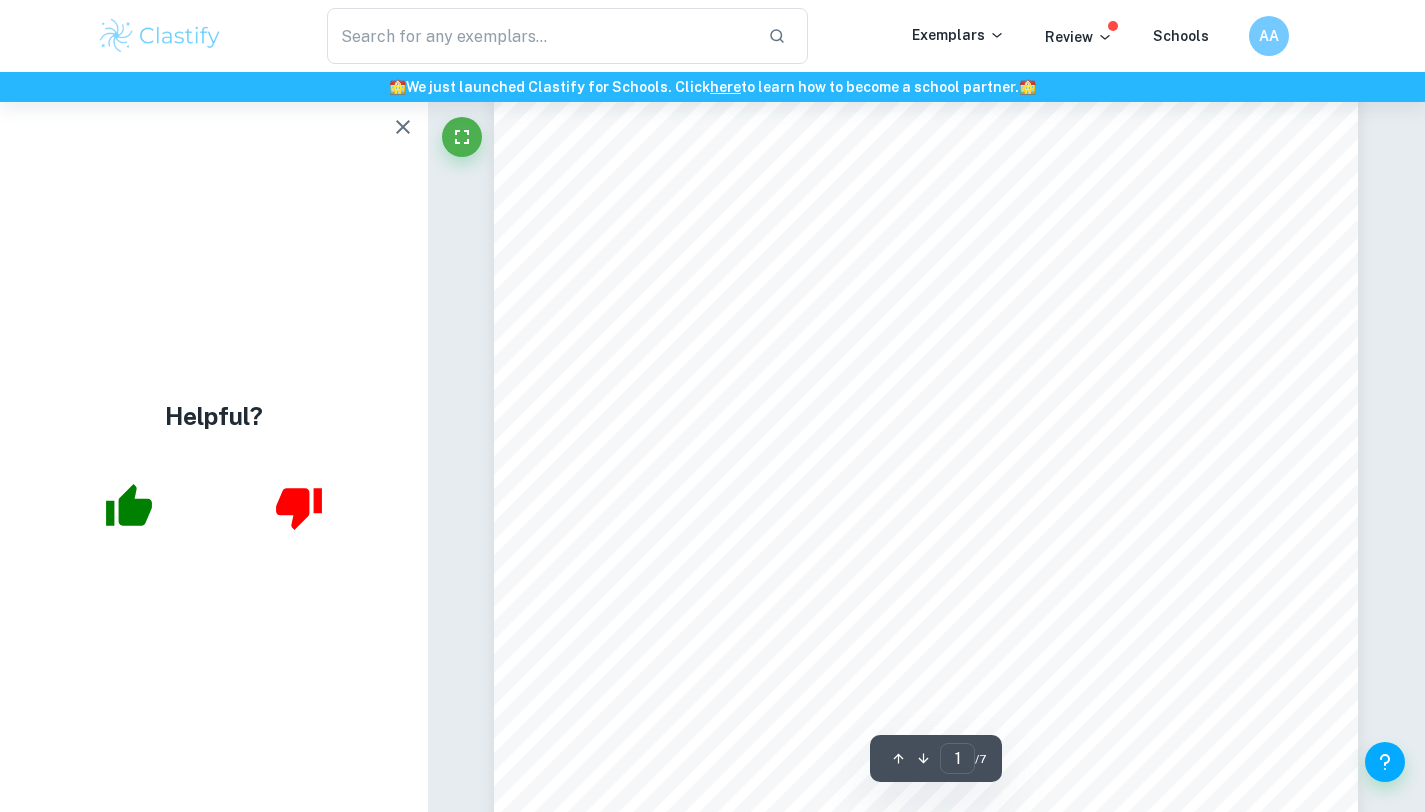 click 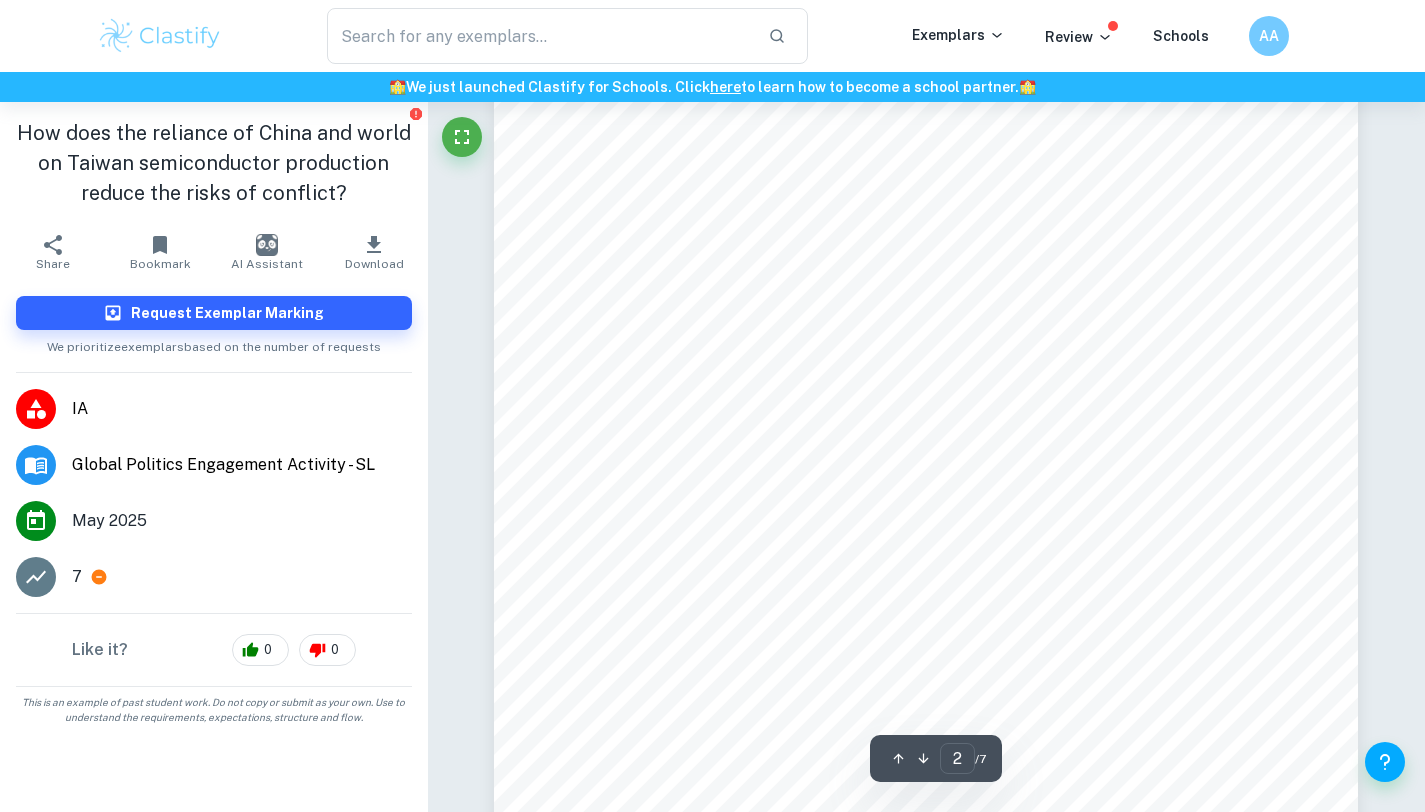 scroll, scrollTop: 1334, scrollLeft: 0, axis: vertical 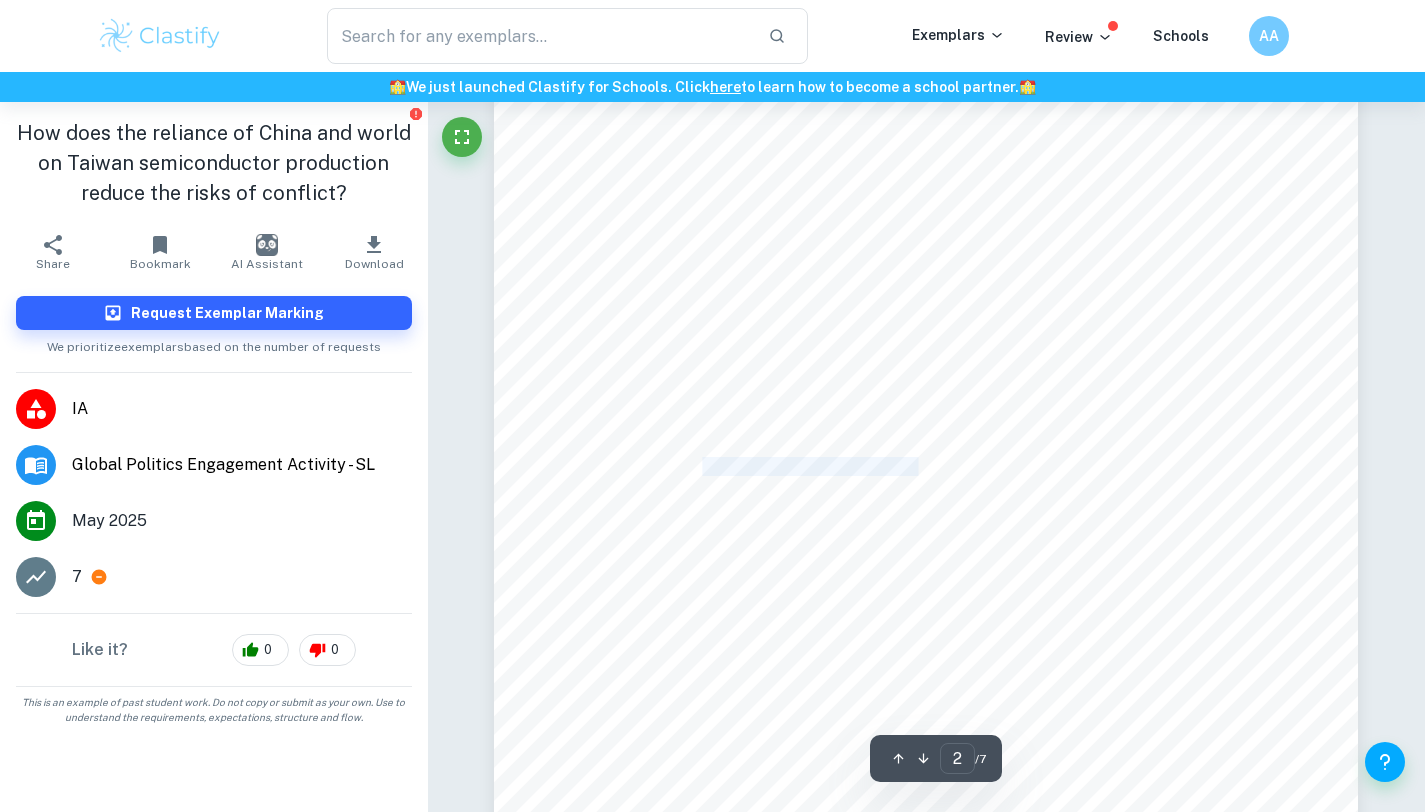 drag, startPoint x: 743, startPoint y: 463, endPoint x: 919, endPoint y: 463, distance: 176 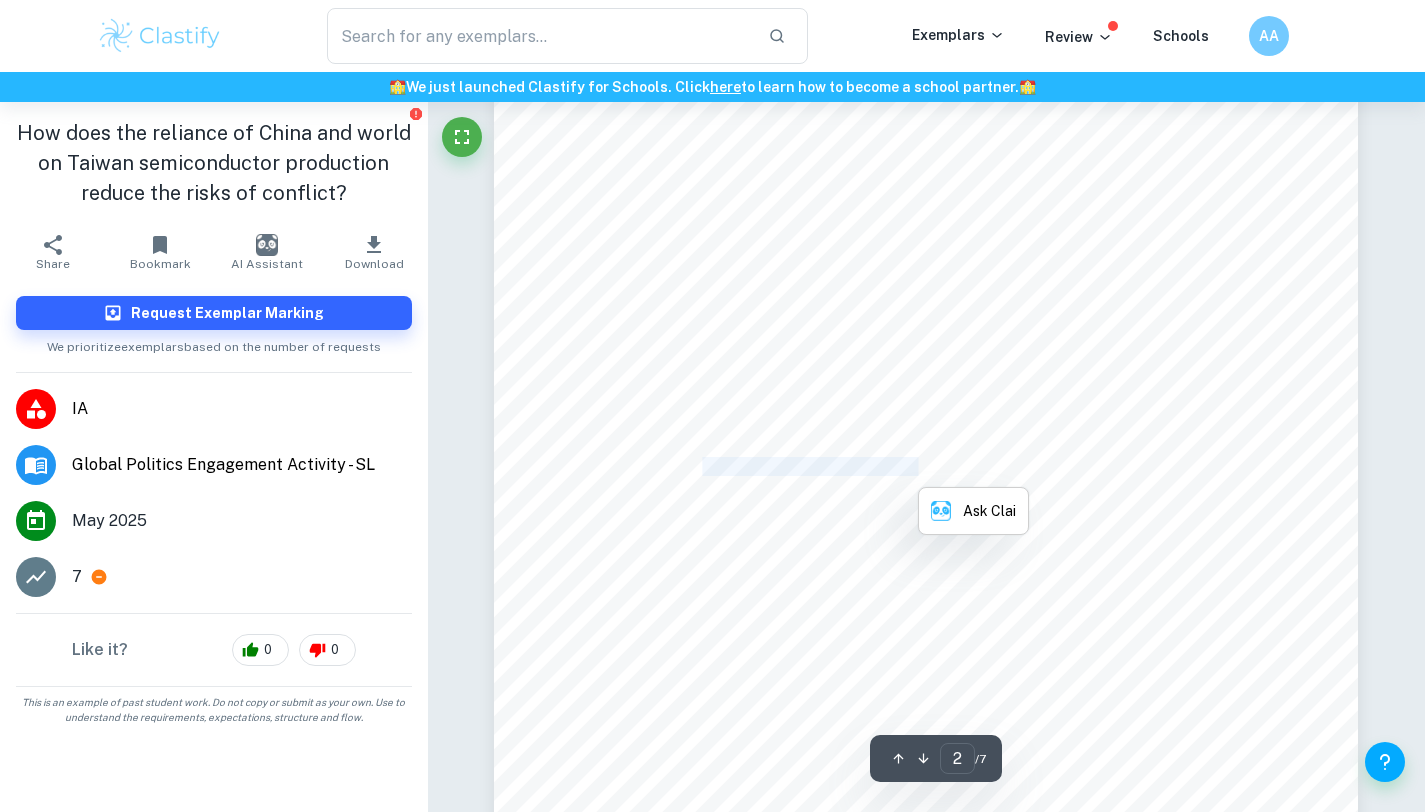click on "to Japan last year and plans to expand my father's business. This family change made me wonder" at bounding box center [924, 467] 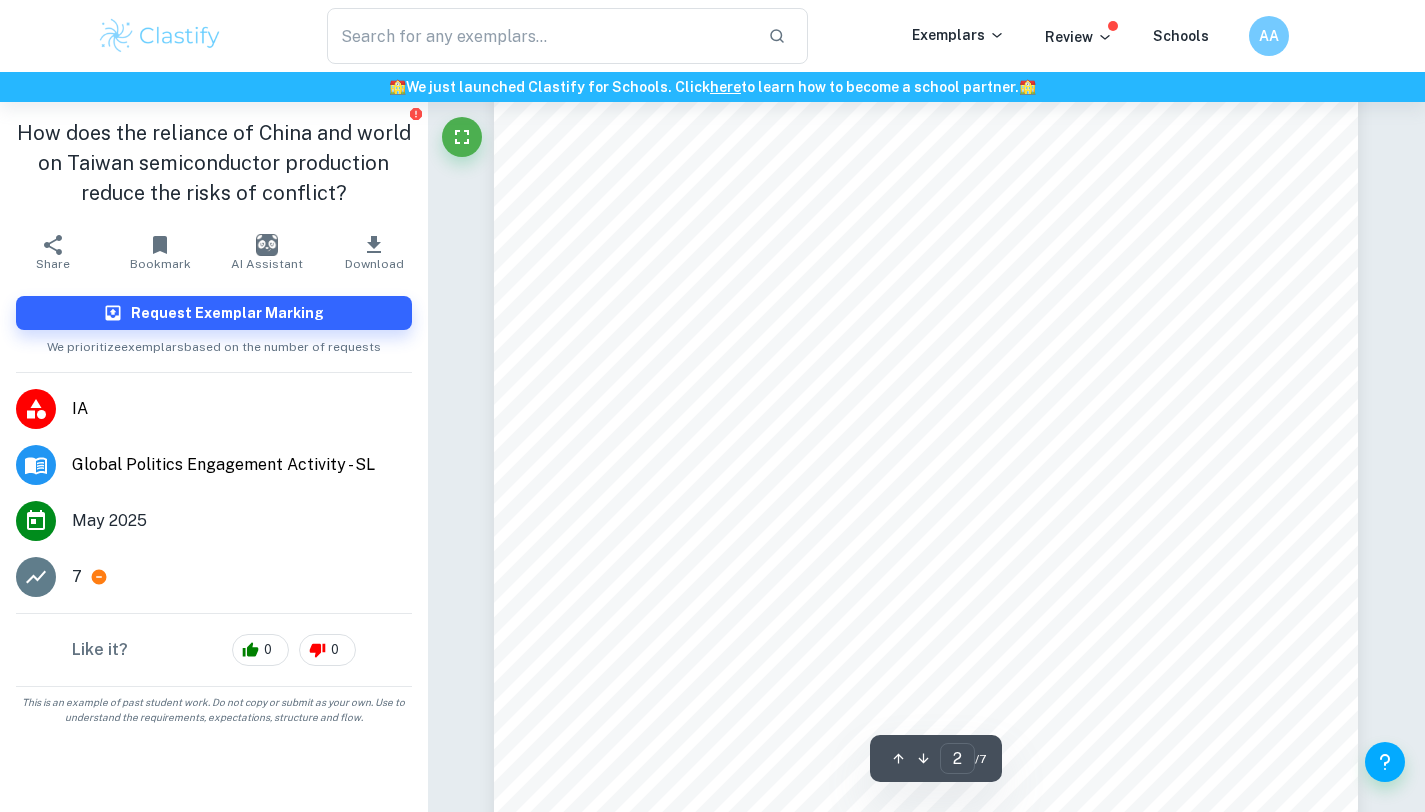 scroll, scrollTop: 1357, scrollLeft: 0, axis: vertical 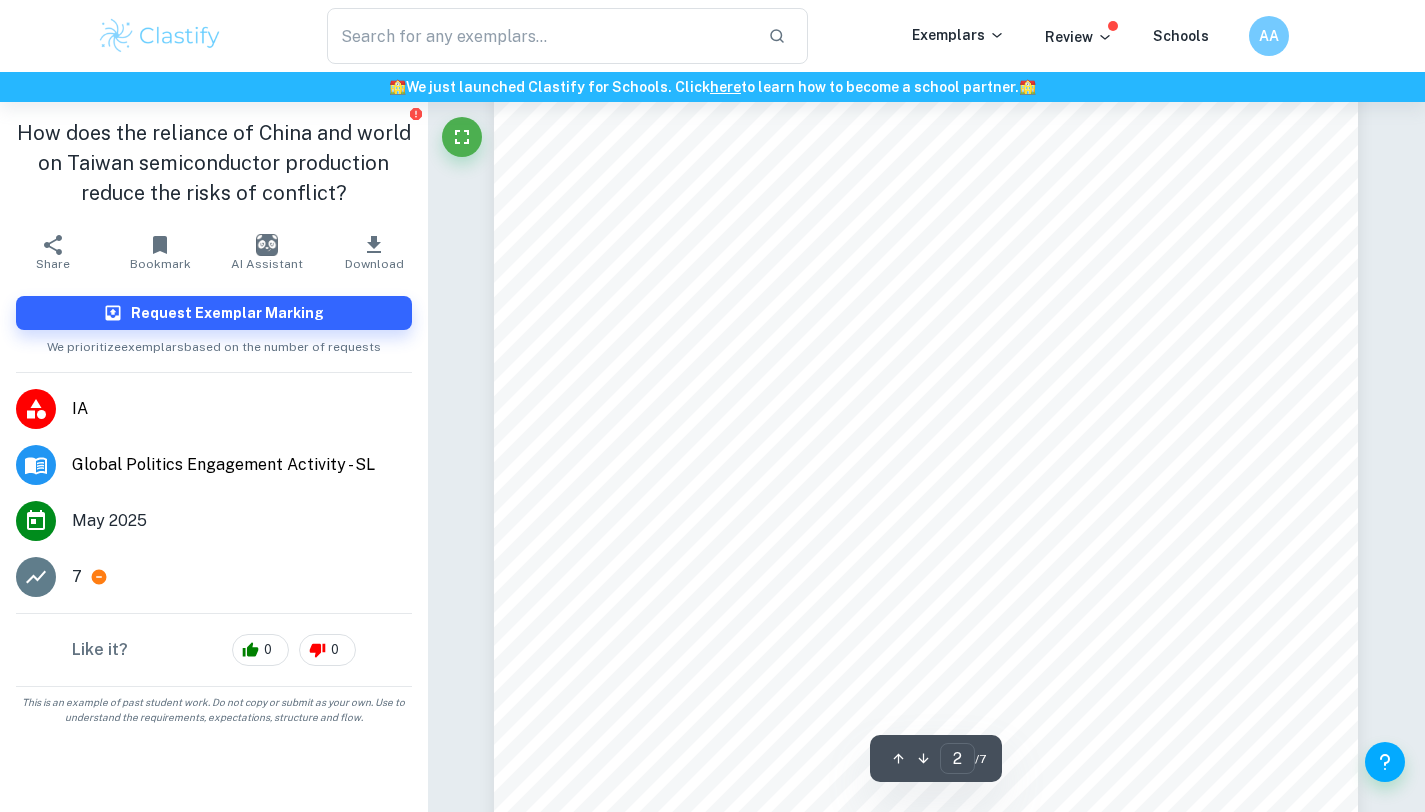 drag, startPoint x: 1053, startPoint y: 431, endPoint x: 1182, endPoint y: 431, distance: 129 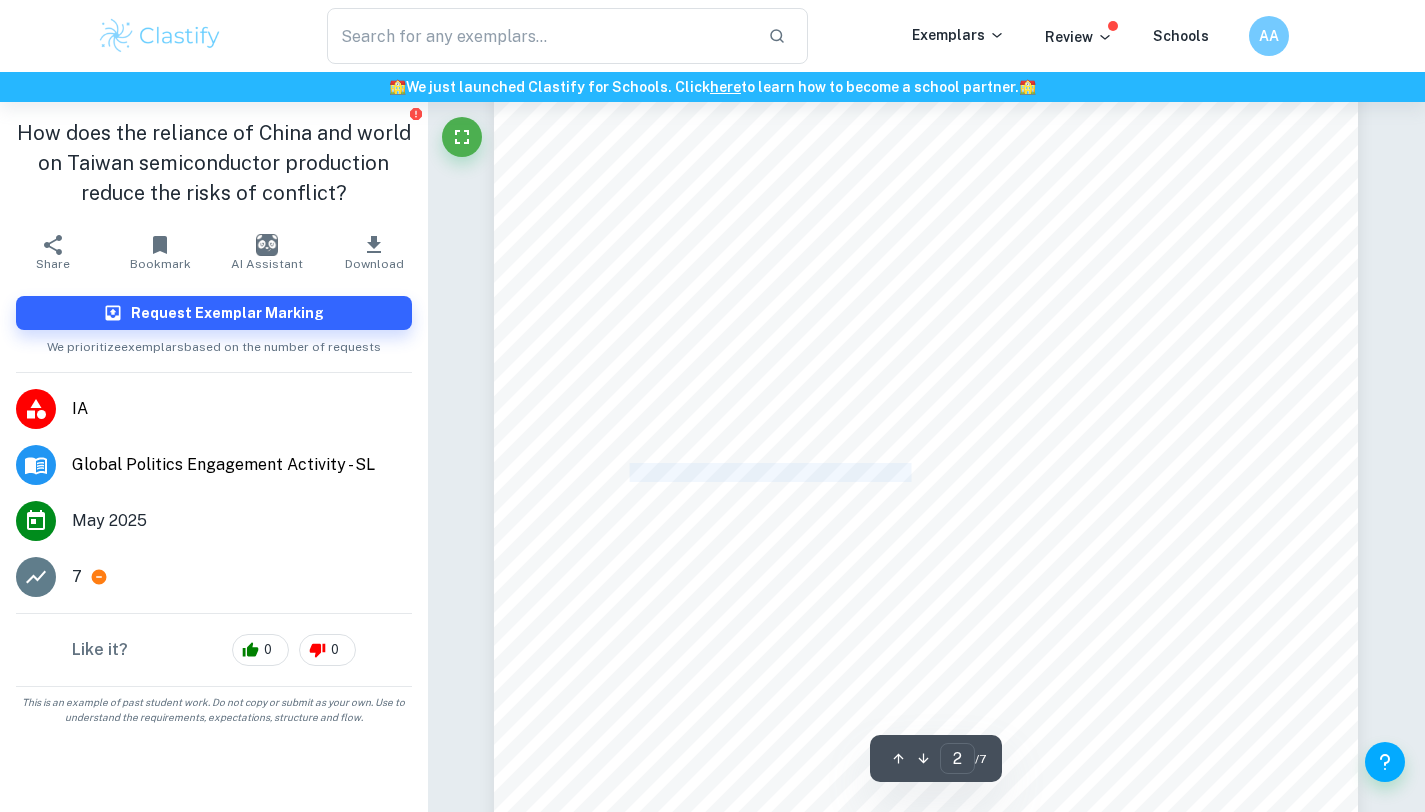 drag, startPoint x: 627, startPoint y: 468, endPoint x: 918, endPoint y: 468, distance: 291 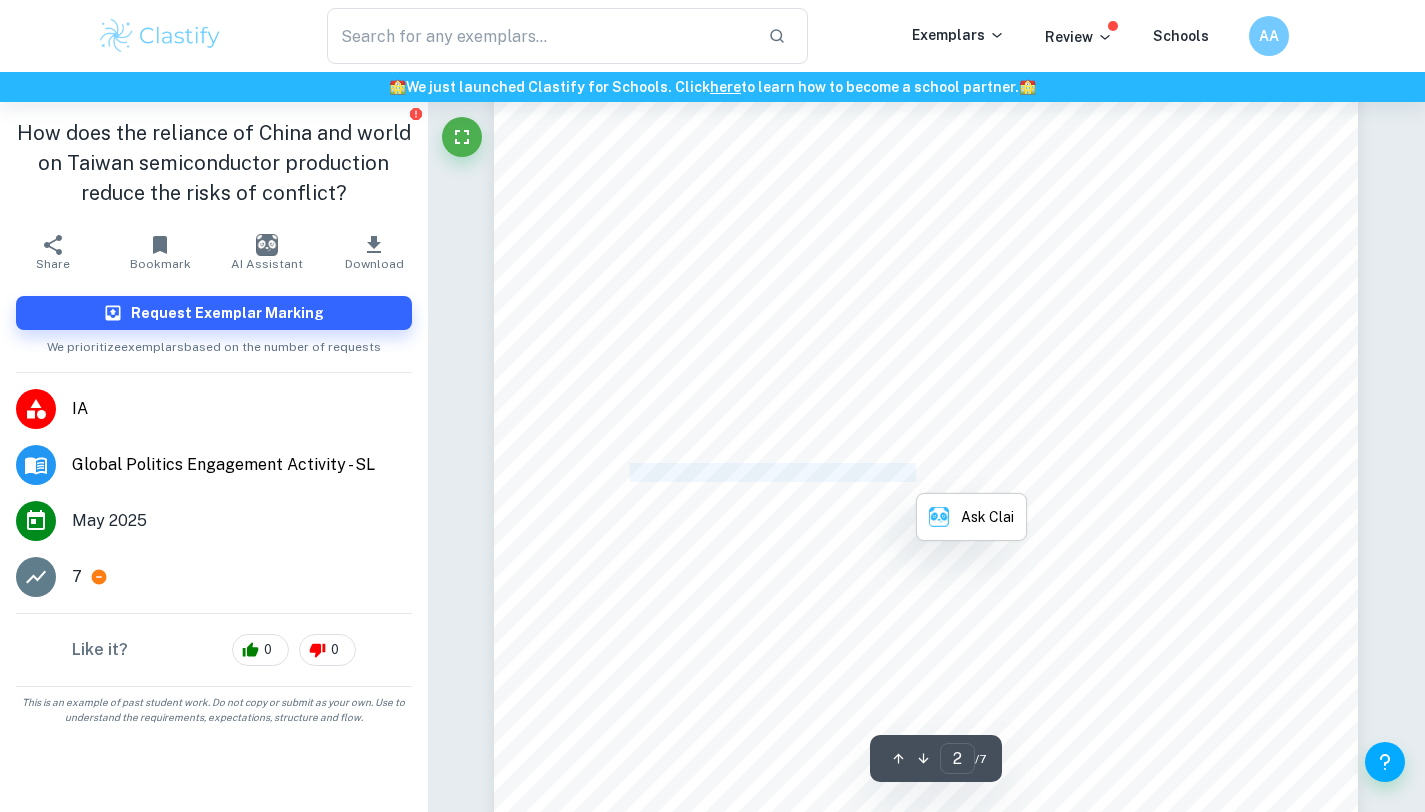 click on "if there were any factors that could change the course of the Taiwan Strait situation. I realized" at bounding box center (913, 473) 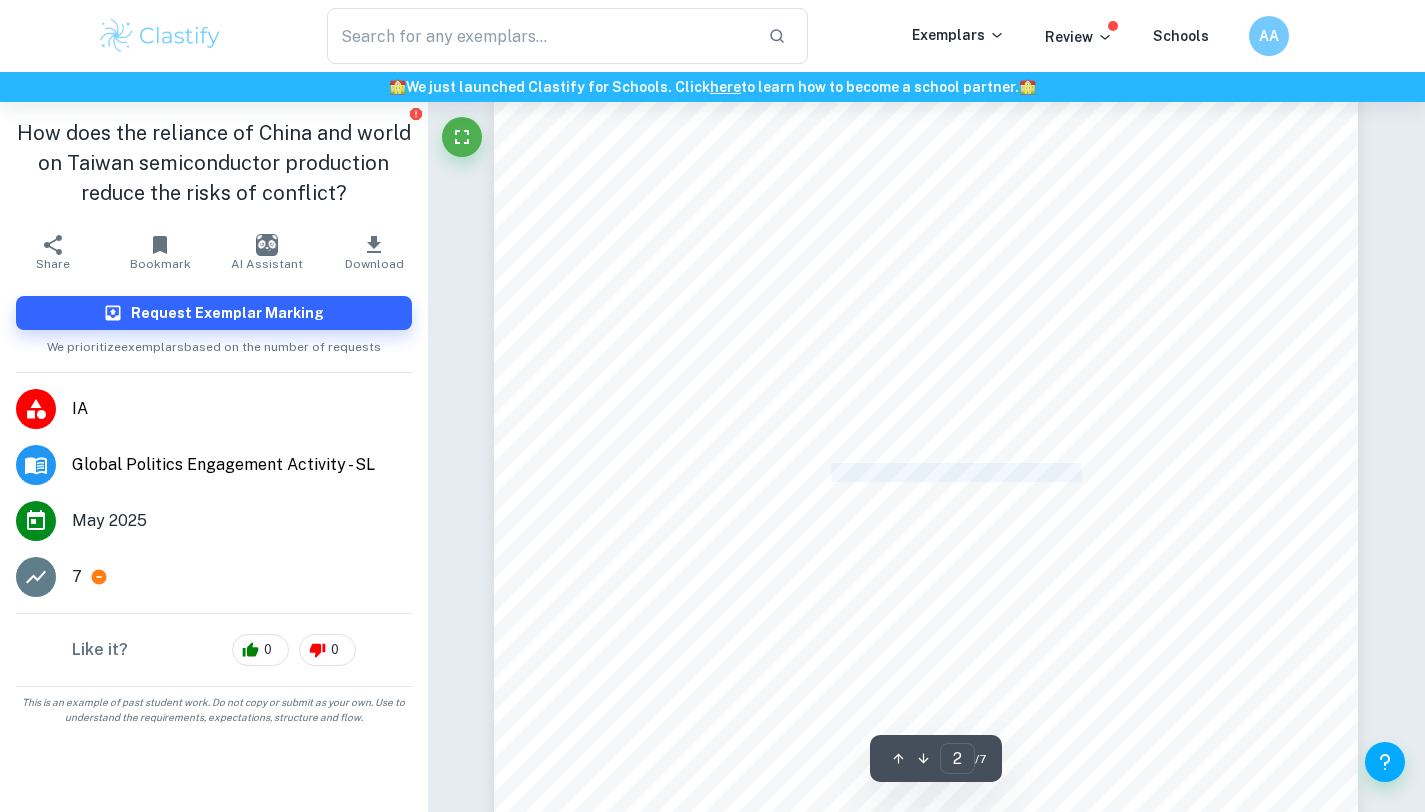 drag, startPoint x: 857, startPoint y: 468, endPoint x: 1087, endPoint y: 468, distance: 230 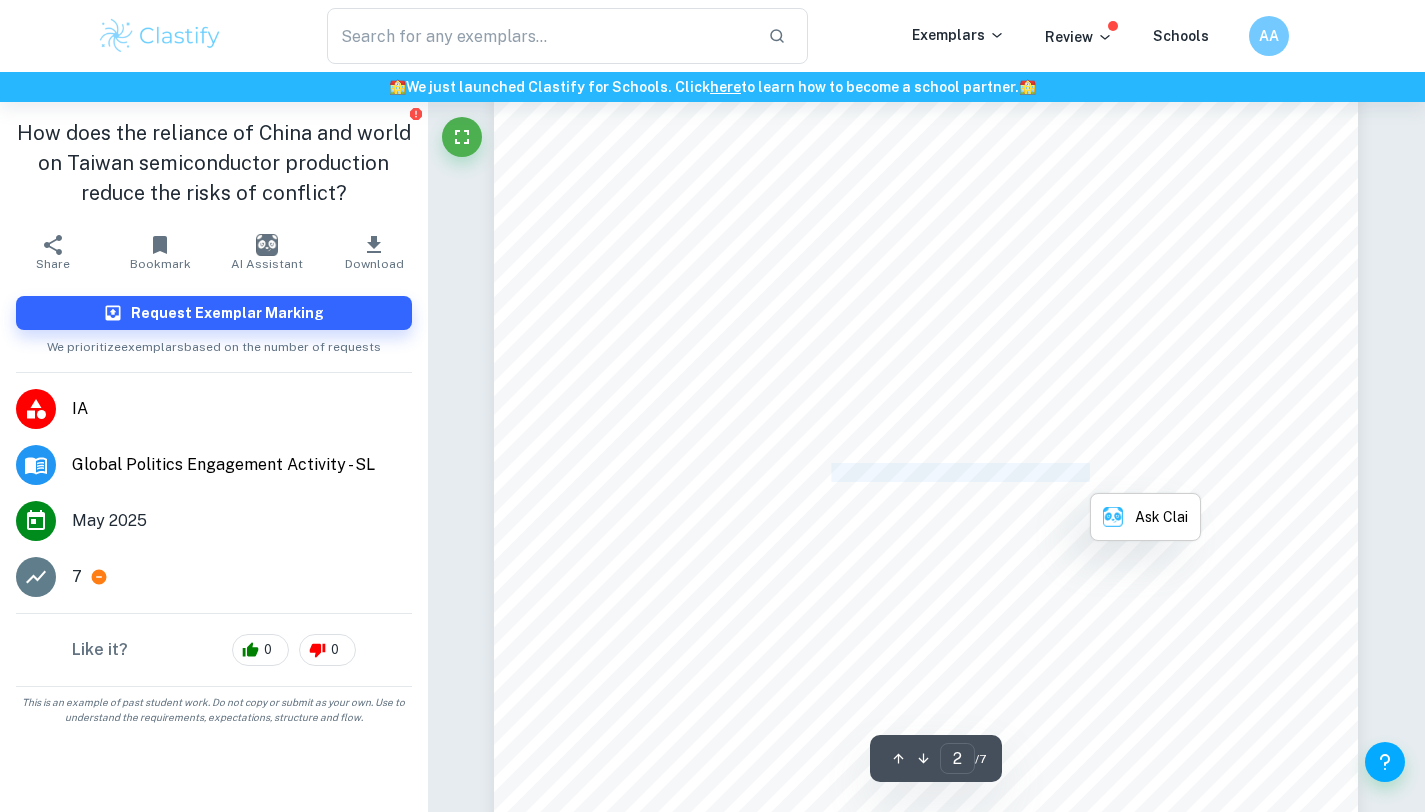 click on "if there were any factors that could change the course of the Taiwan Strait situation. I realized" at bounding box center (913, 473) 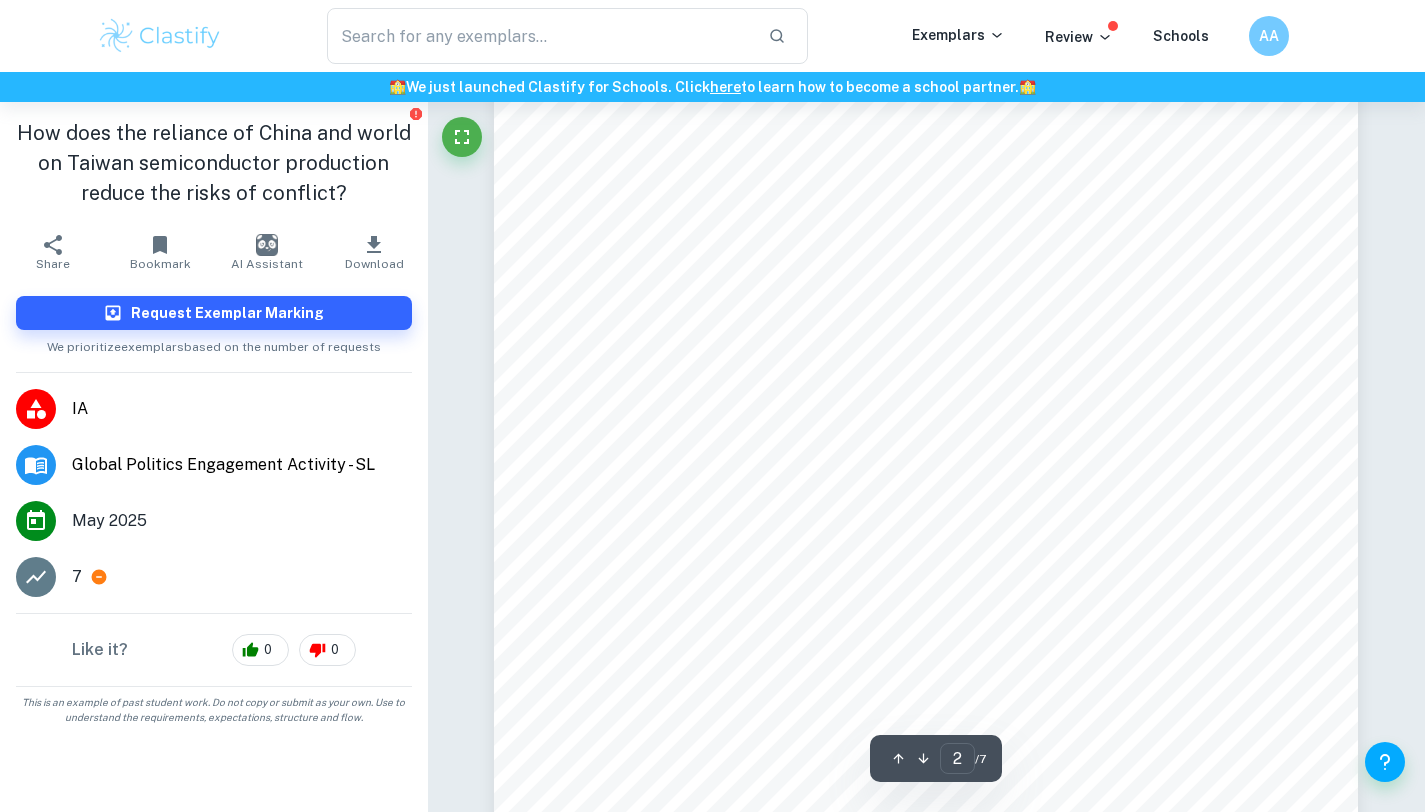 scroll, scrollTop: 1555, scrollLeft: 0, axis: vertical 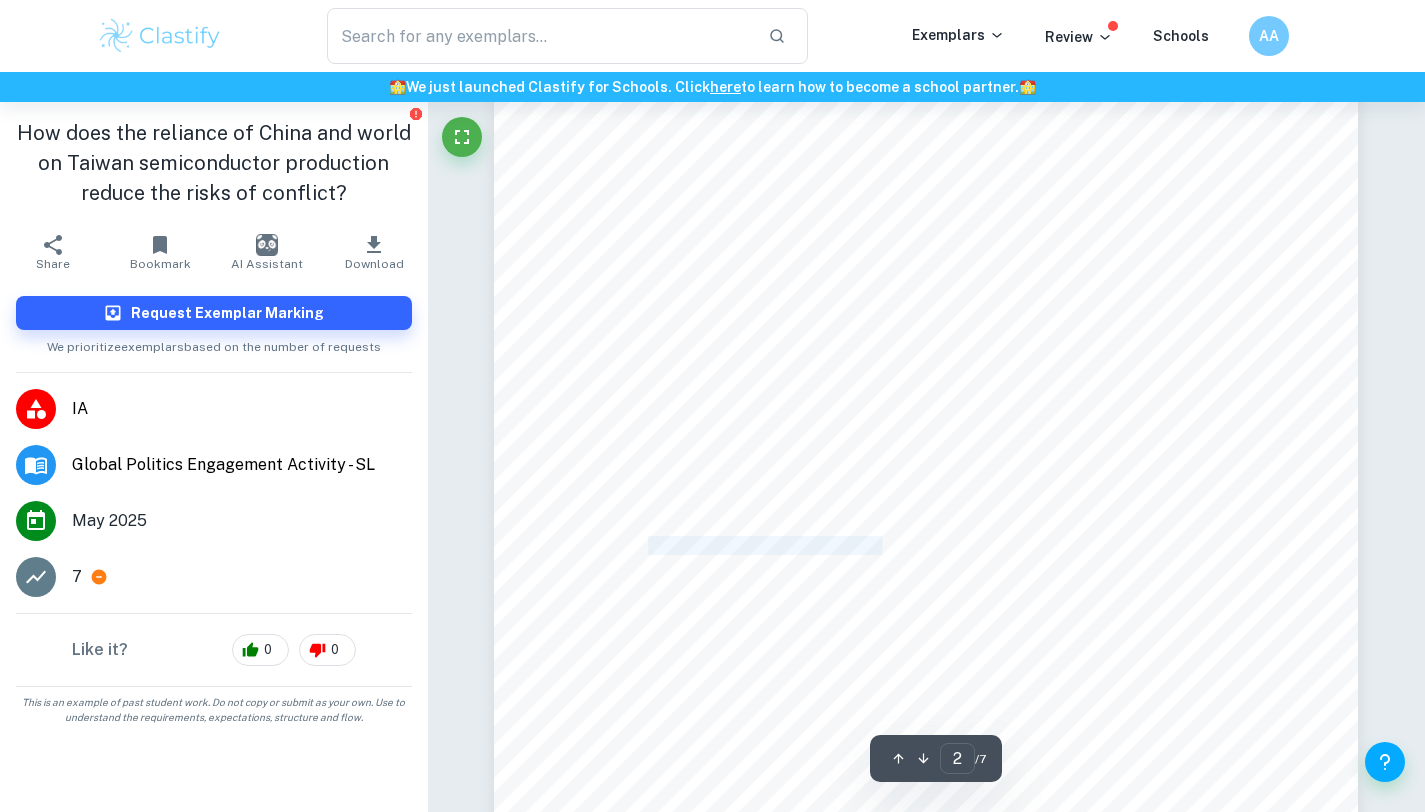 drag, startPoint x: 645, startPoint y: 540, endPoint x: 886, endPoint y: 540, distance: 241 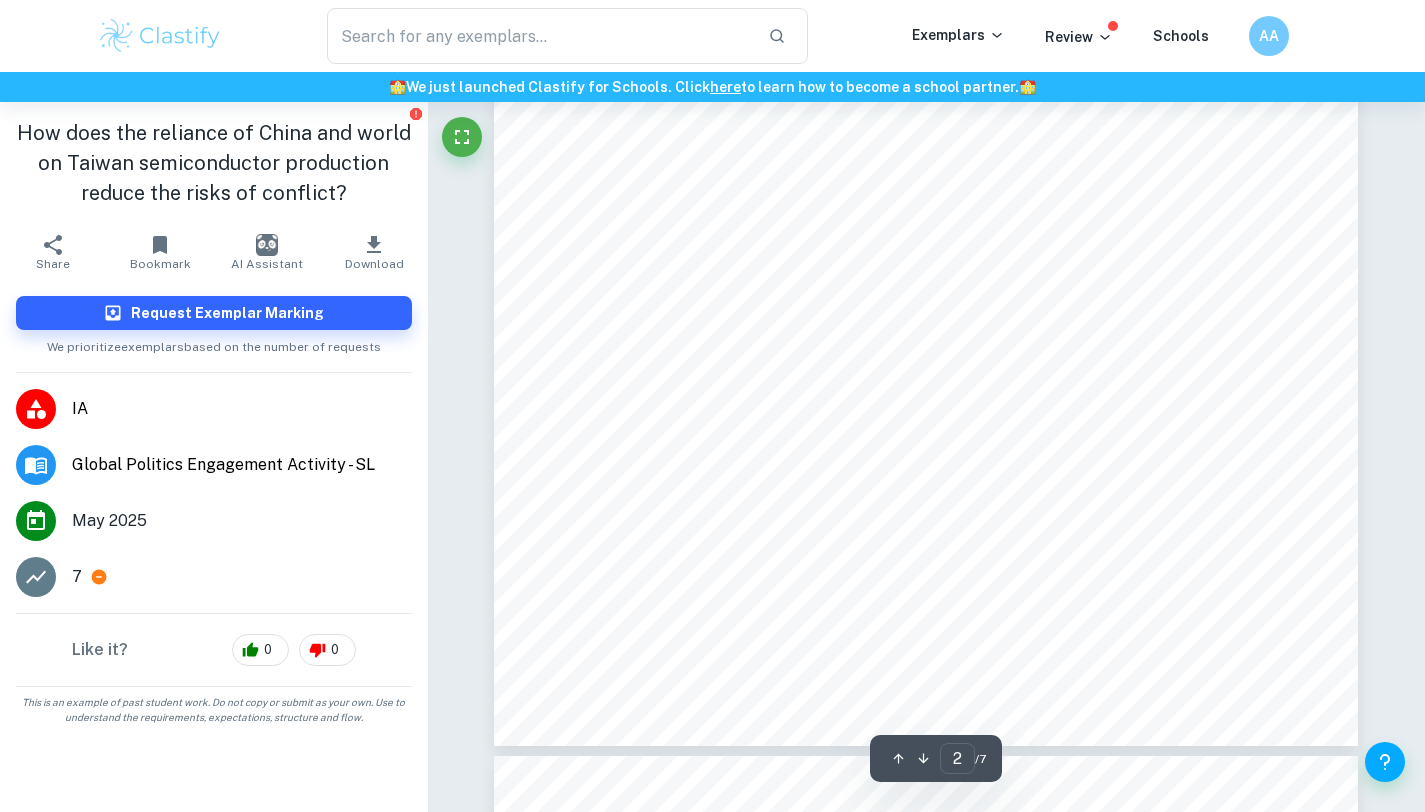 scroll, scrollTop: 1764, scrollLeft: 0, axis: vertical 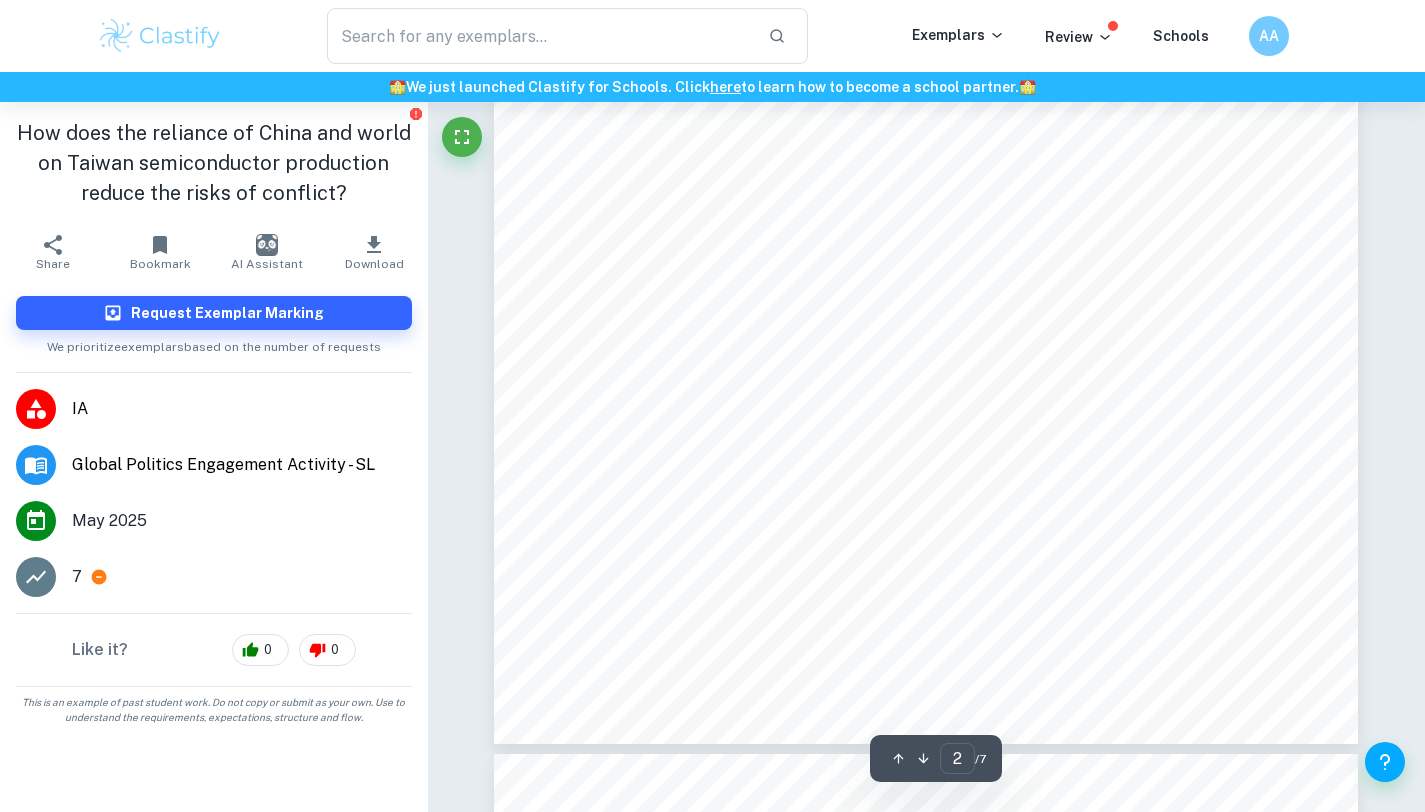 drag, startPoint x: 730, startPoint y: 414, endPoint x: 995, endPoint y: 414, distance: 265 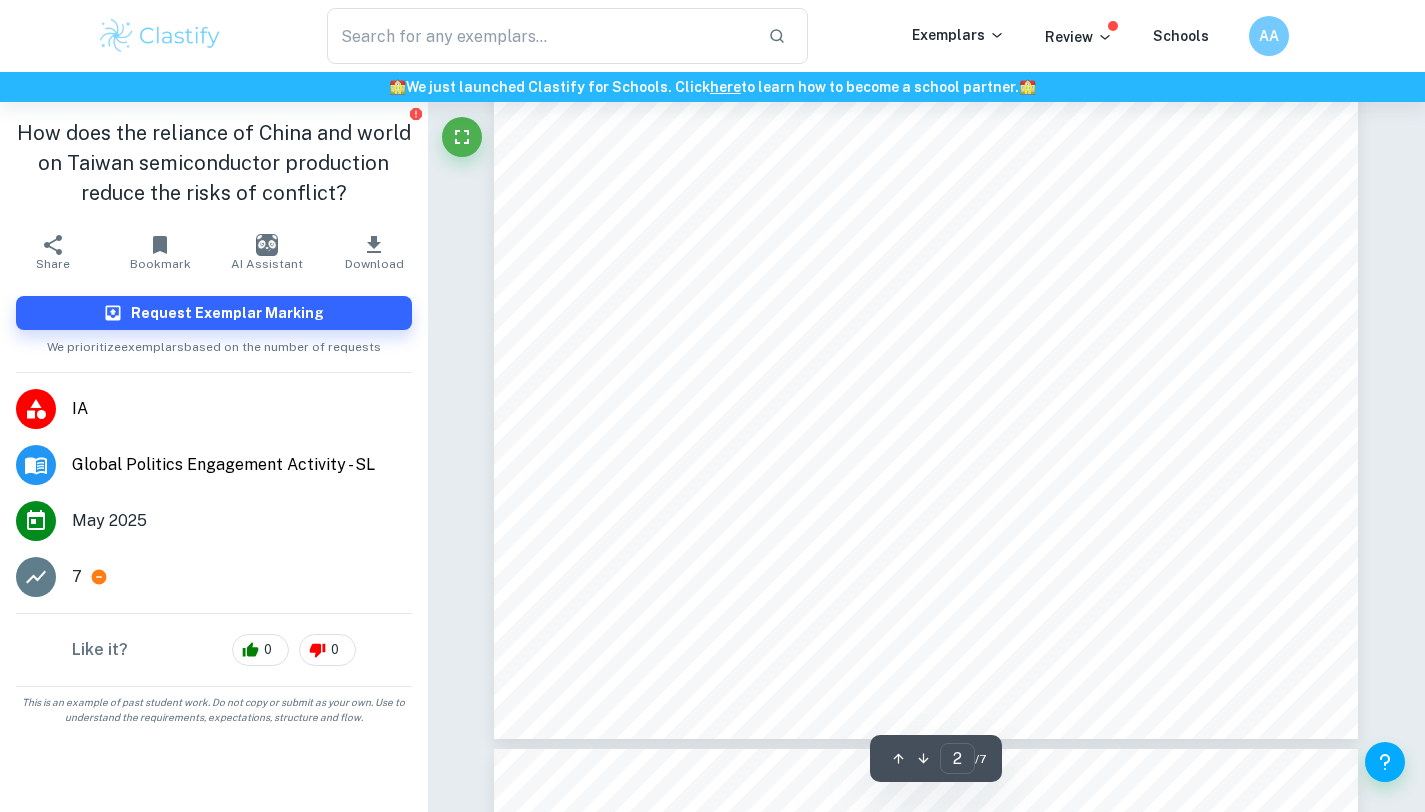 drag, startPoint x: 798, startPoint y: 425, endPoint x: 992, endPoint y: 425, distance: 194 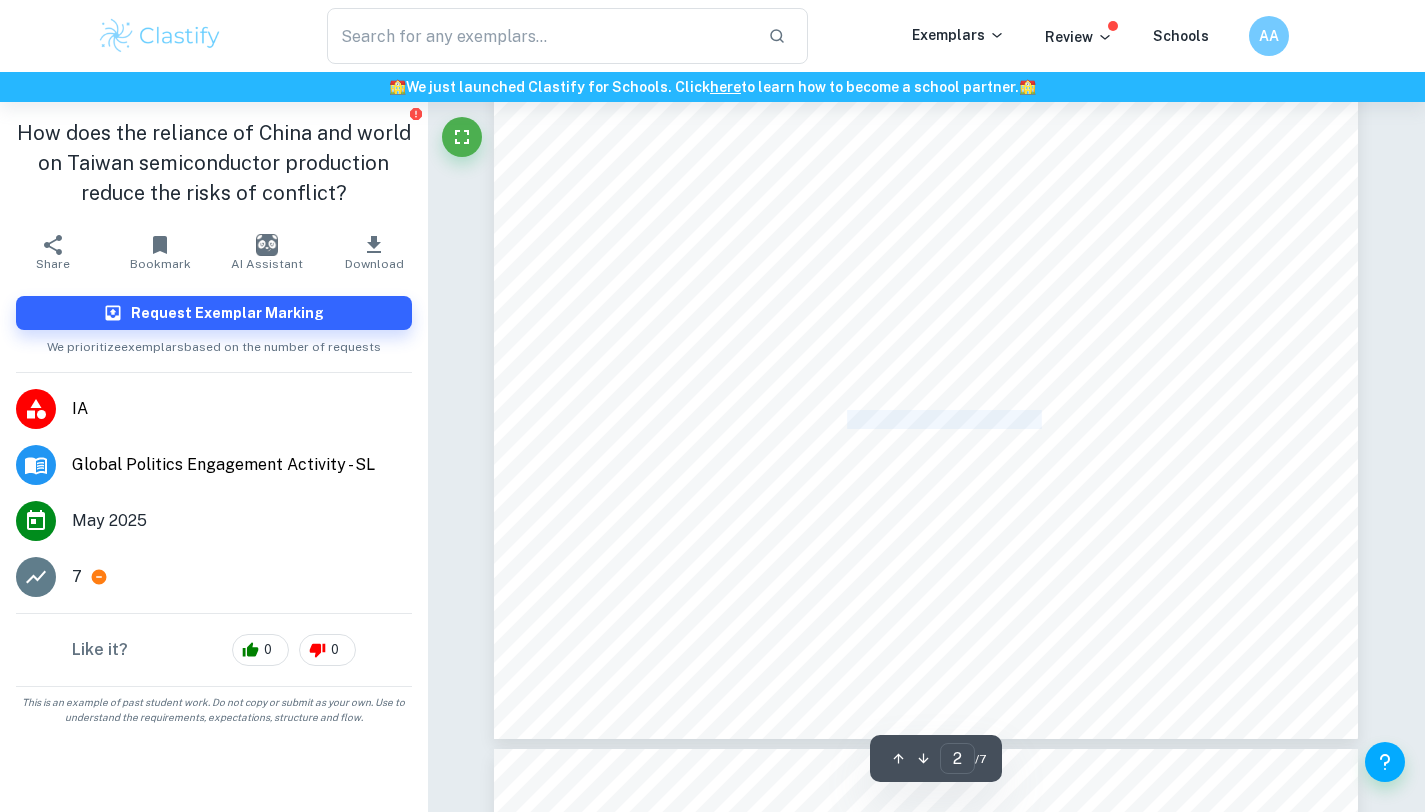 drag, startPoint x: 852, startPoint y: 415, endPoint x: 1043, endPoint y: 415, distance: 191 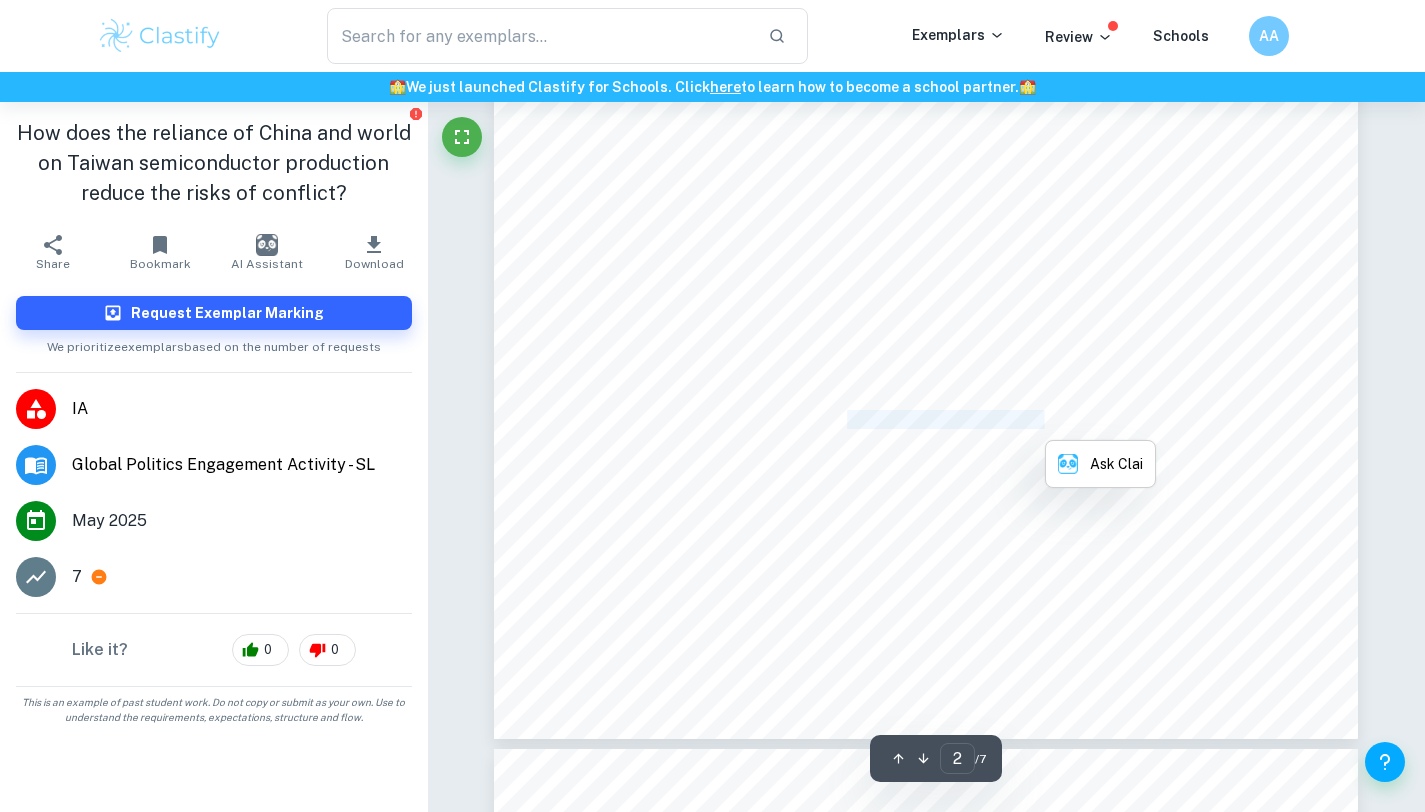 click on "company in China. I found out him after seeing his posts on social media and tried to get in touch" at bounding box center [926, 420] 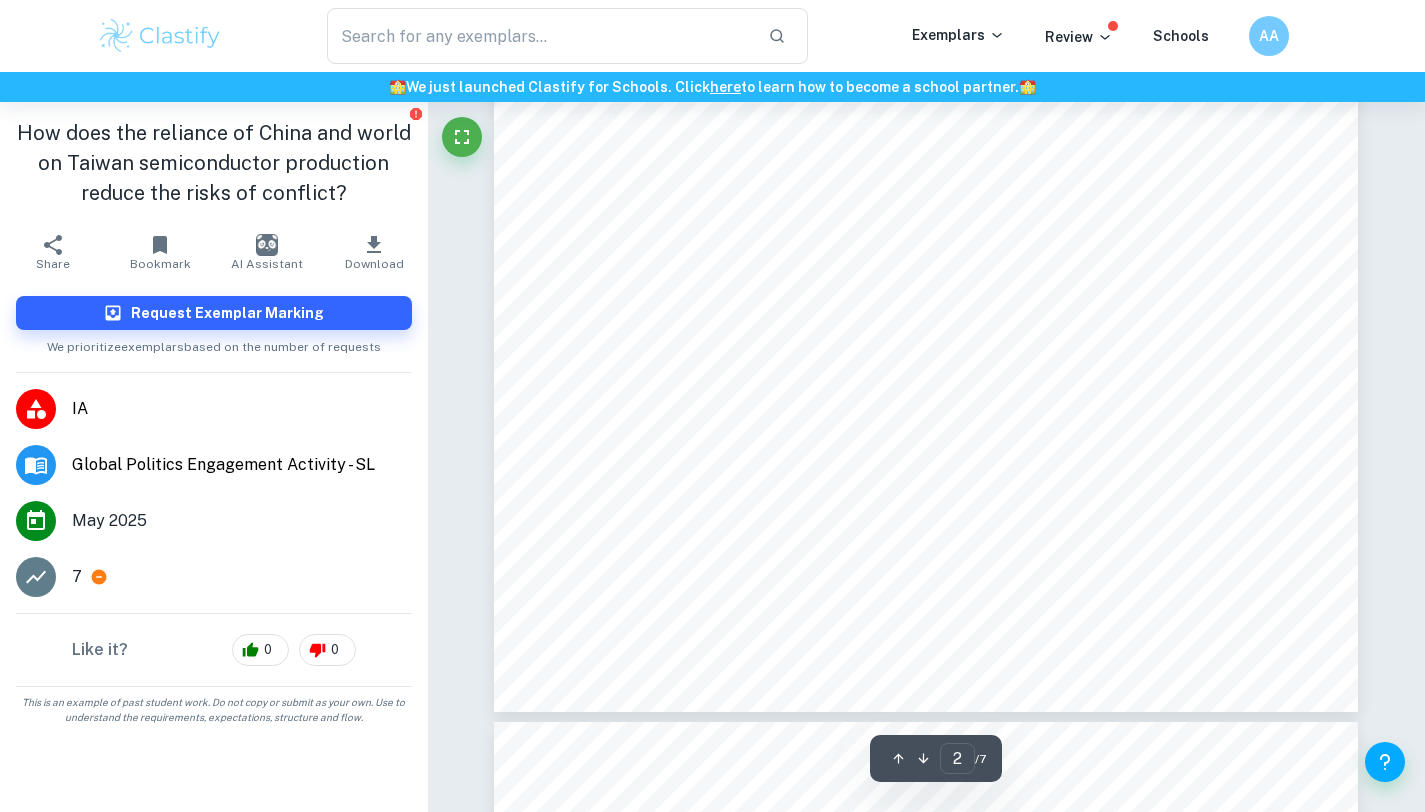 scroll, scrollTop: 1801, scrollLeft: 0, axis: vertical 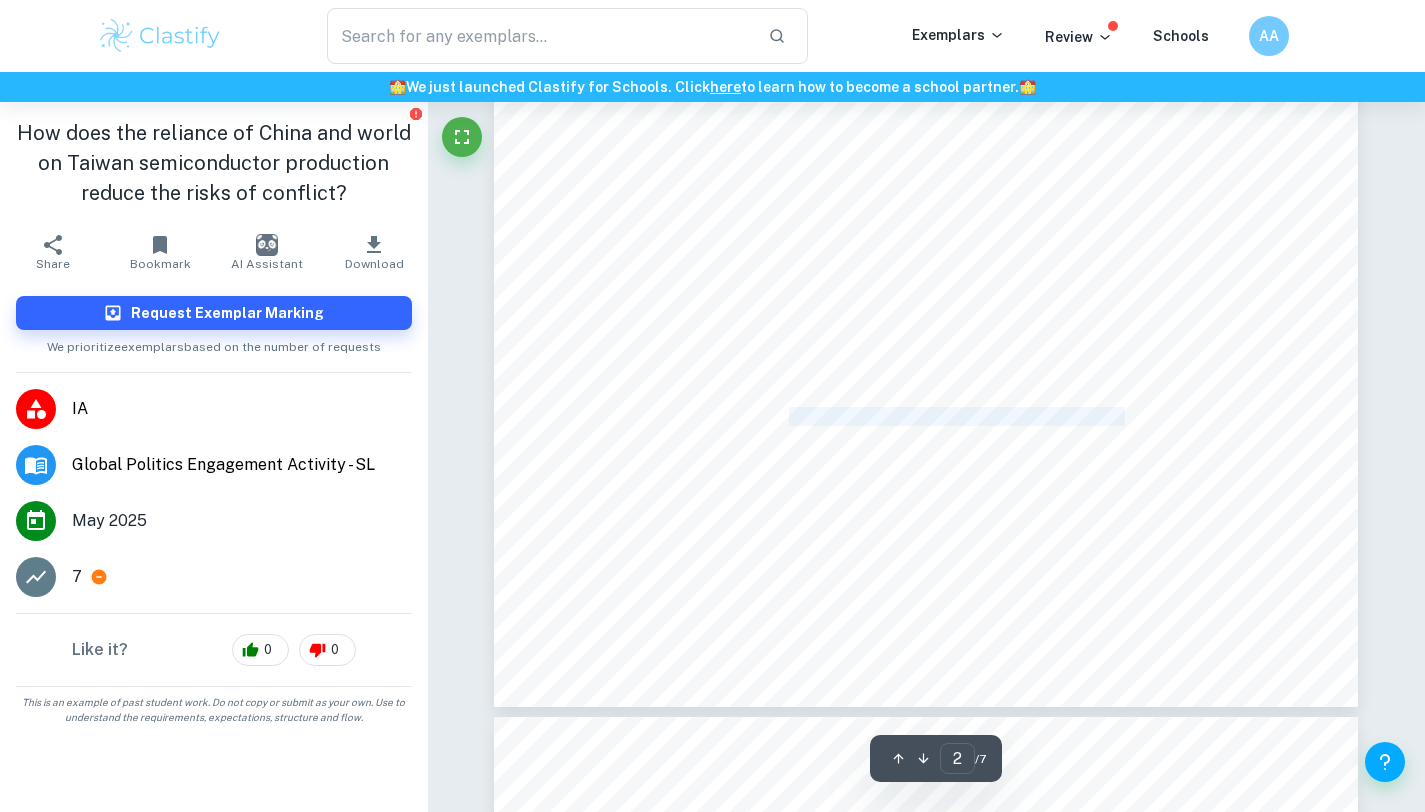 drag, startPoint x: 823, startPoint y: 418, endPoint x: 1145, endPoint y: 418, distance: 322 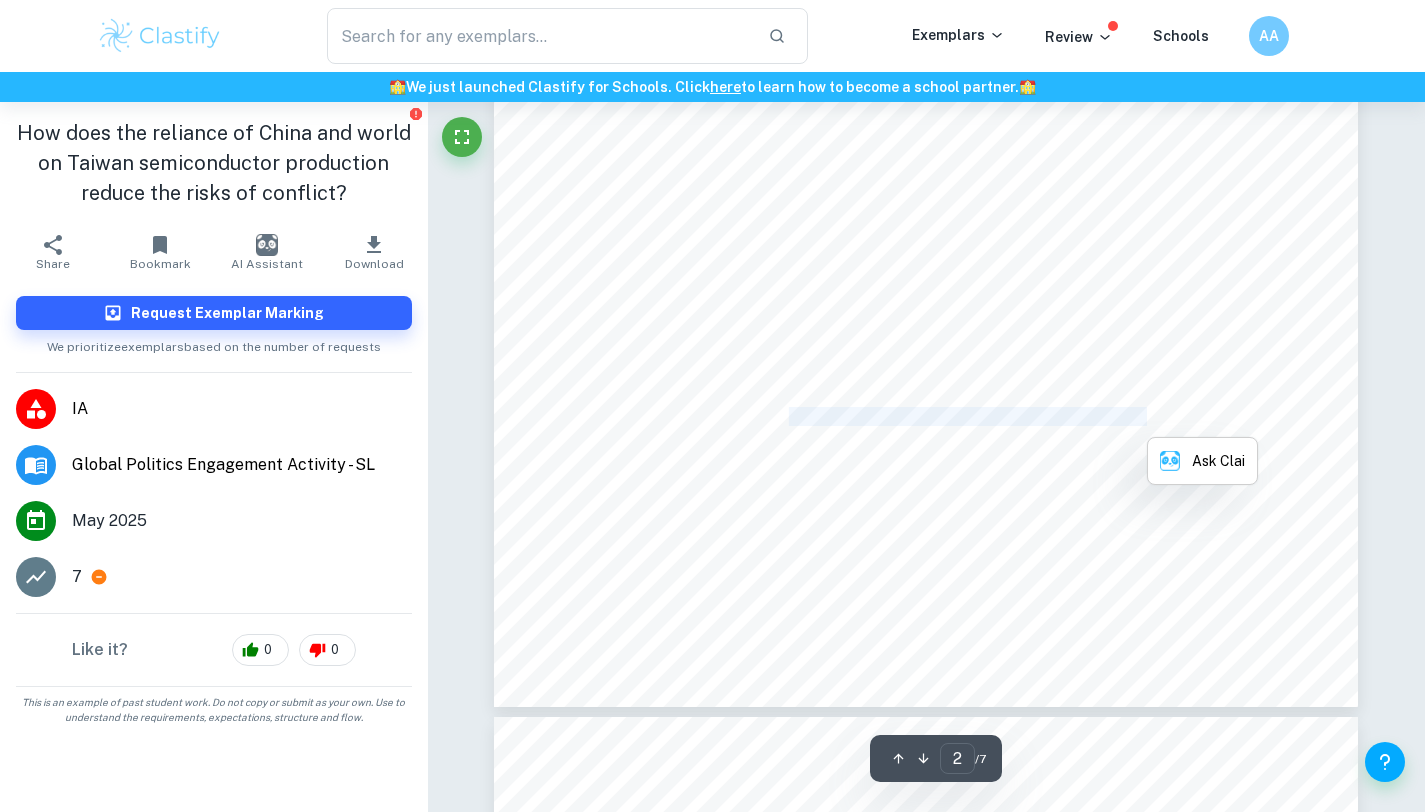 click on "with him, and eventually managed to get the interview via voice communication. I interviewed" at bounding box center (917, 417) 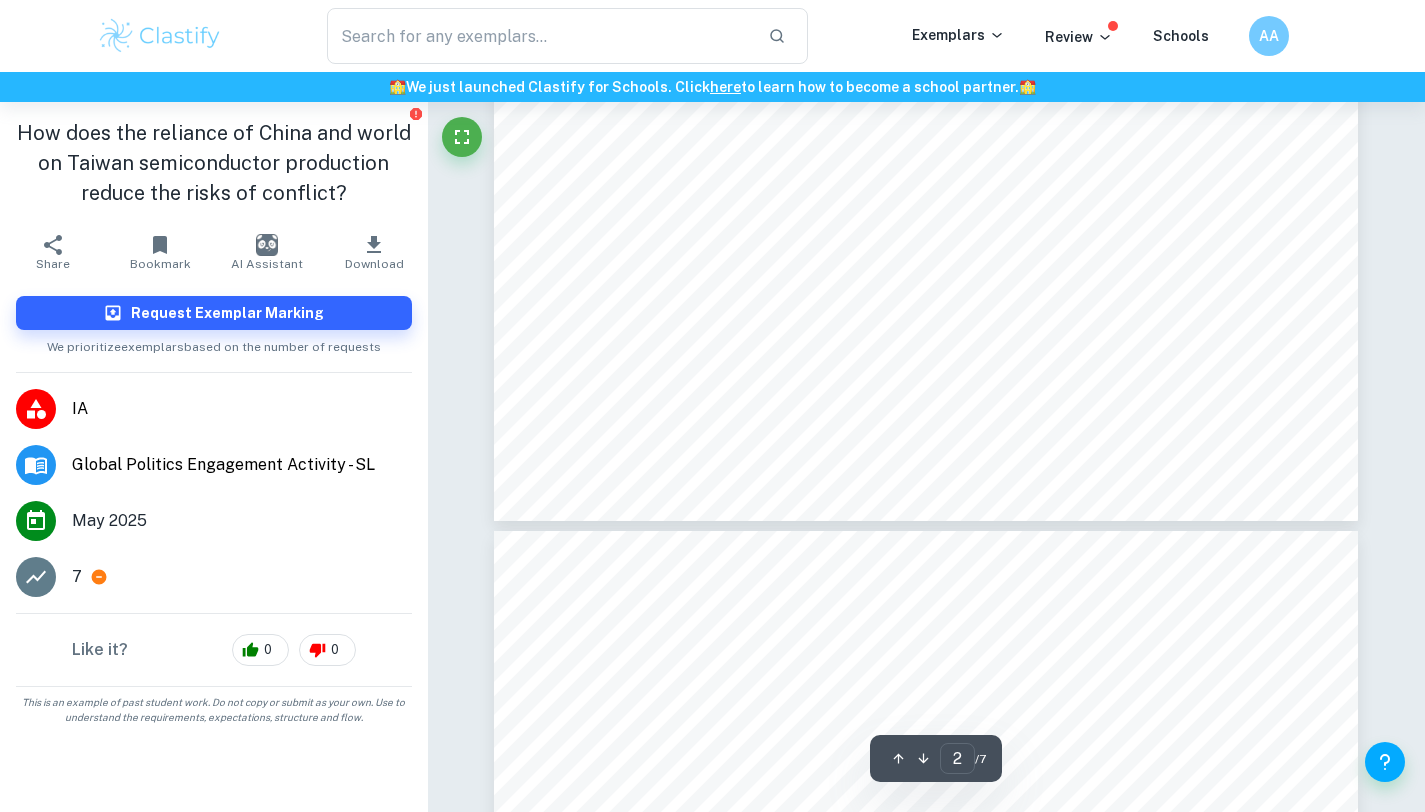 scroll, scrollTop: 2059, scrollLeft: 0, axis: vertical 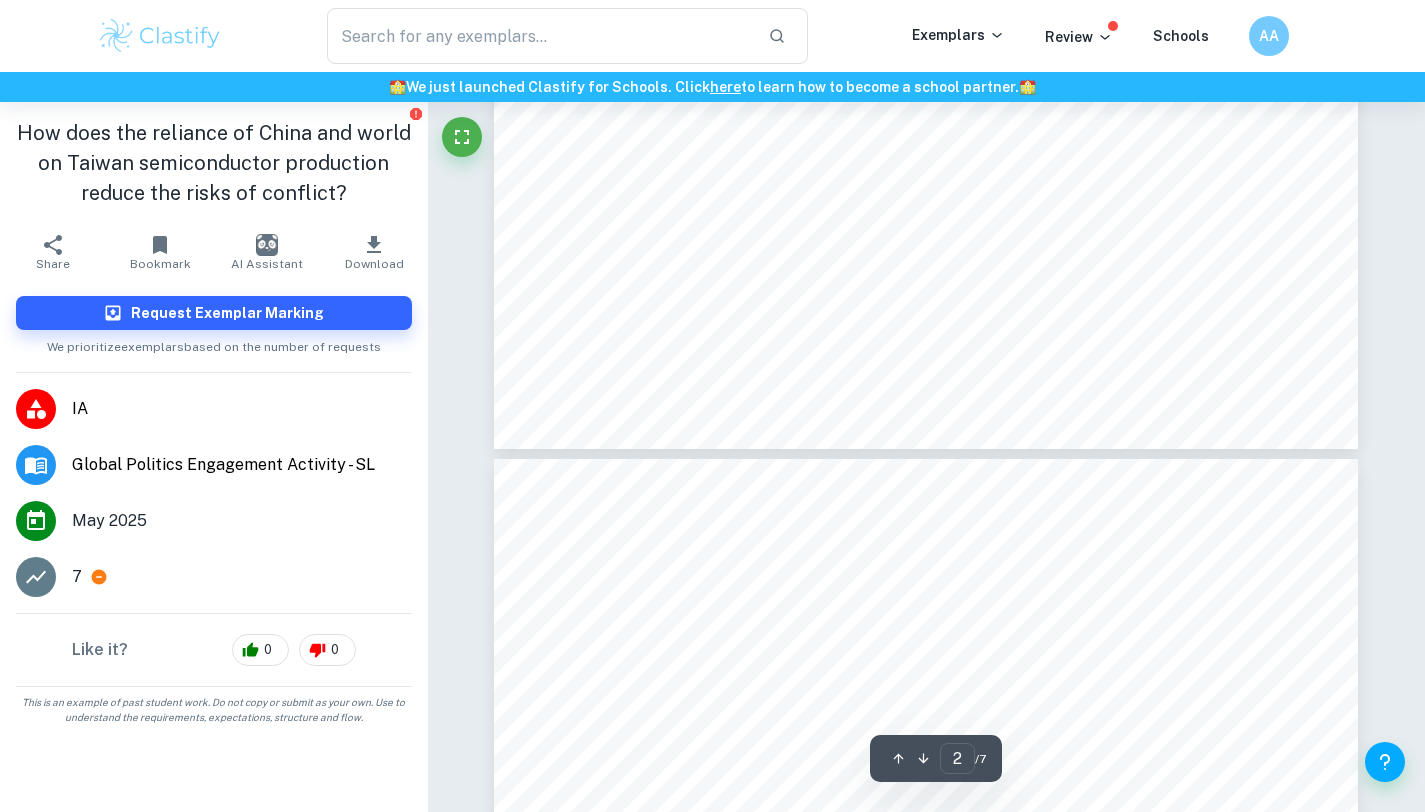 drag, startPoint x: 653, startPoint y: 576, endPoint x: 850, endPoint y: 576, distance: 197 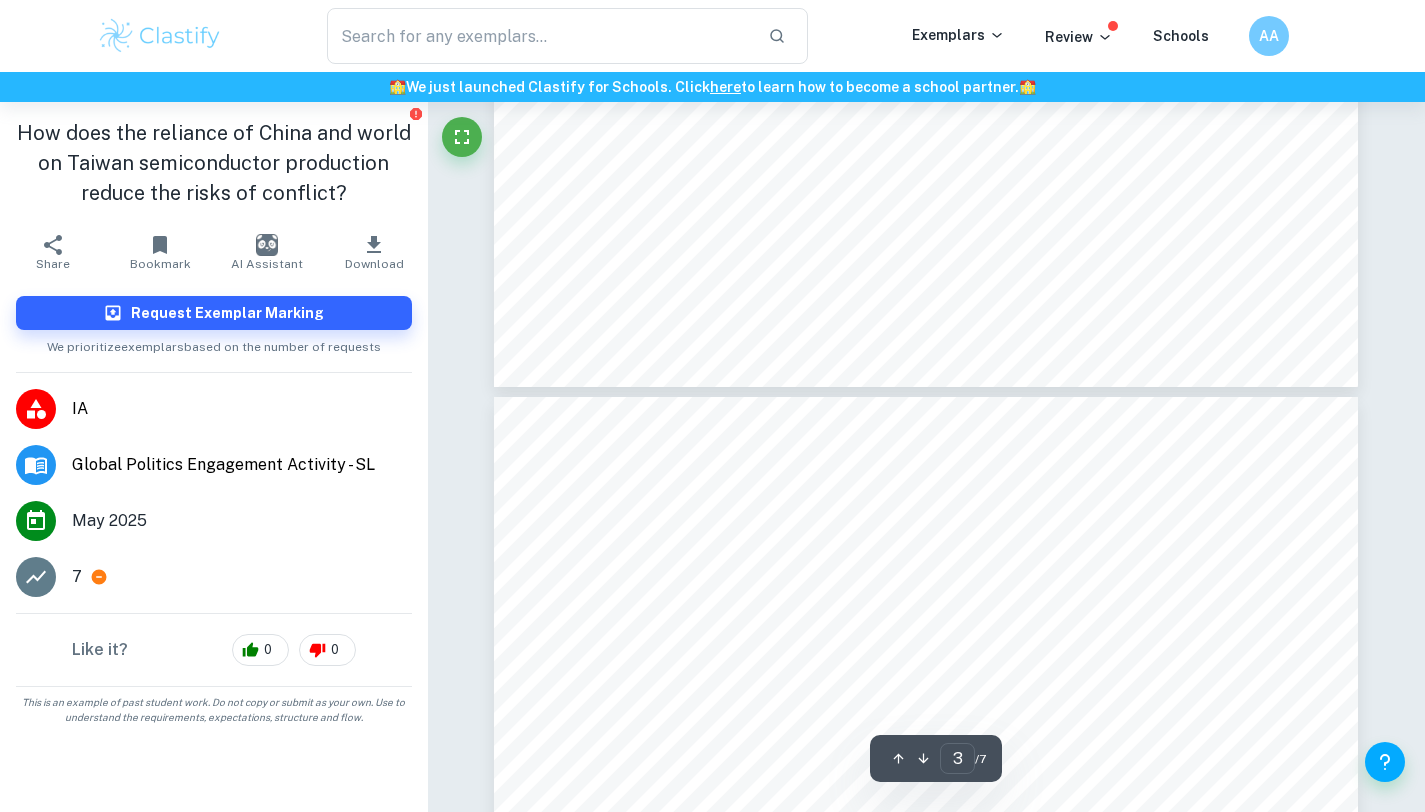 scroll, scrollTop: 2131, scrollLeft: 0, axis: vertical 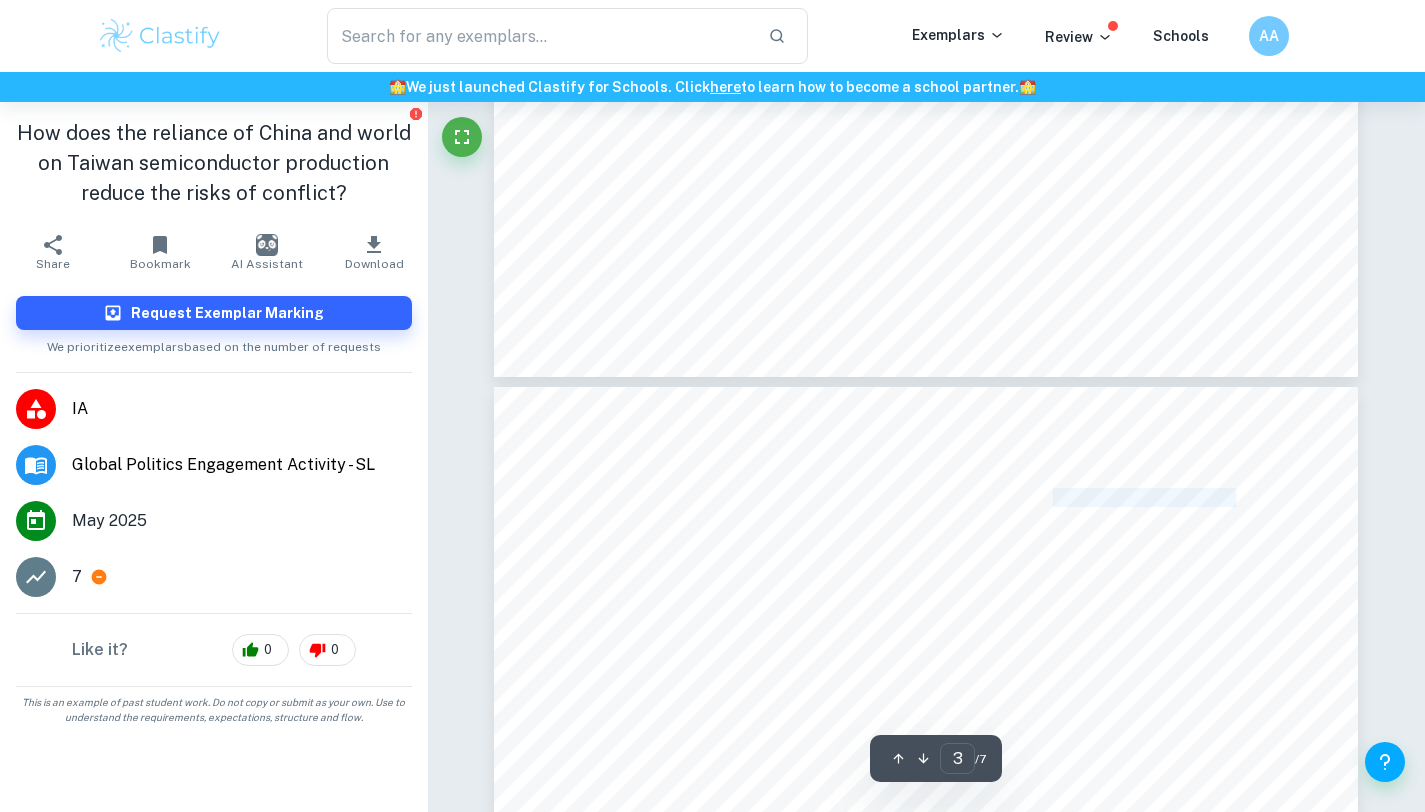 drag, startPoint x: 1053, startPoint y: 501, endPoint x: 1236, endPoint y: 501, distance: 183 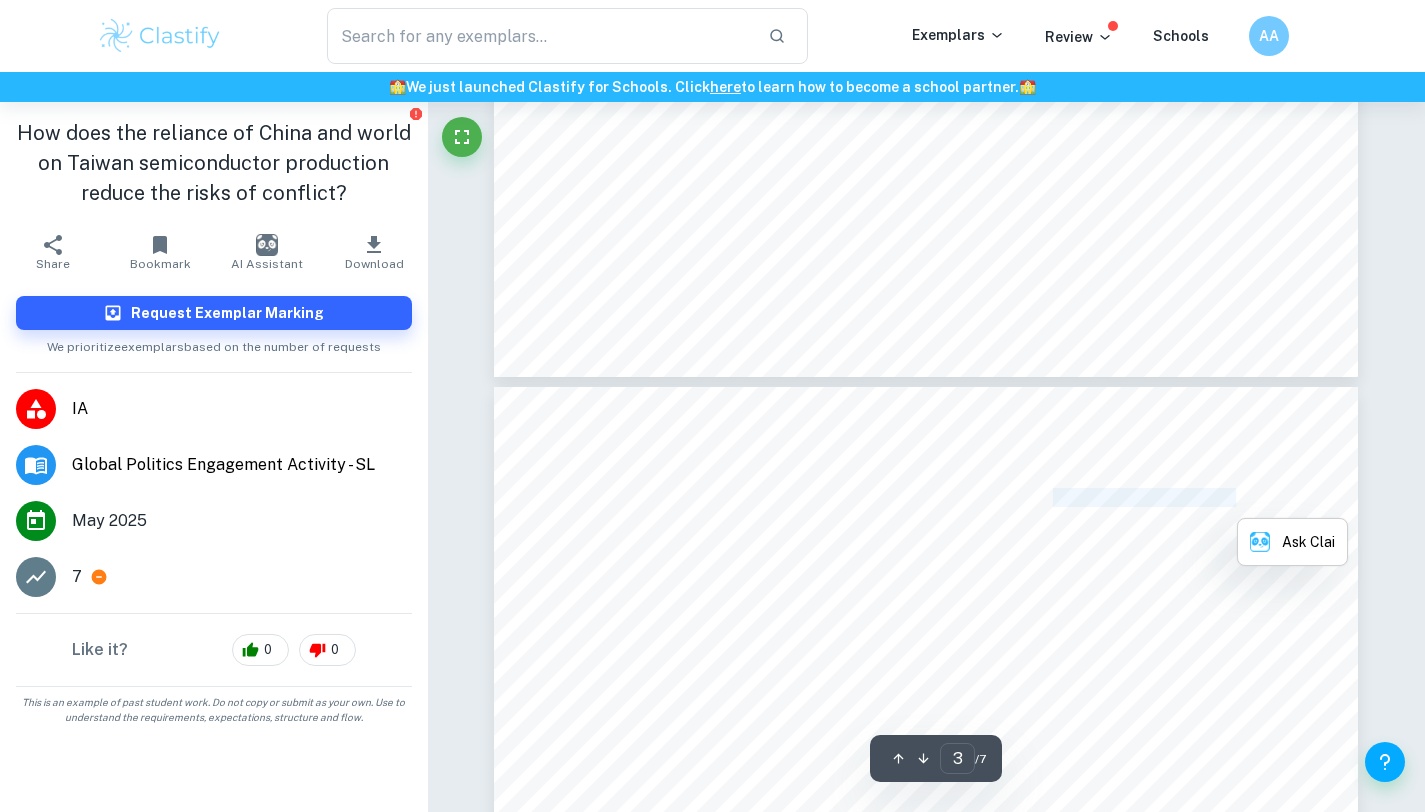 click on "Design Center in Osaka and expressed my desire to be interviewed. Here I had the pleasure of a" at bounding box center (920, 498) 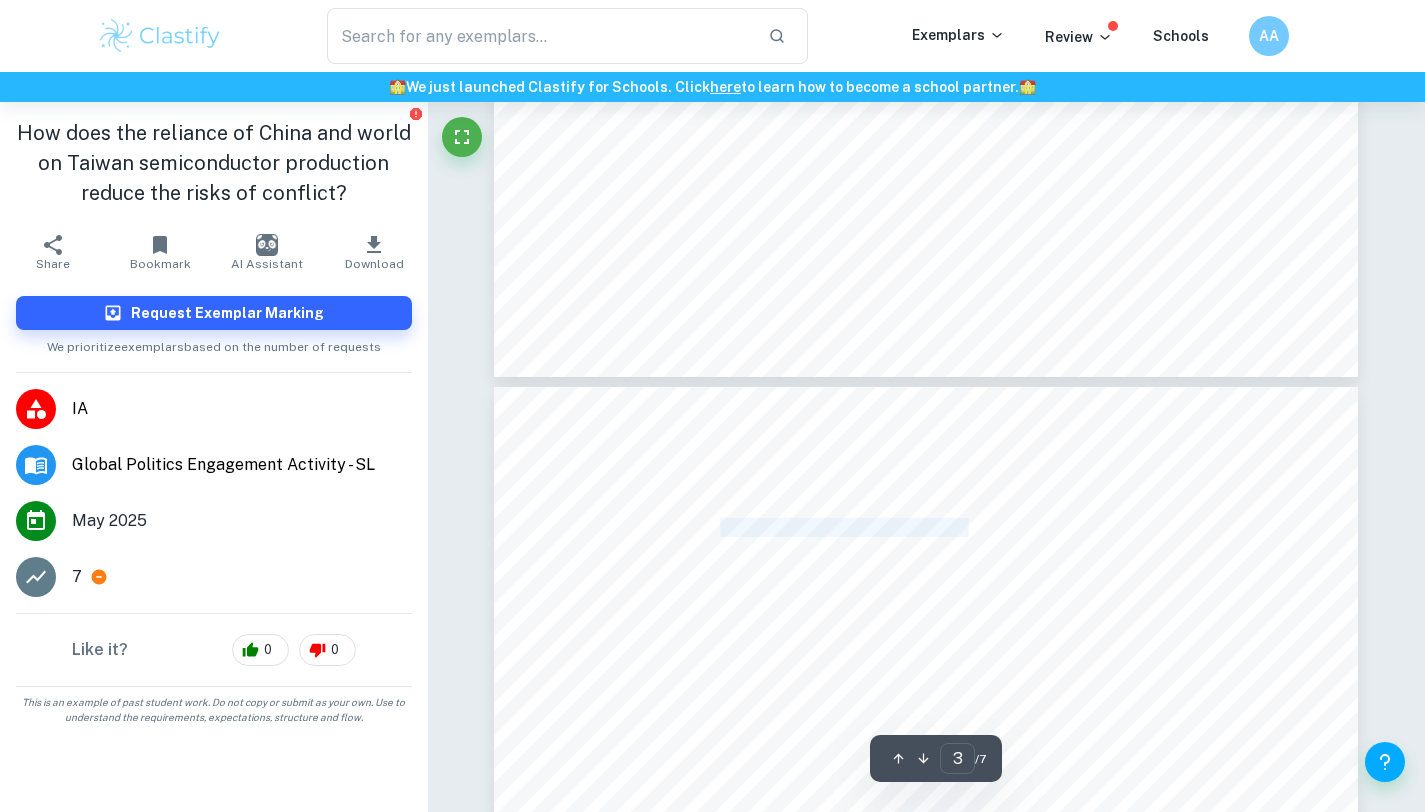 drag, startPoint x: 720, startPoint y: 530, endPoint x: 968, endPoint y: 530, distance: 248 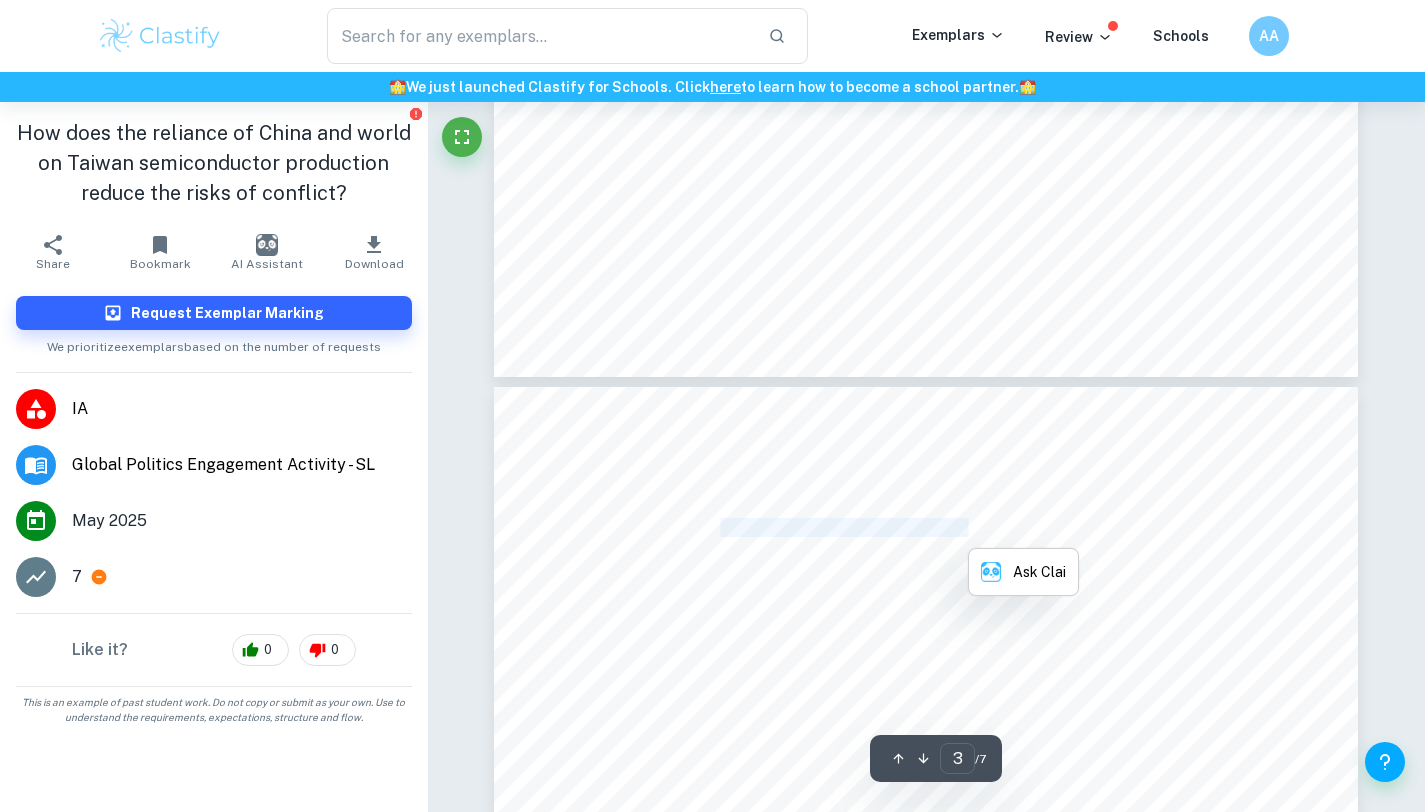 click on "short interview with staff member Betty Li, who is responsible for TSMC Japan's materials" at bounding box center (905, 528) 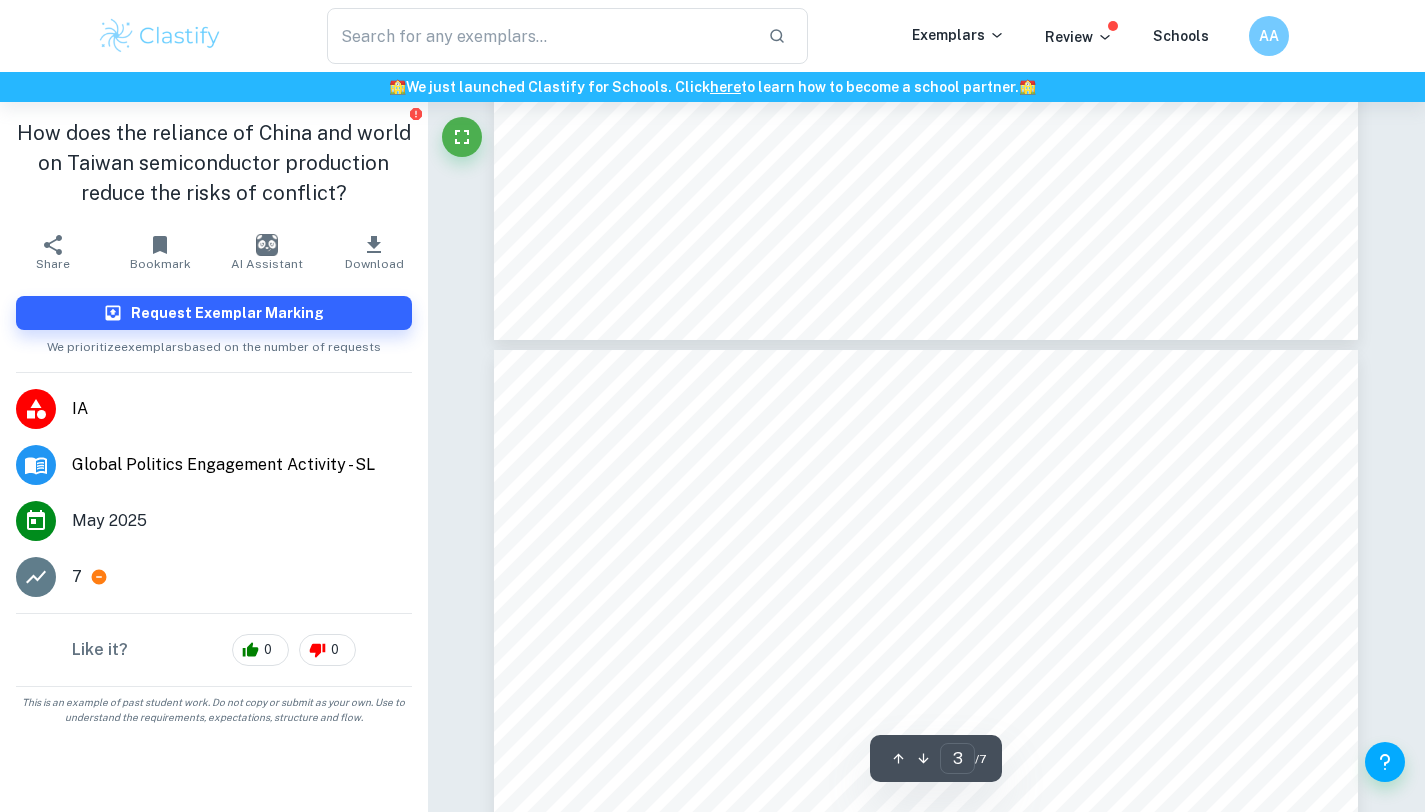 scroll, scrollTop: 2170, scrollLeft: 0, axis: vertical 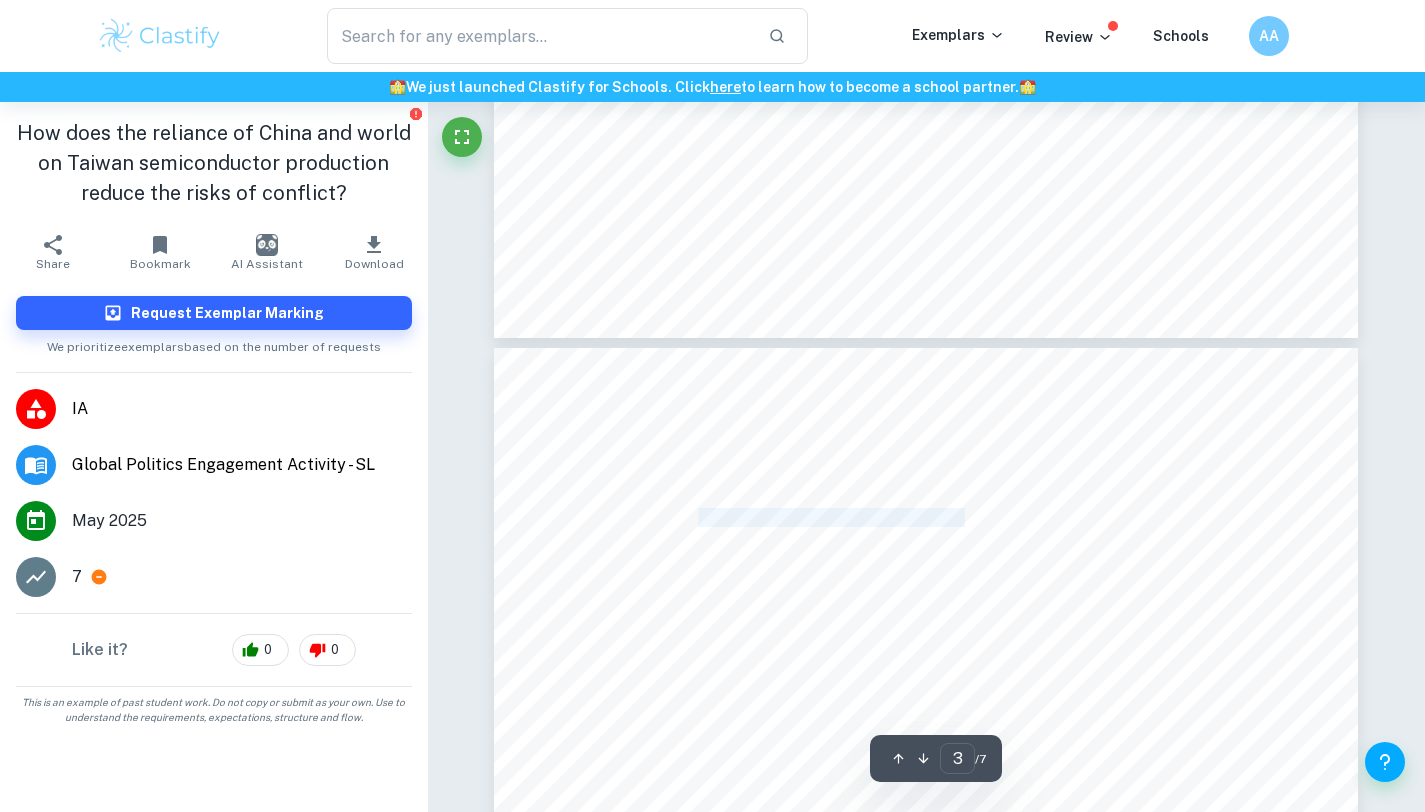 drag, startPoint x: 695, startPoint y: 523, endPoint x: 967, endPoint y: 523, distance: 272 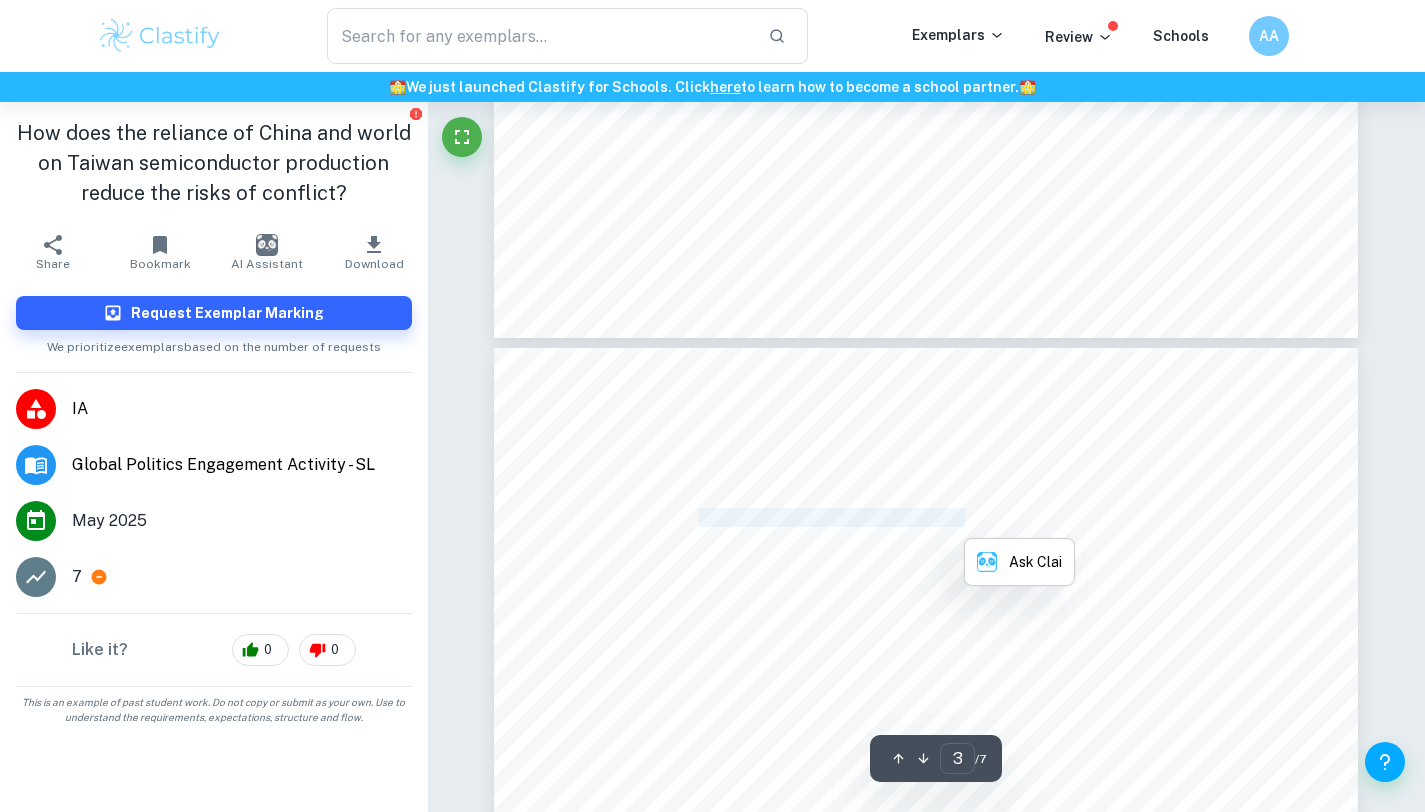 click on "supply chain management. In this interview, I focused on the purpose of TSMC's establishment" at bounding box center [919, 518] 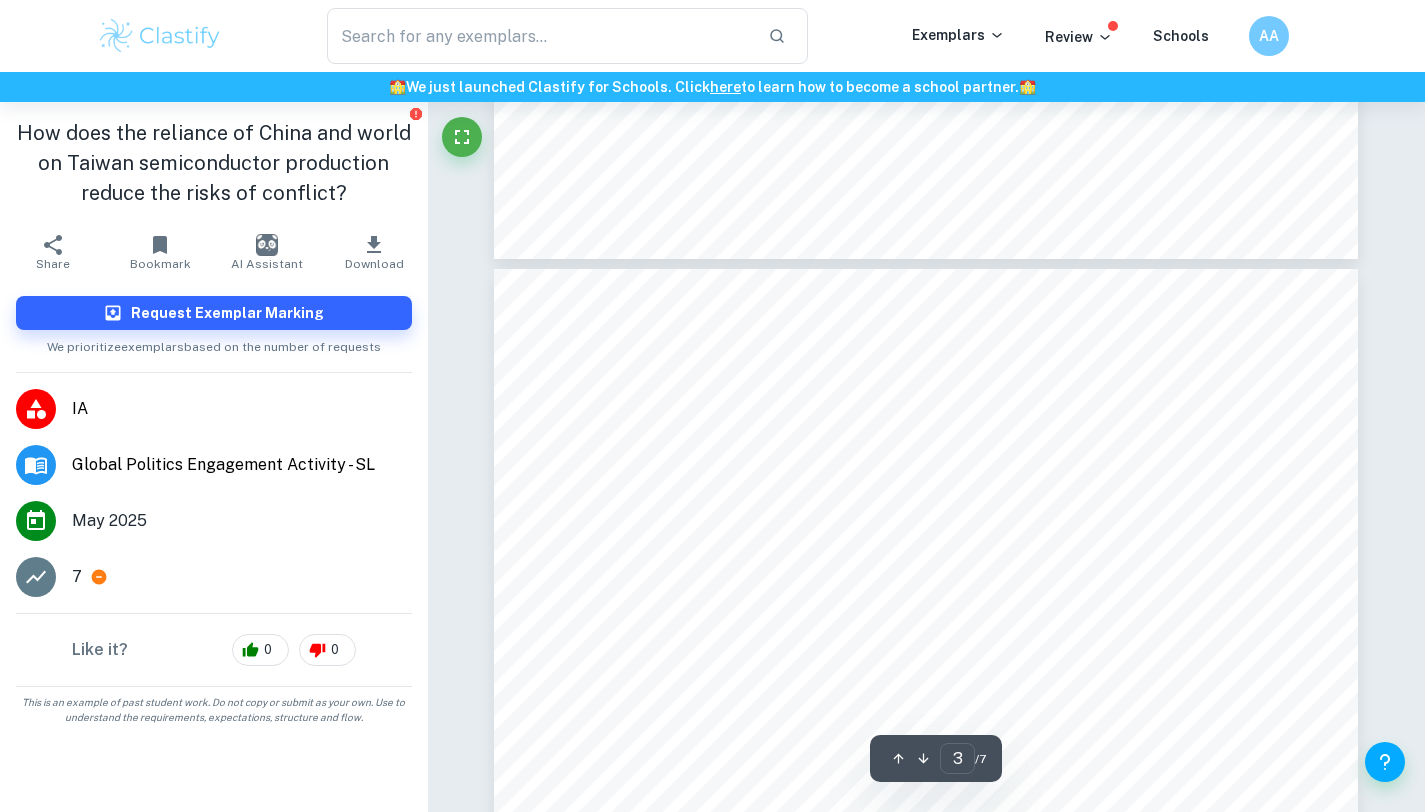scroll, scrollTop: 2251, scrollLeft: 0, axis: vertical 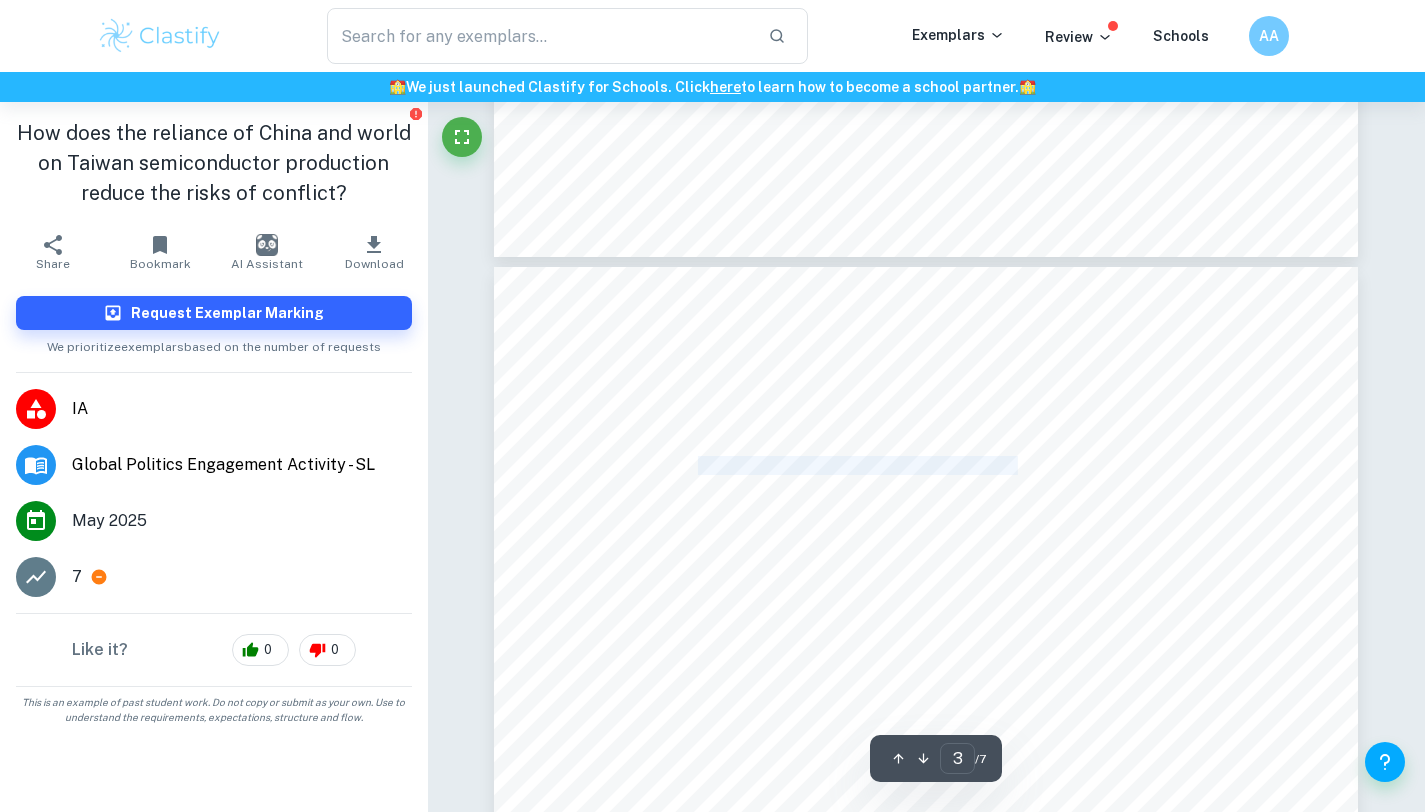 drag, startPoint x: 697, startPoint y: 462, endPoint x: 1019, endPoint y: 462, distance: 322 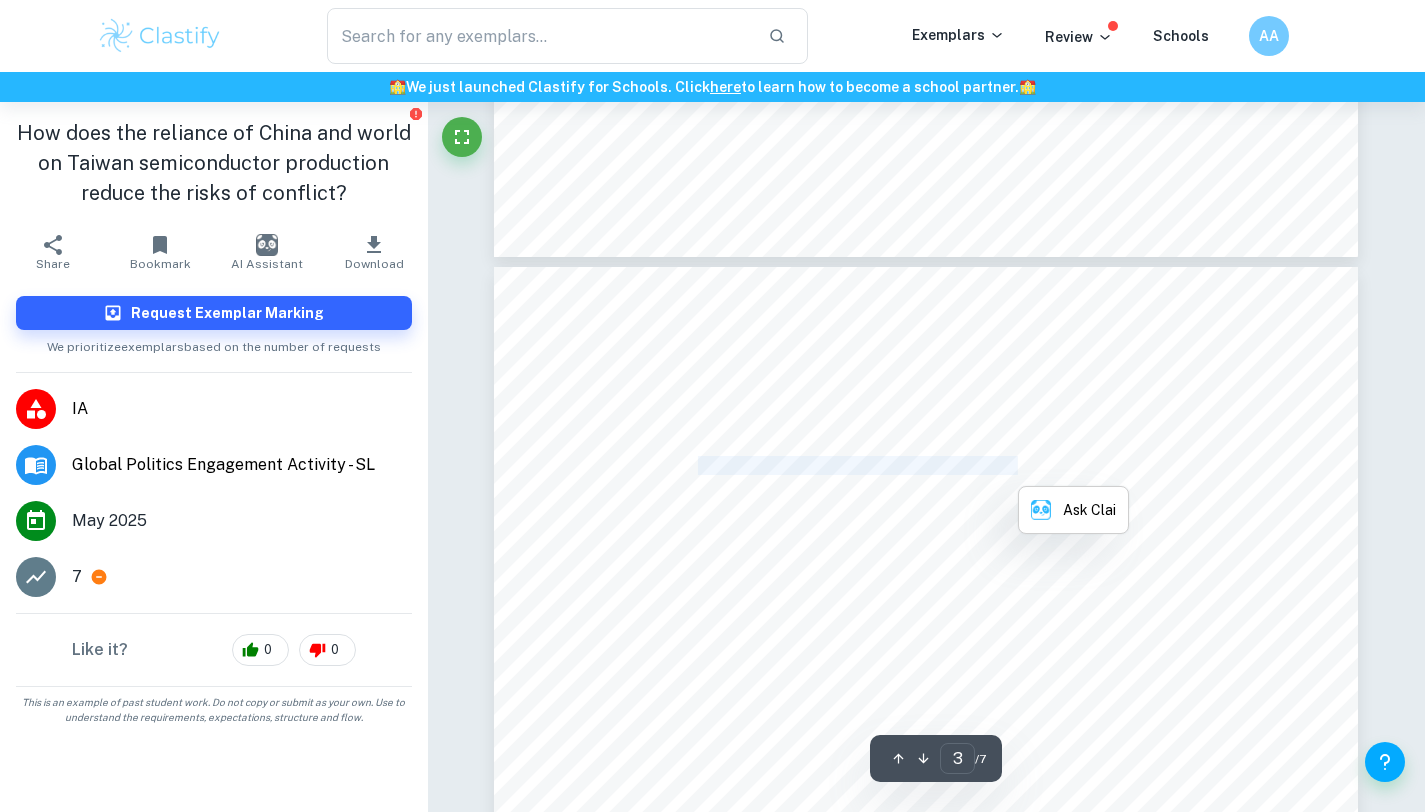 click on "of factories and design centers in Japan and overseas in recent years and whether these overseas" at bounding box center [921, 466] 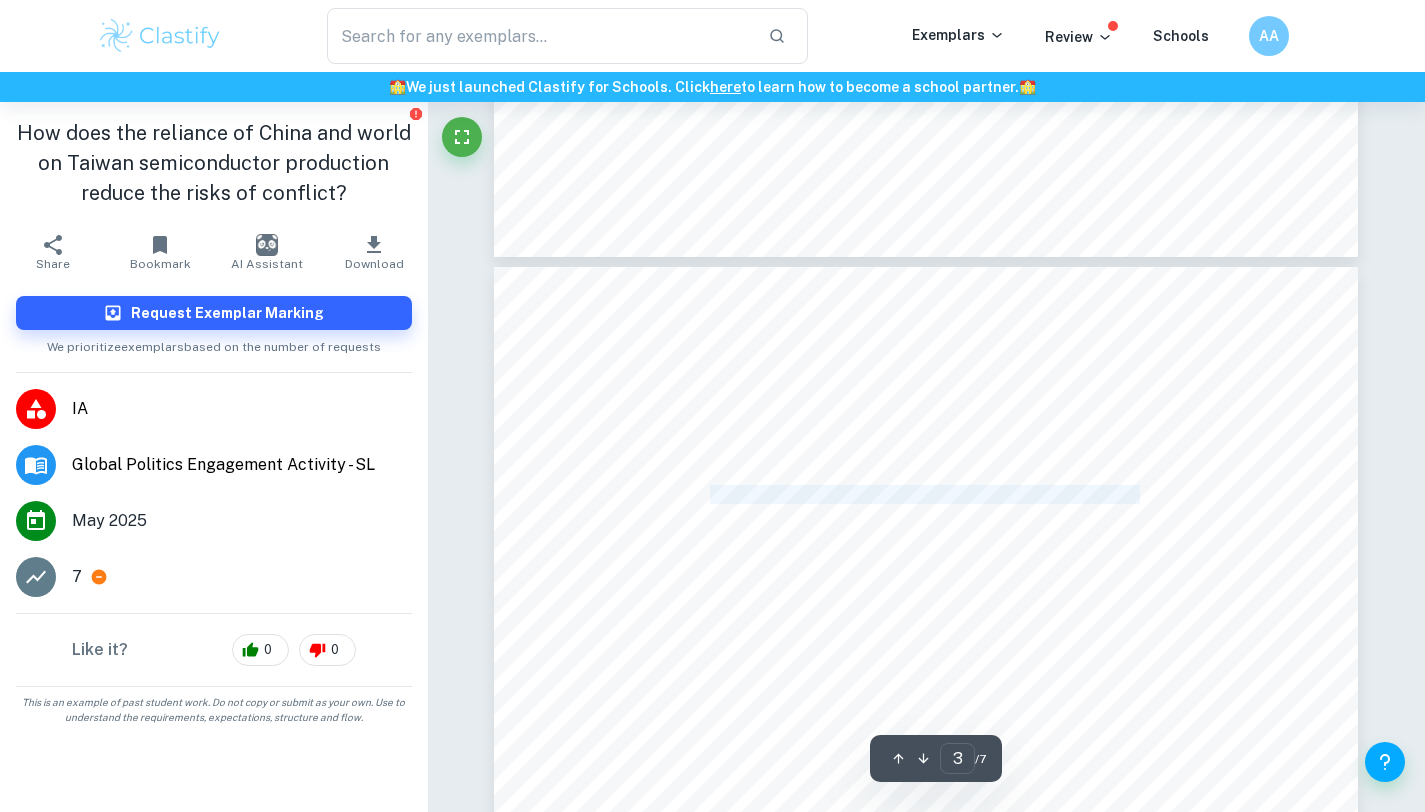 drag, startPoint x: 707, startPoint y: 495, endPoint x: 1142, endPoint y: 495, distance: 435 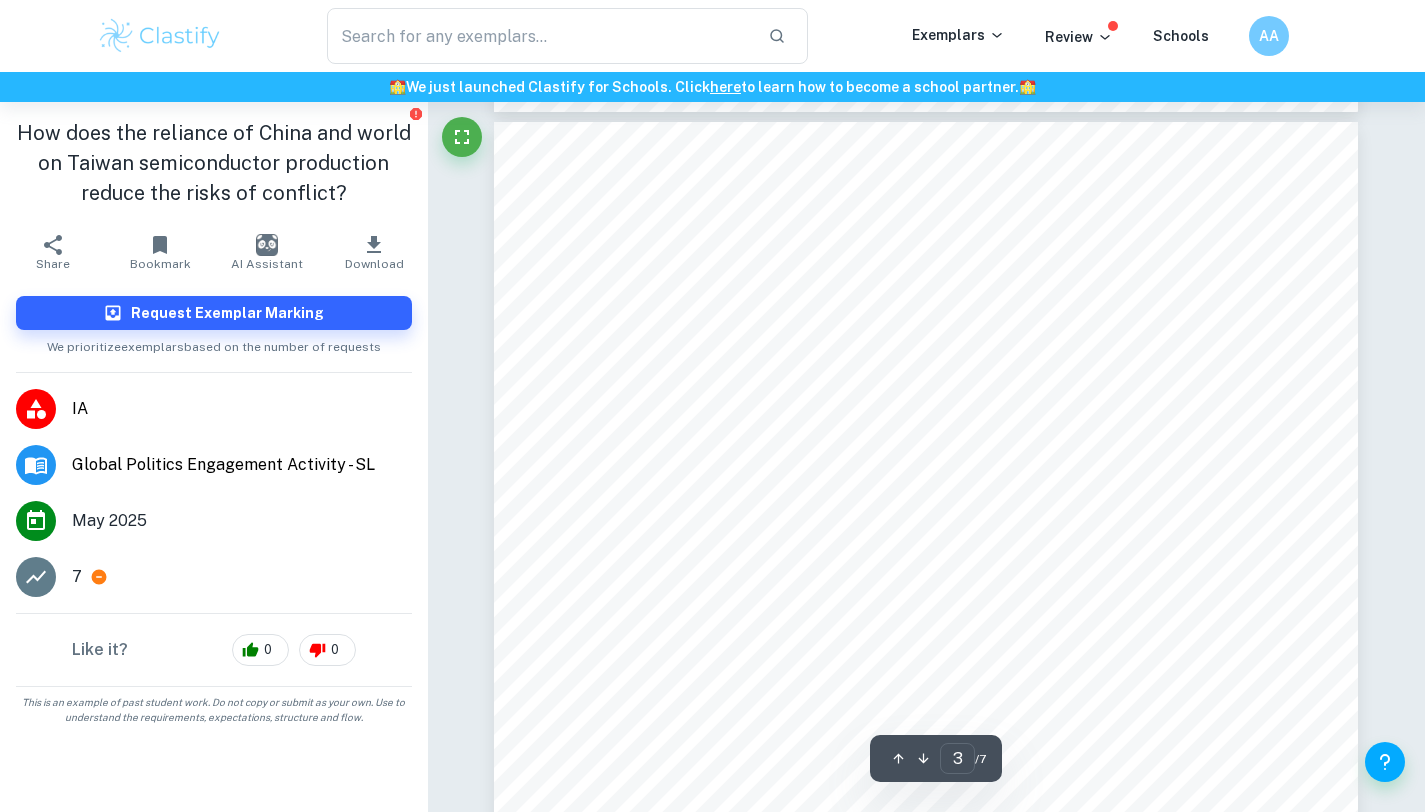 scroll, scrollTop: 2438, scrollLeft: 0, axis: vertical 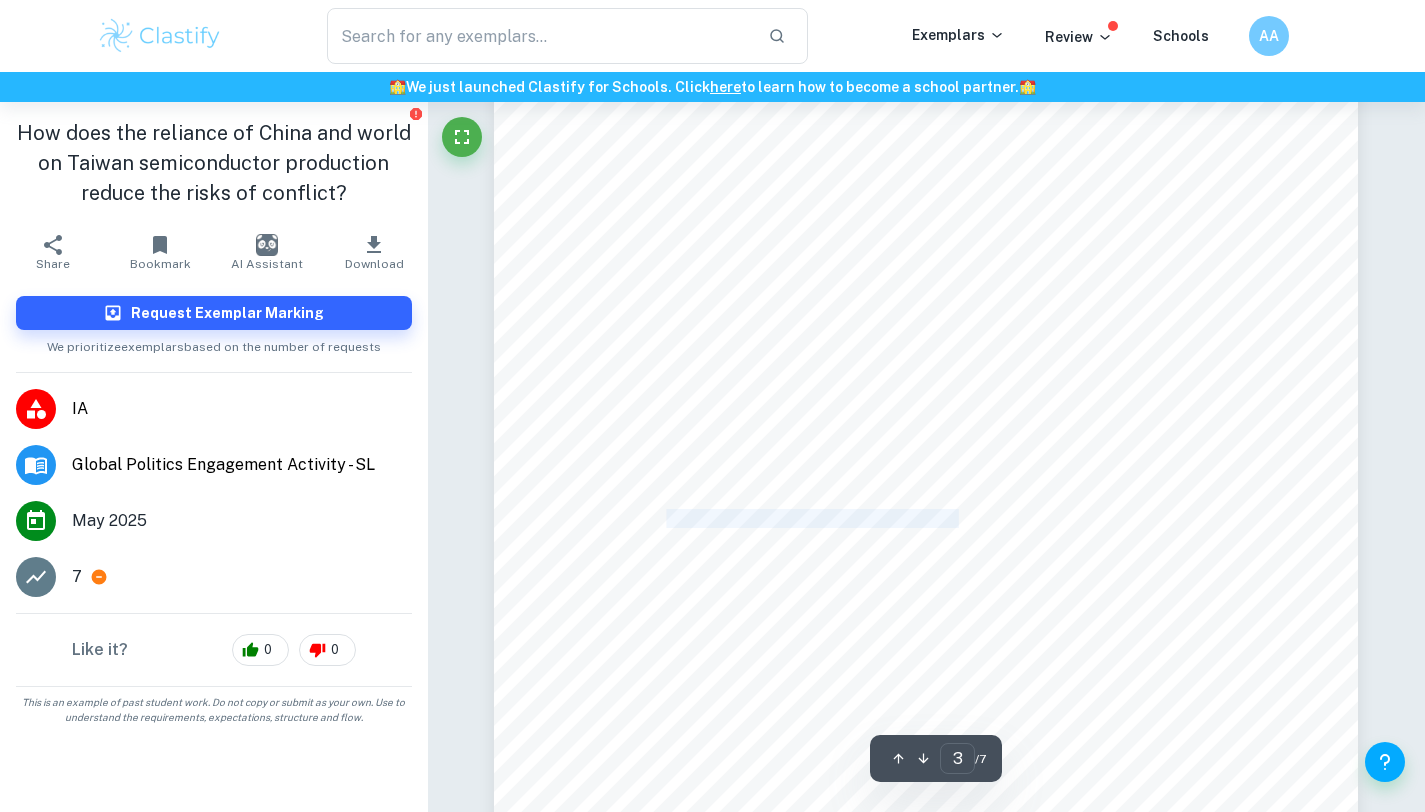 drag, startPoint x: 668, startPoint y: 518, endPoint x: 960, endPoint y: 517, distance: 292.0017 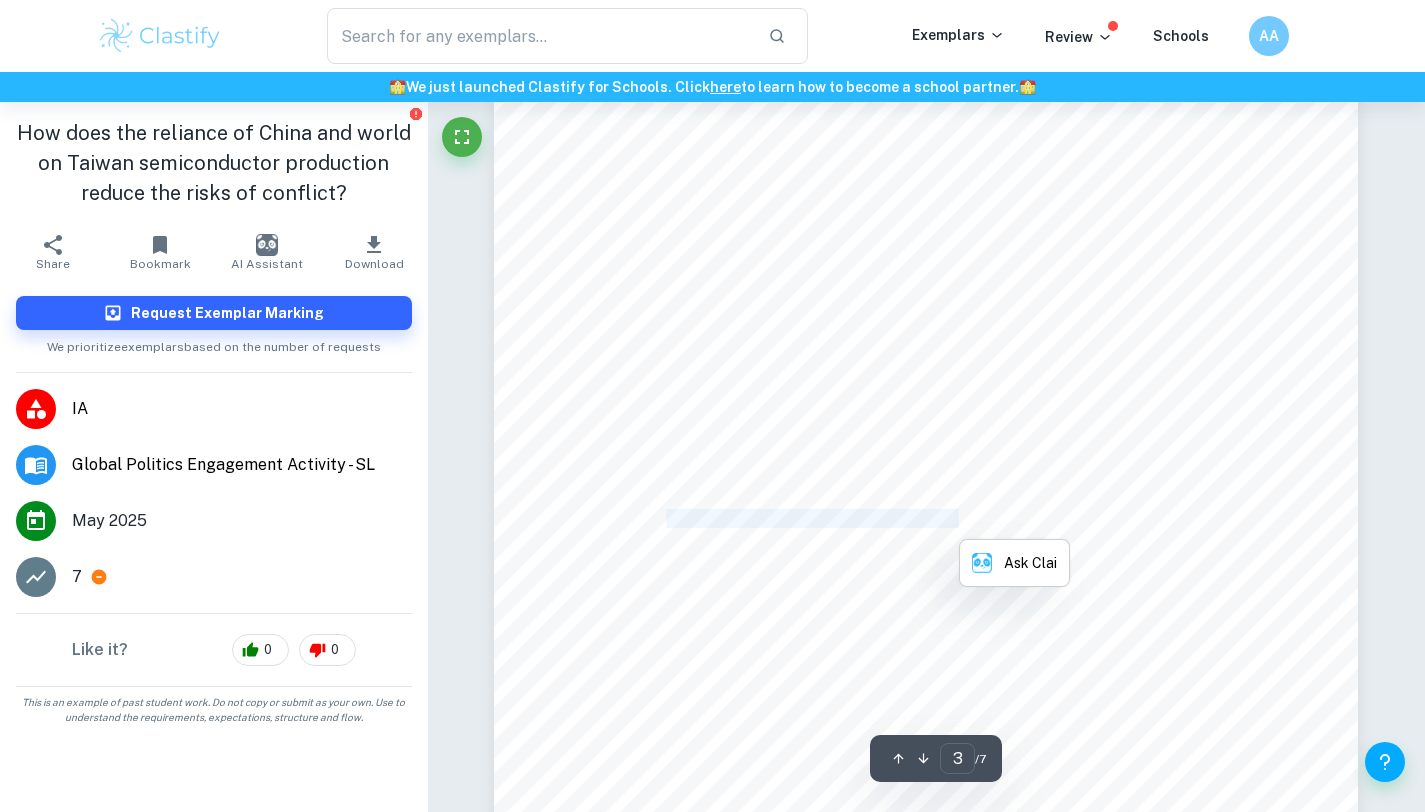 click on "offensive realism perspective, the reasons of China intended to recapture Taiwan are in 2 levels:" at bounding box center (921, 519) 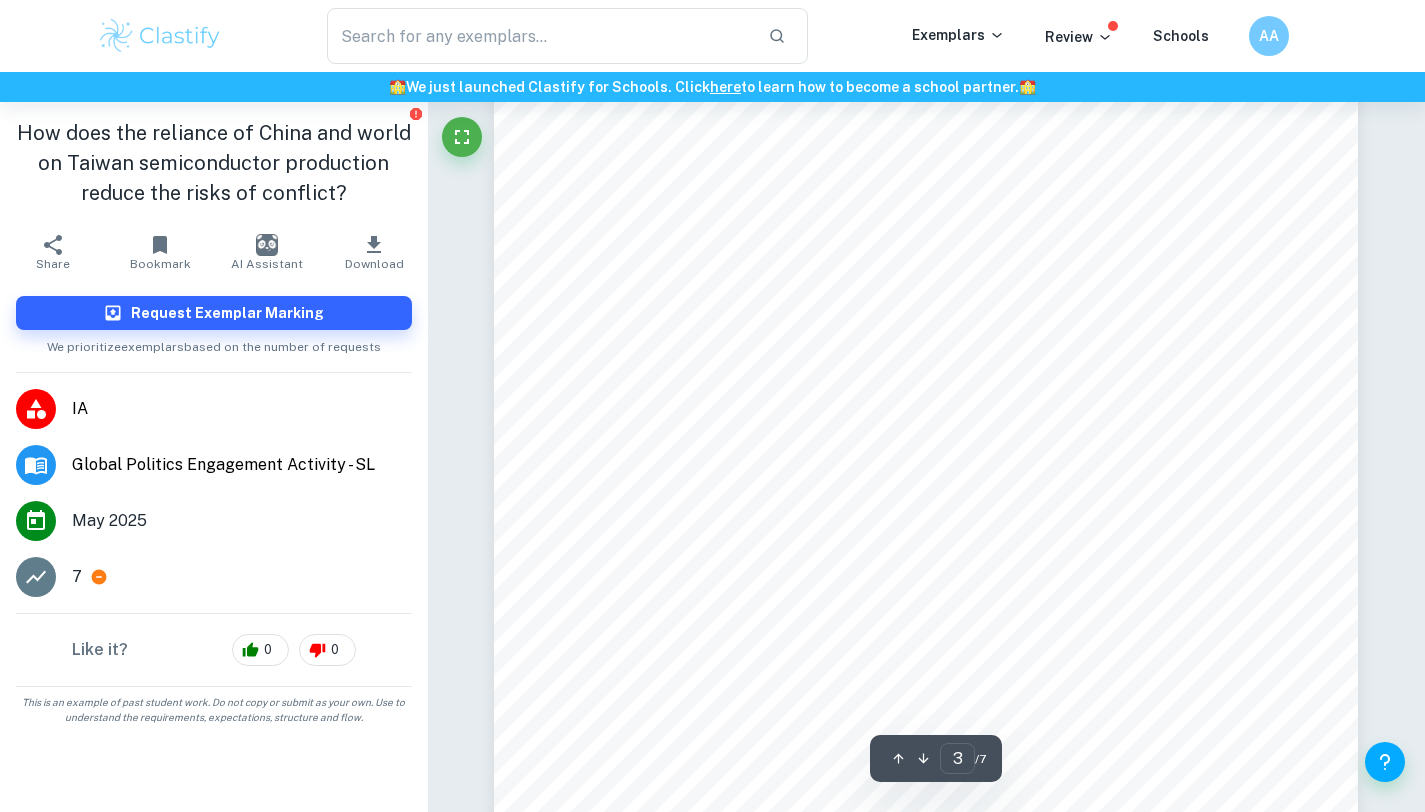 scroll, scrollTop: 2498, scrollLeft: 0, axis: vertical 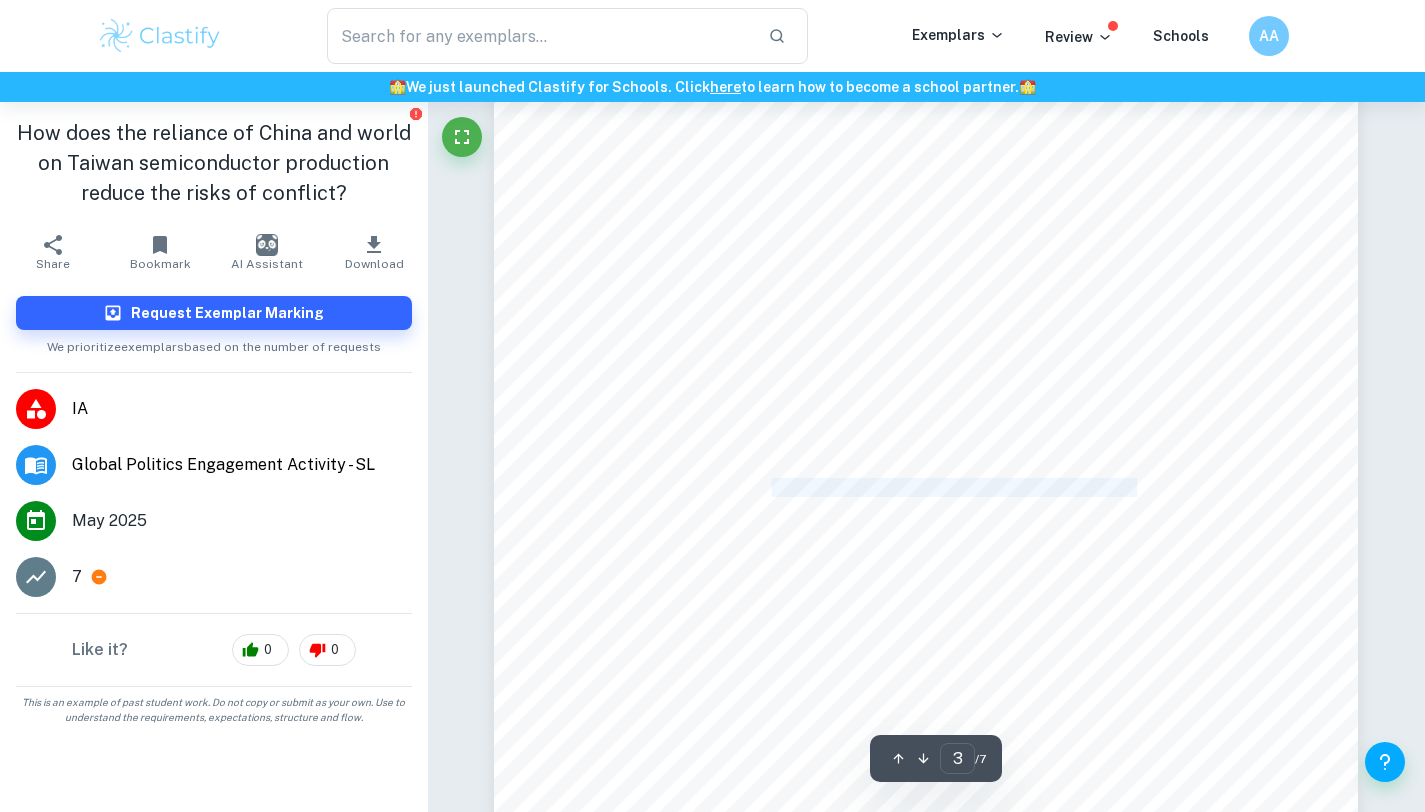 drag, startPoint x: 774, startPoint y: 483, endPoint x: 1138, endPoint y: 483, distance: 364 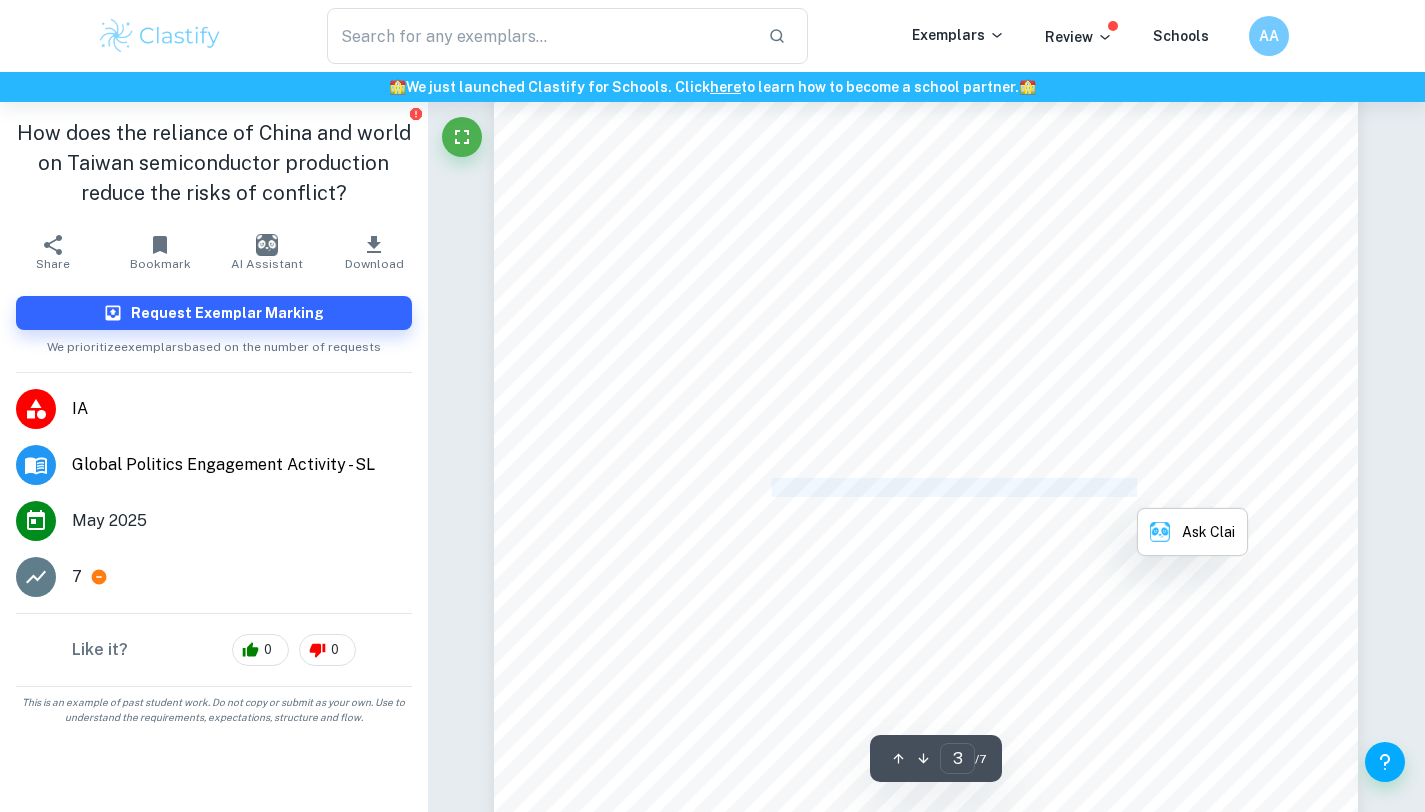 click on "national and personal. From national level, Taiwan has been long regarded as a renegade" at bounding box center (896, 488) 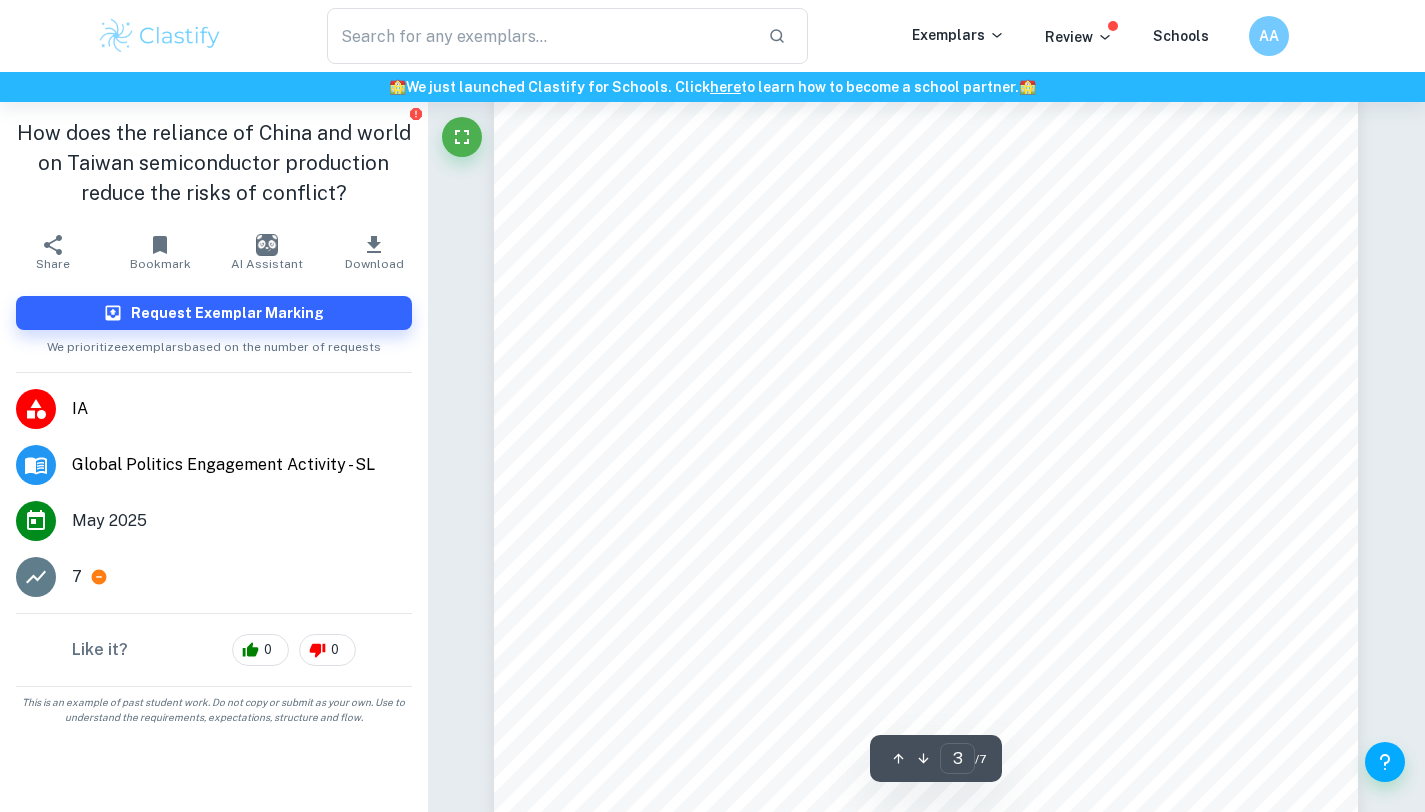 scroll, scrollTop: 2518, scrollLeft: 0, axis: vertical 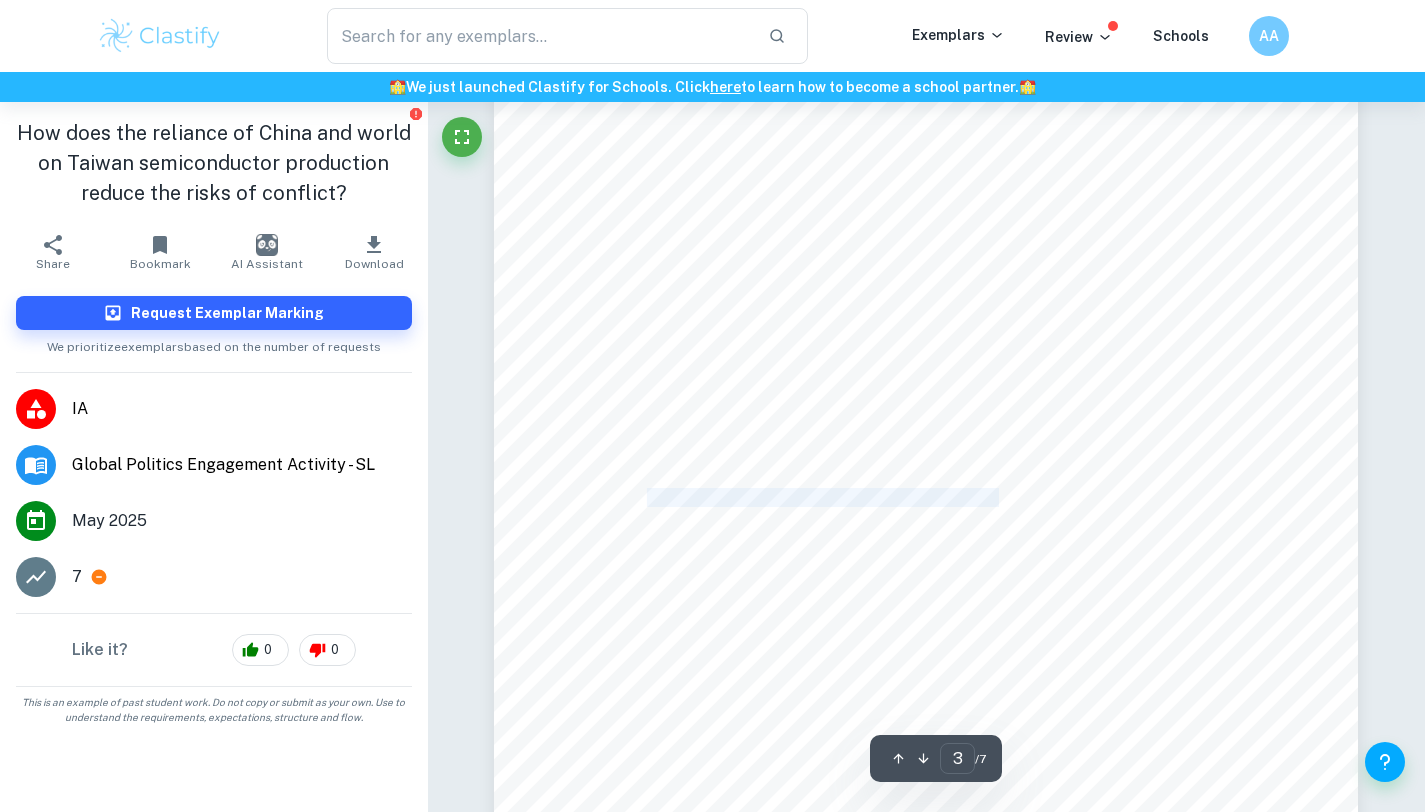 drag, startPoint x: 647, startPoint y: 496, endPoint x: 1013, endPoint y: 496, distance: 366 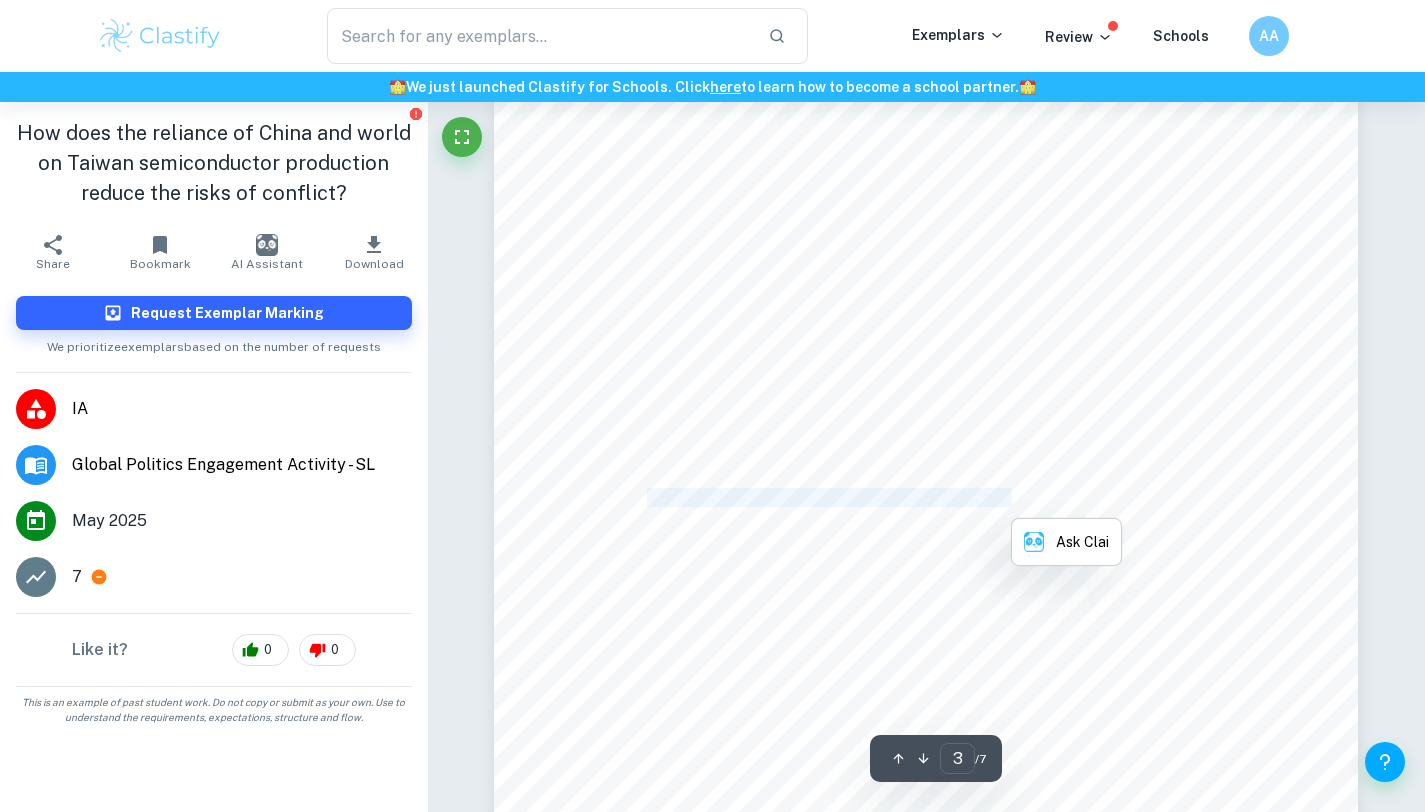 click on "territory, recapturing Taiwan for China and CCP government is a way to enhance the" at bounding box center [883, 498] 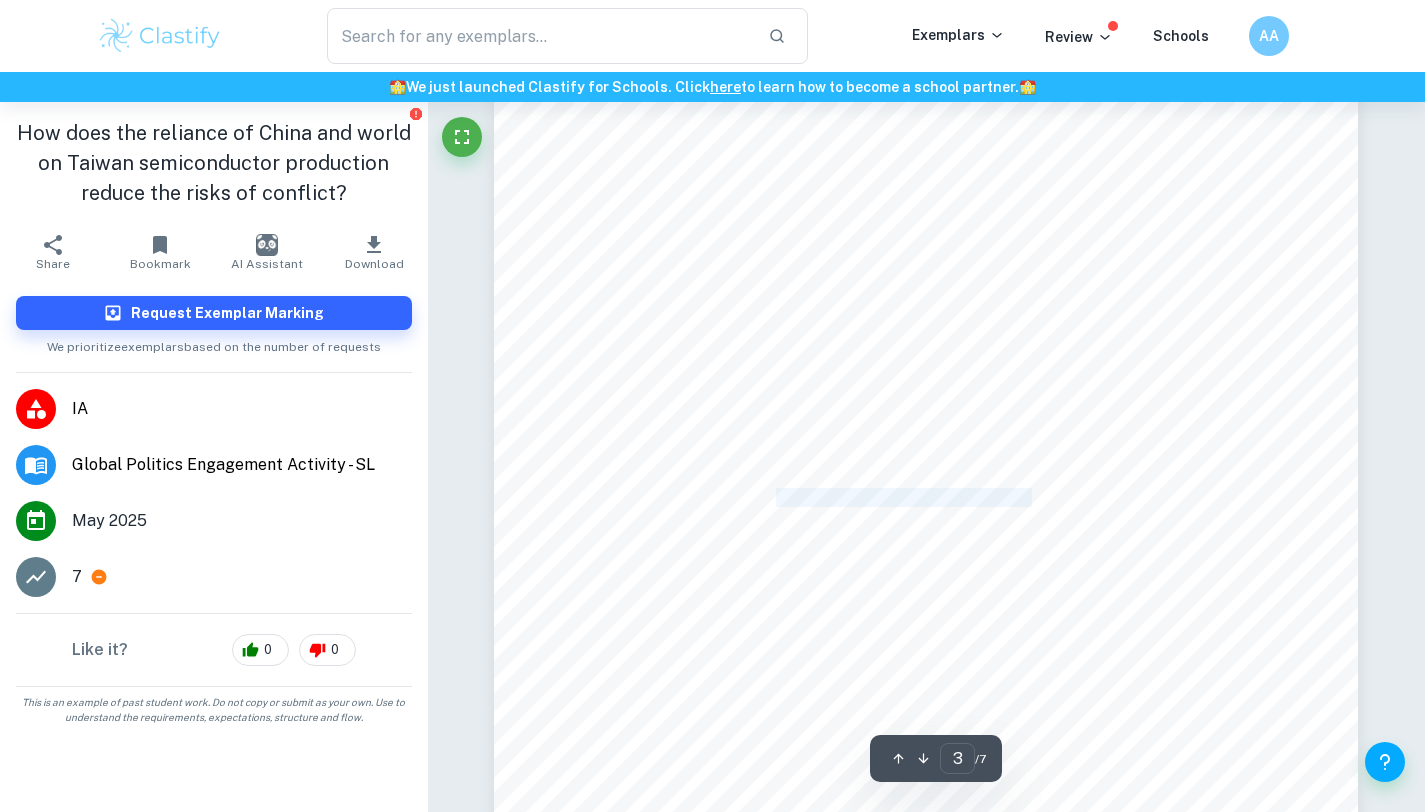 drag, startPoint x: 805, startPoint y: 494, endPoint x: 1033, endPoint y: 494, distance: 228 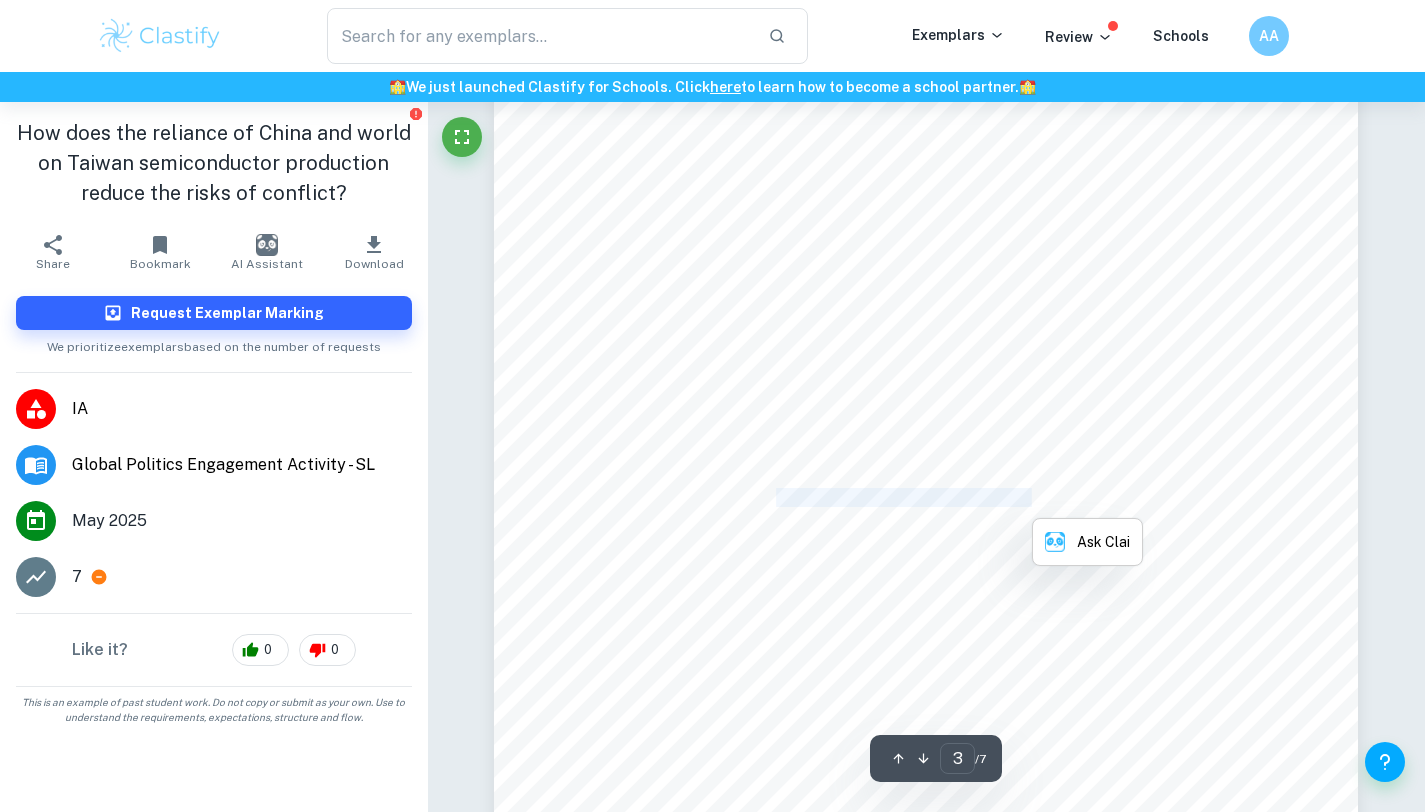 click on "territory, recapturing Taiwan for China and CCP government is a way to enhance the" at bounding box center [883, 498] 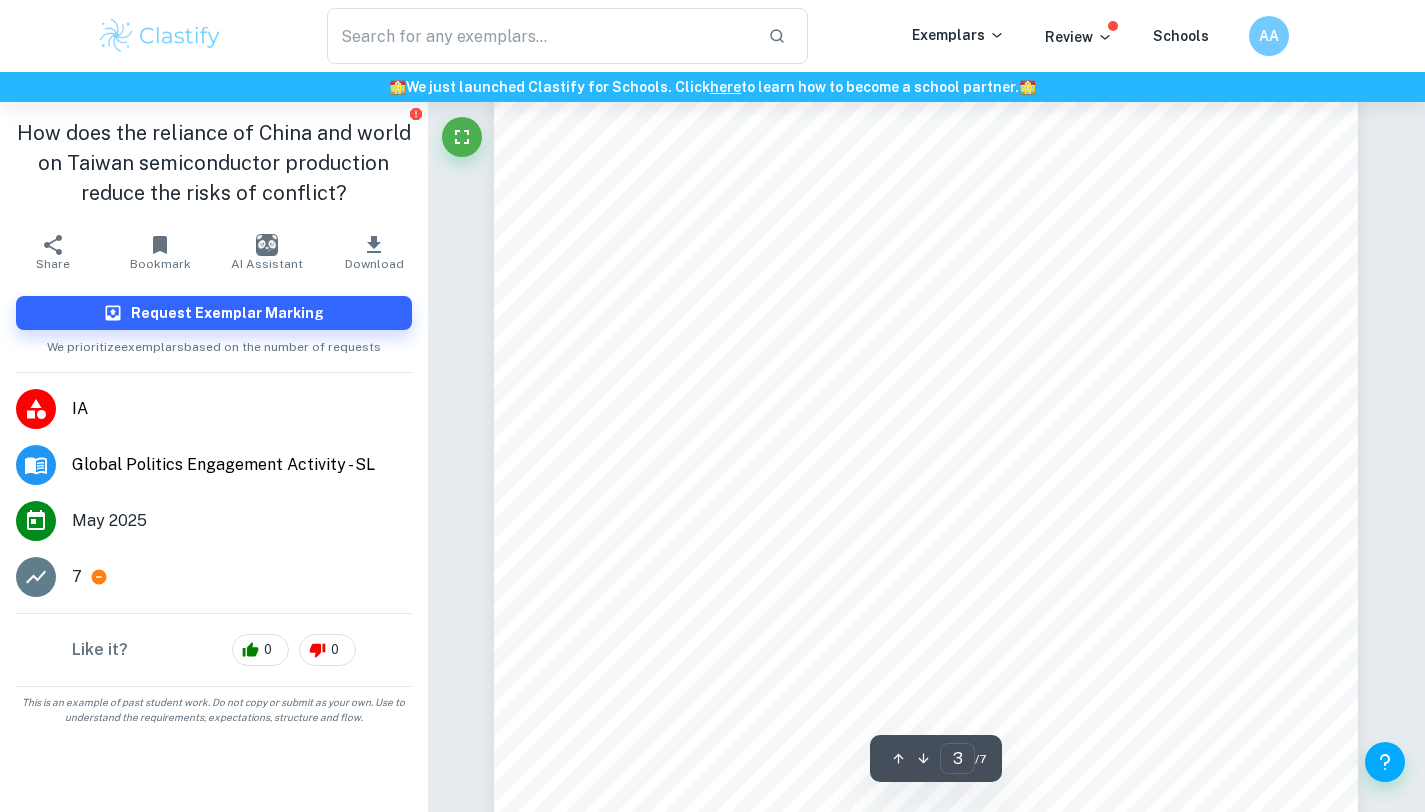 scroll, scrollTop: 2563, scrollLeft: 0, axis: vertical 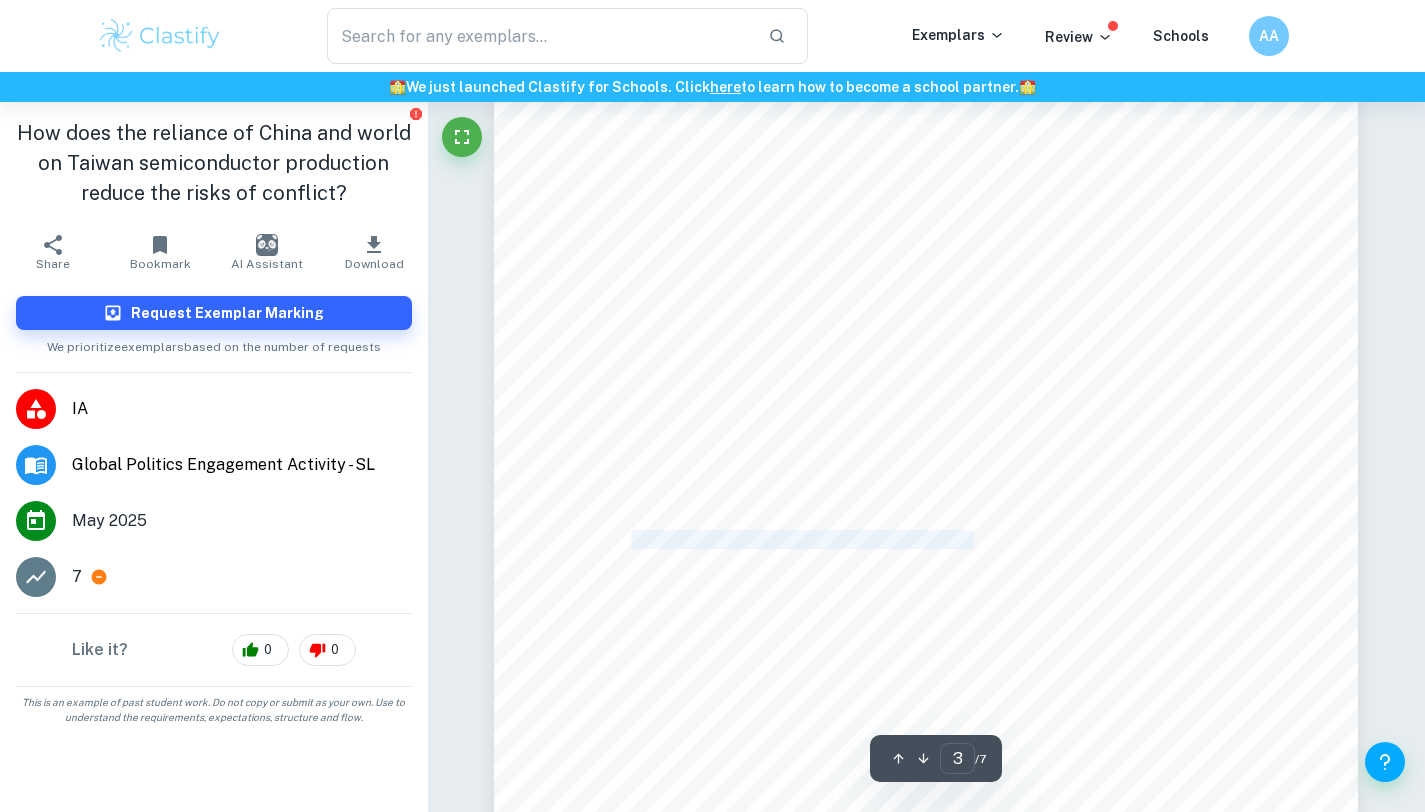 drag, startPoint x: 631, startPoint y: 545, endPoint x: 975, endPoint y: 545, distance: 344 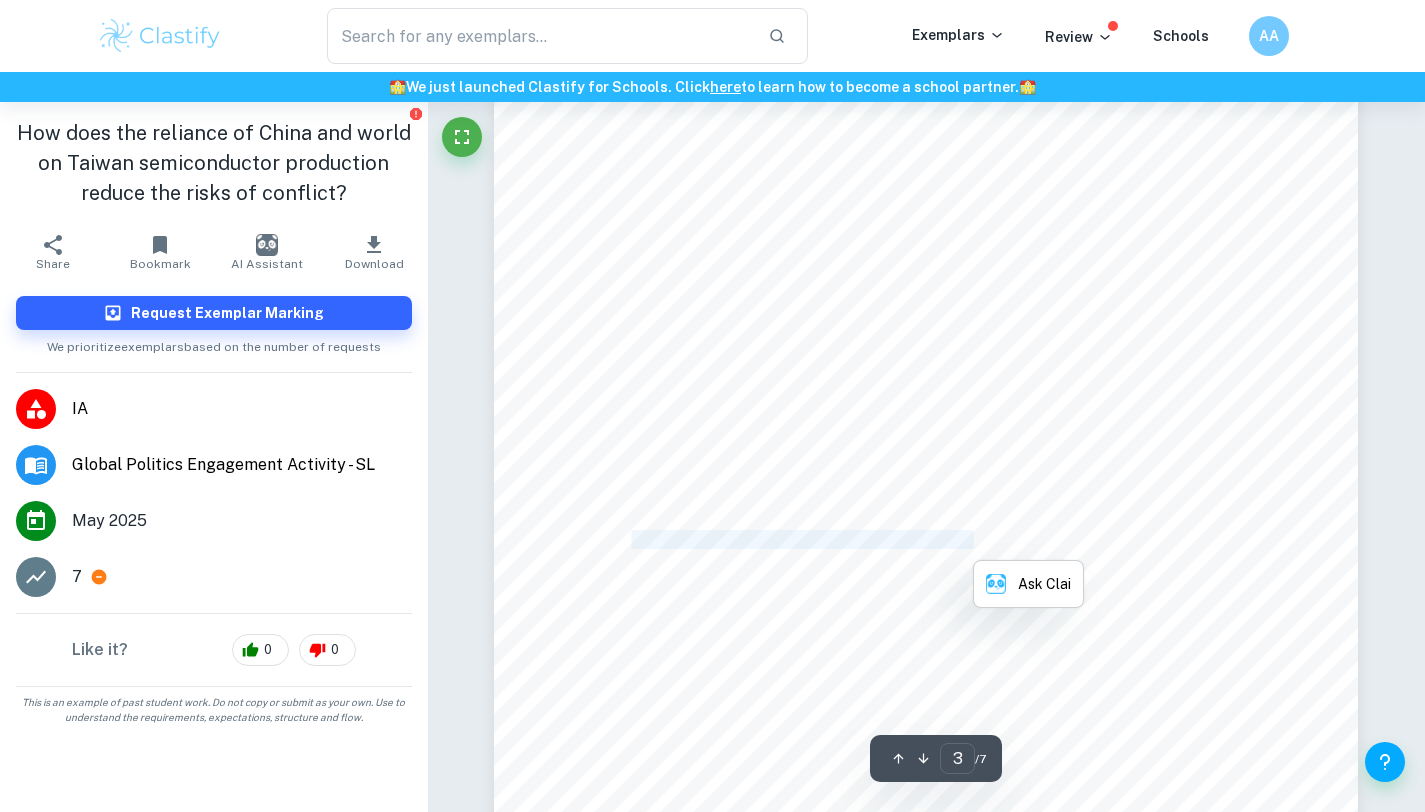 click on "determine by leader of CCP, Xi Jinping, he sets recapturing Taiwan as goal within the tenure." at bounding box center (911, 540) 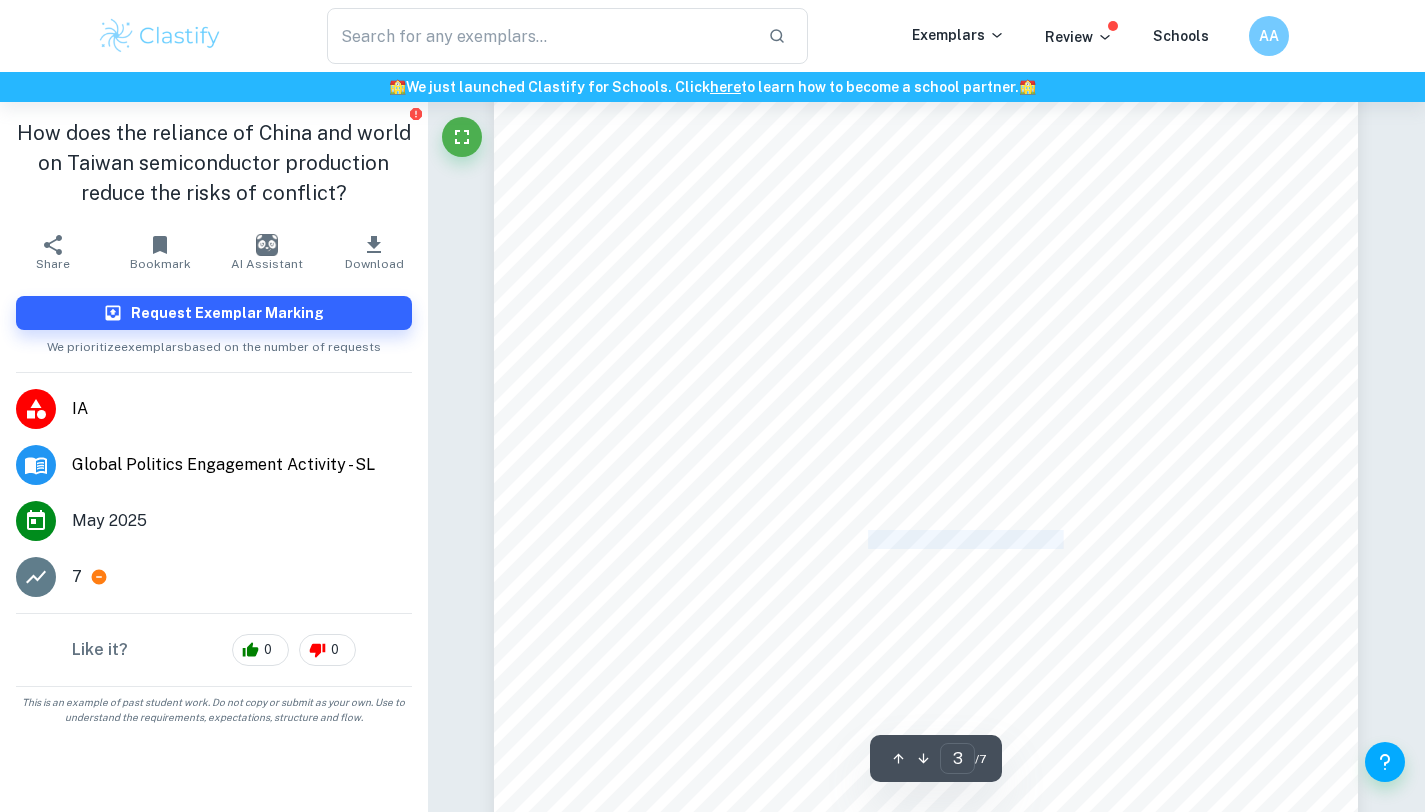drag, startPoint x: 979, startPoint y: 542, endPoint x: 1073, endPoint y: 542, distance: 94 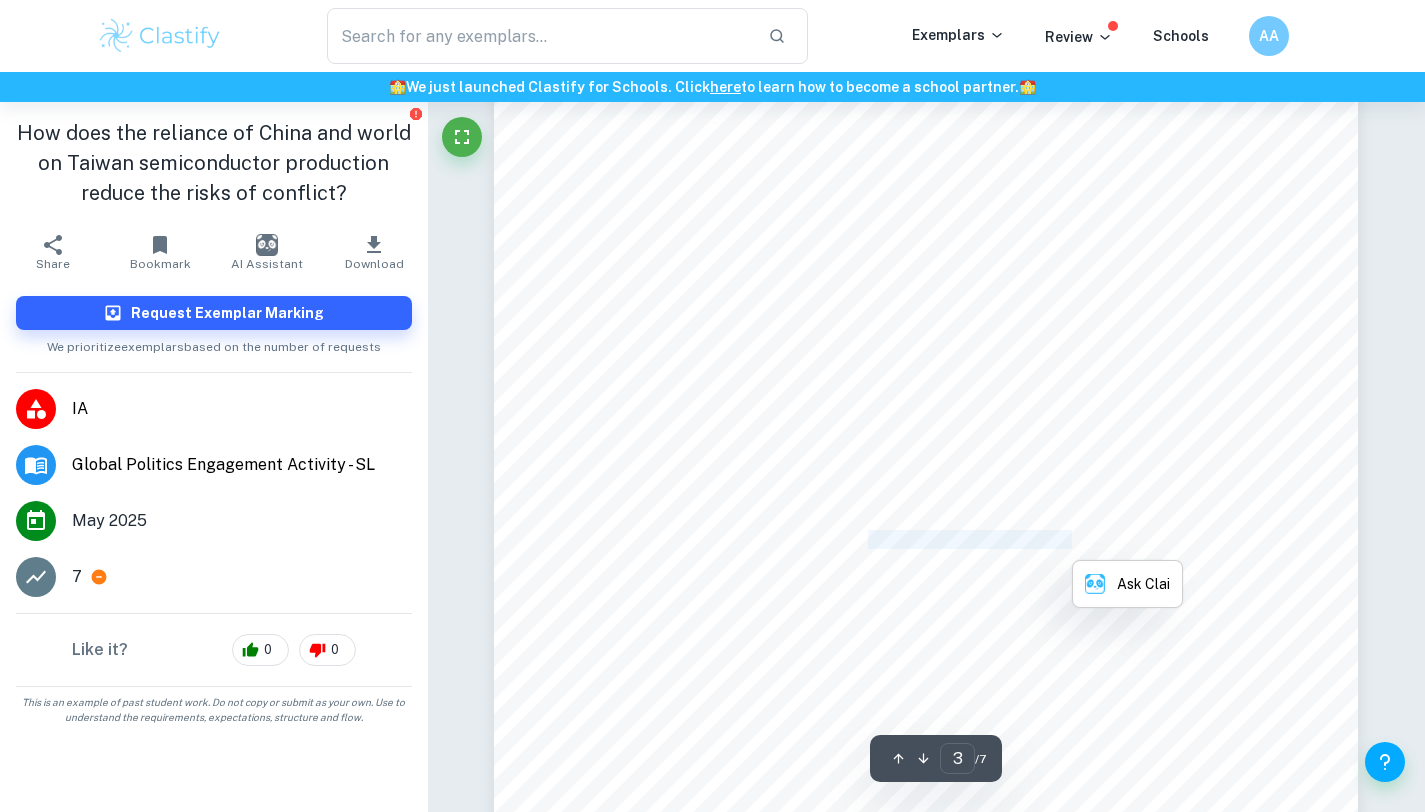 click on "determine by leader of CCP, Xi Jinping, he sets recapturing Taiwan as goal within the tenure." at bounding box center (911, 540) 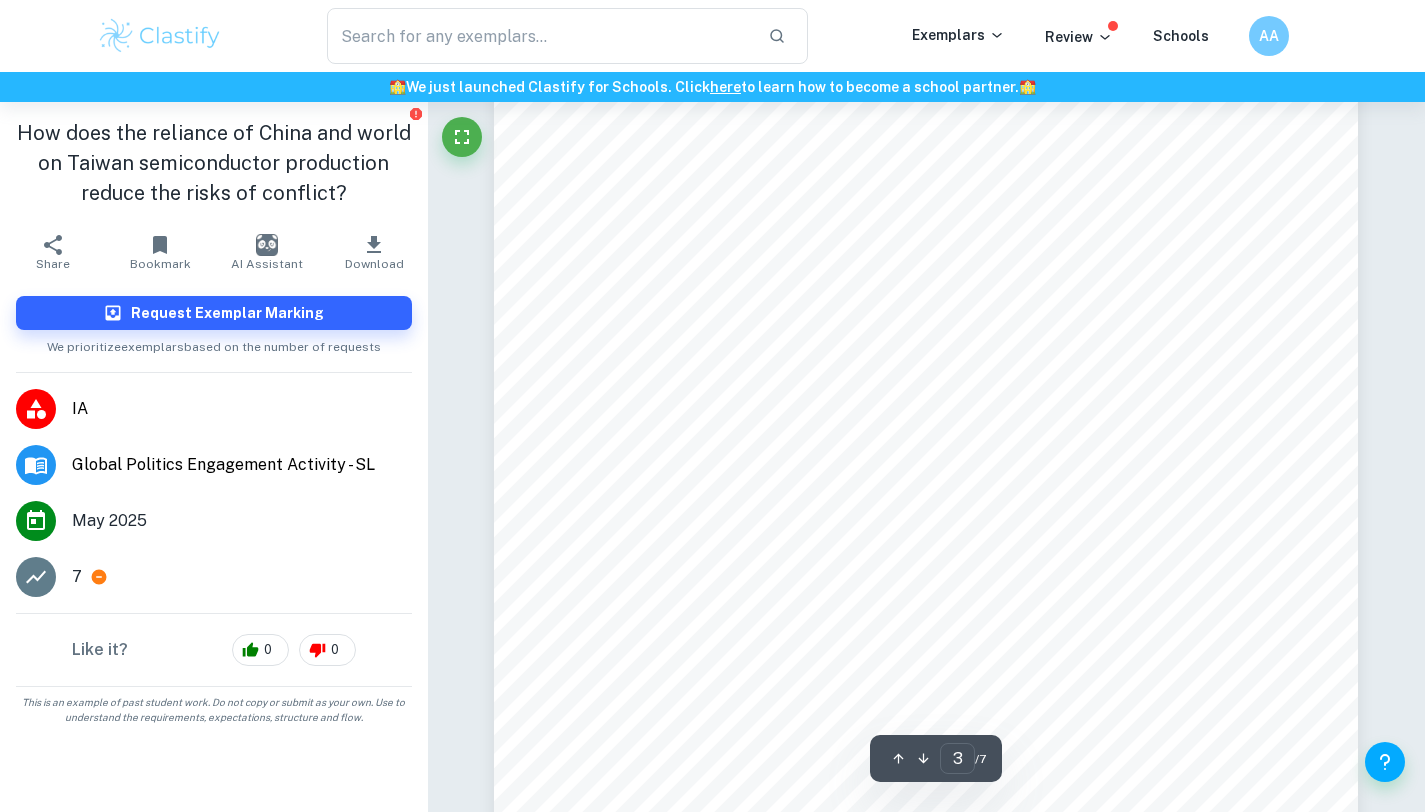 scroll, scrollTop: 2615, scrollLeft: 0, axis: vertical 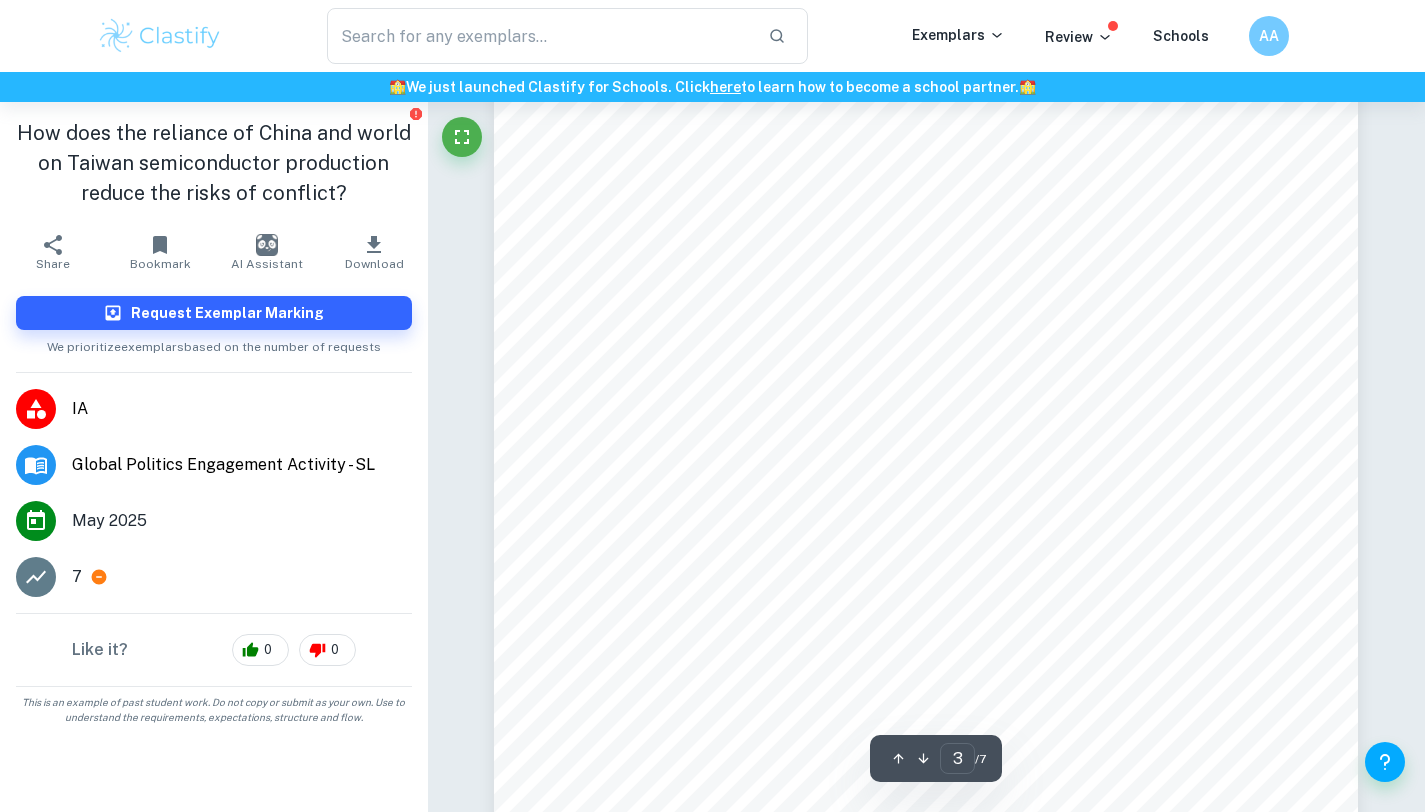 click on "Design Center in Osaka and expressed my desire to be interviewed. Here I had the pleasure of a short interview with staff member Betty Li, who is responsible for TSMC Japan's materials supply chain management. In this interview, I focused on the purpose of TSMC's establishment of factories and design centers in Japan and overseas in recent years and whether these overseas industrial expansions are related to the threat of war from China. Her answers to these questions gave me a deeper understanding of the concept of interdependence in the political issue. Engagements and Analysis The political issue of this PEA can be interpreted based on realism theory and analyzed from power, sovereignty and international relations aspects and linked to interdependence. The recapturing scheme of China to Taiwan can be viewed from offensive realism theory. From offensive realism perspective, the reasons of China intended to recapture Taiwan are in 2 levels: consolidate the regime. (Xiao Bang, Aug 2022)" at bounding box center (926, 462) 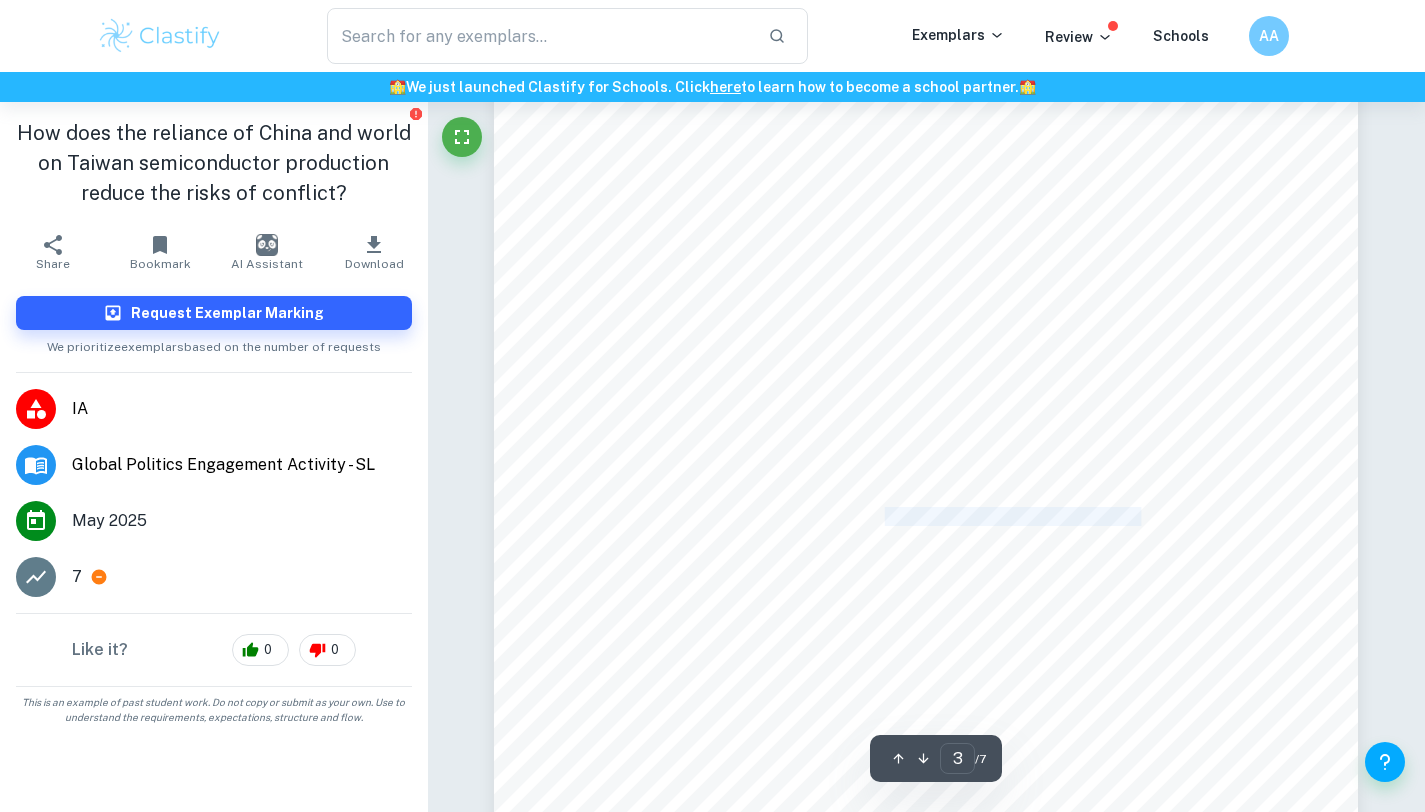 drag, startPoint x: 888, startPoint y: 521, endPoint x: 1145, endPoint y: 521, distance: 257 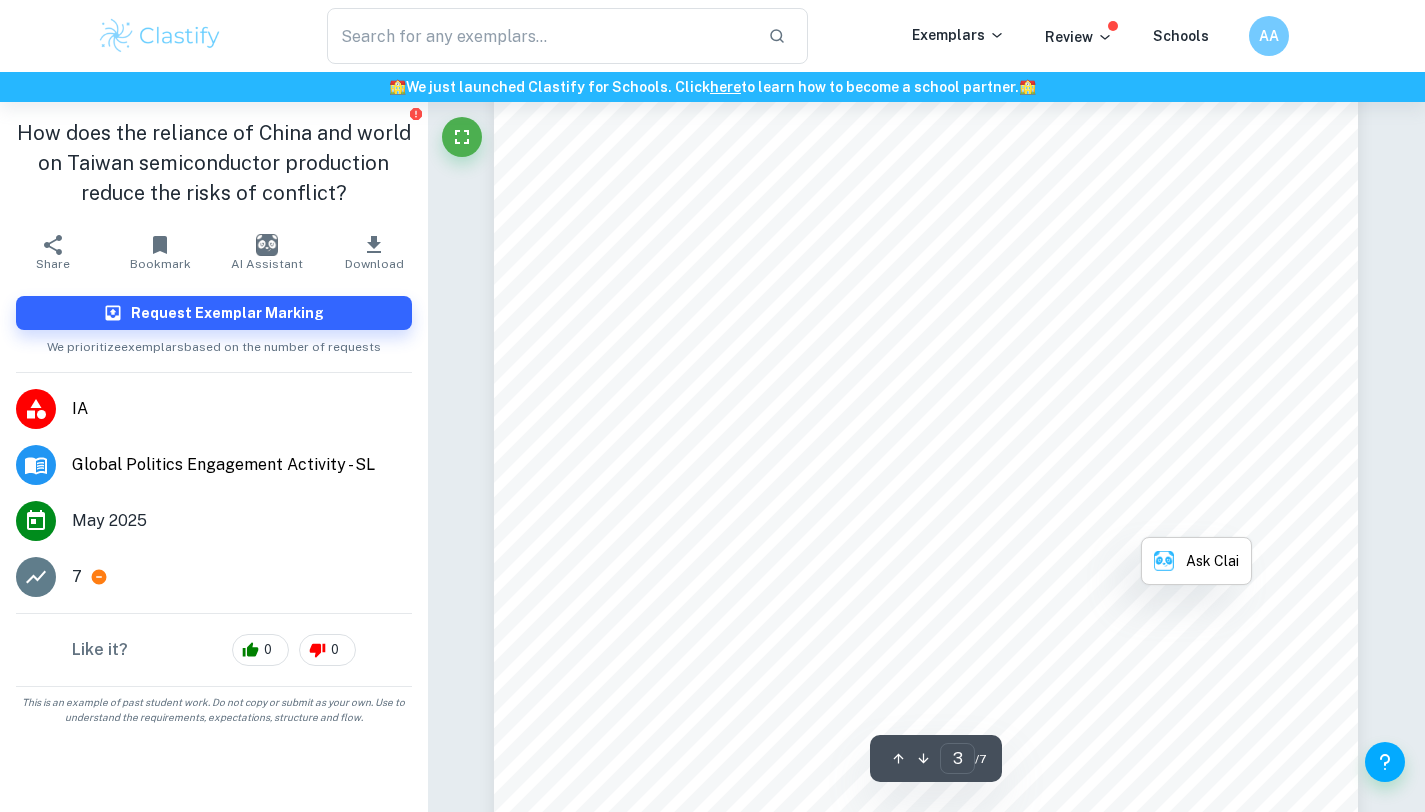 click on "This is because of recapturing Taiwan can be a really brilliant political achievement, which can" at bounding box center [918, 517] 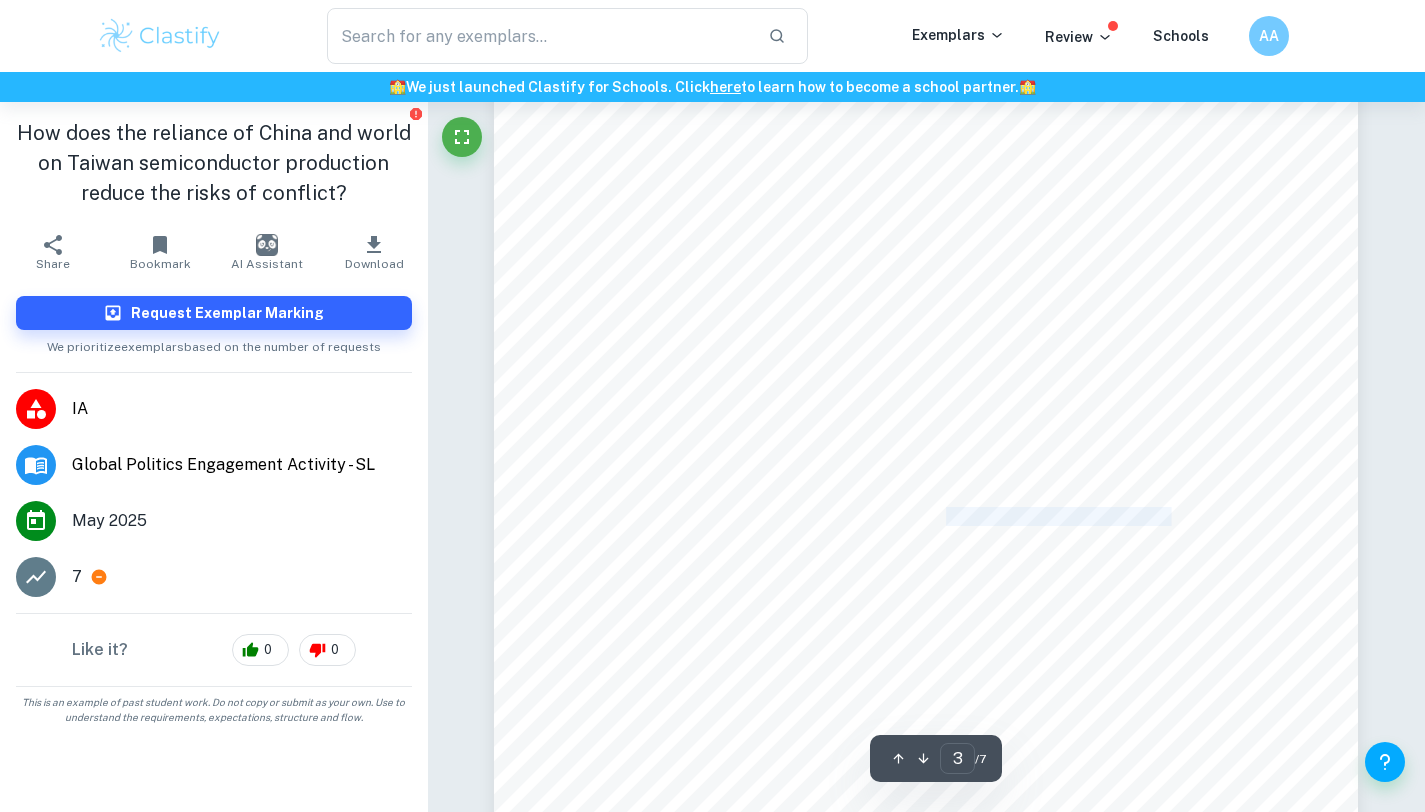 drag, startPoint x: 946, startPoint y: 517, endPoint x: 1187, endPoint y: 517, distance: 241 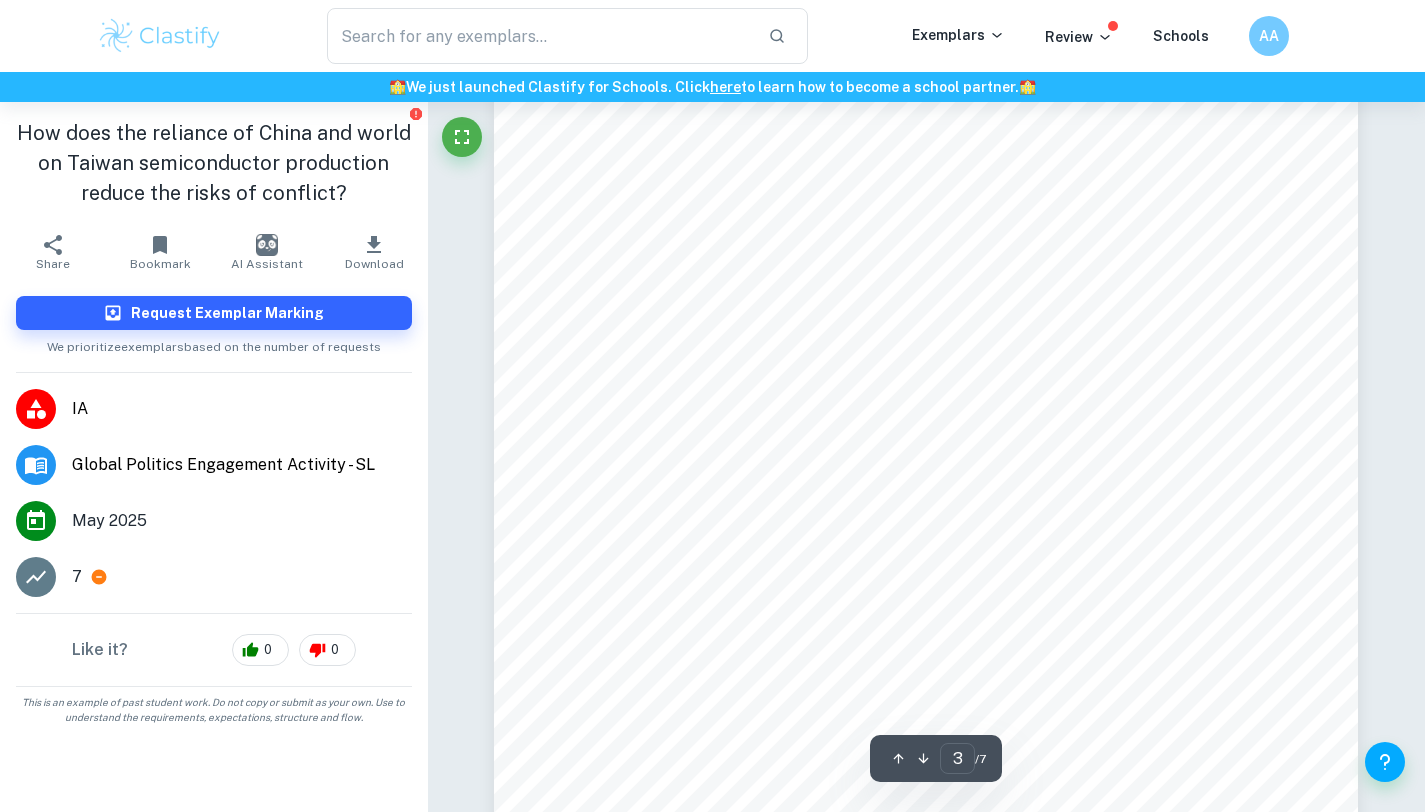 click on "This is because of recapturing Taiwan can be a really brilliant political achievement, which can" at bounding box center (918, 517) 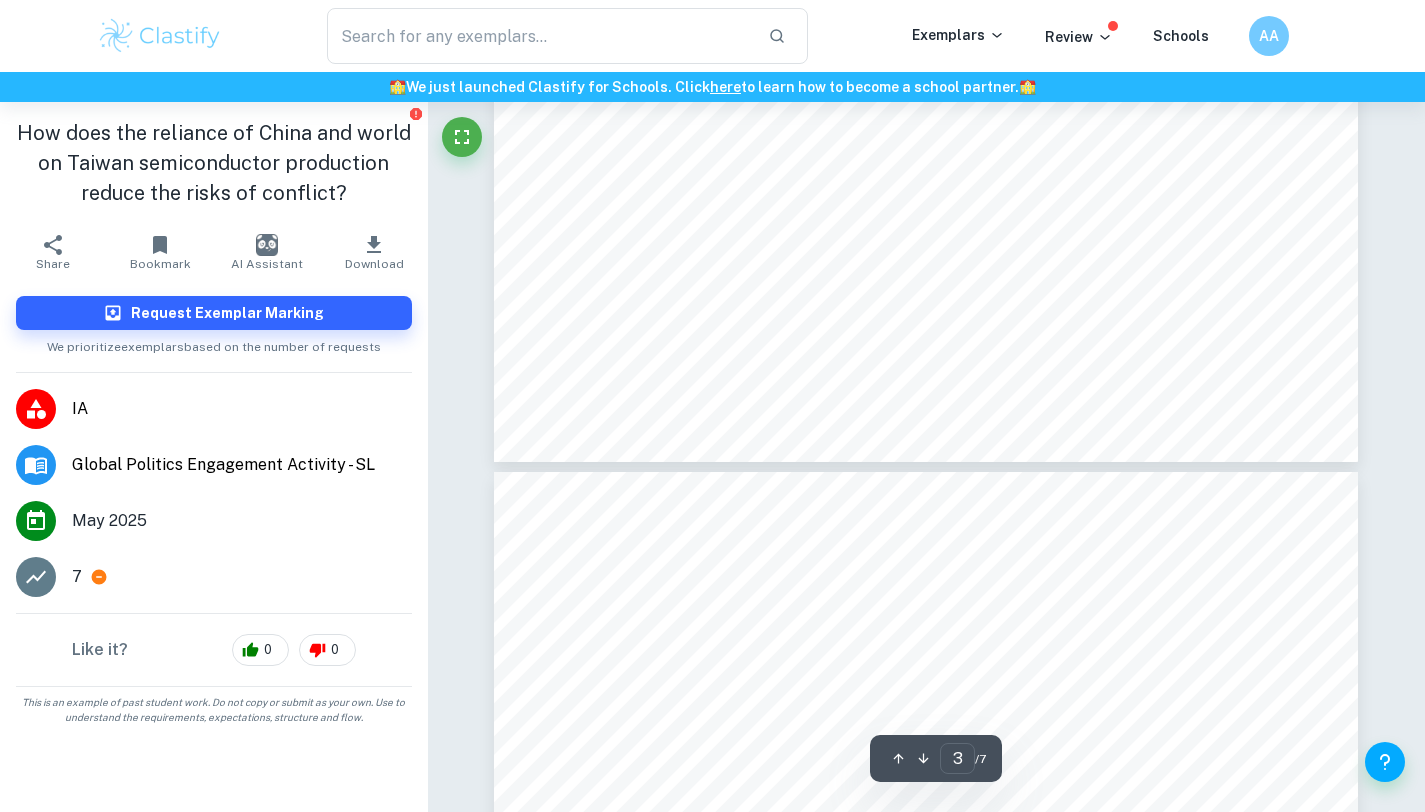 scroll, scrollTop: 3215, scrollLeft: 0, axis: vertical 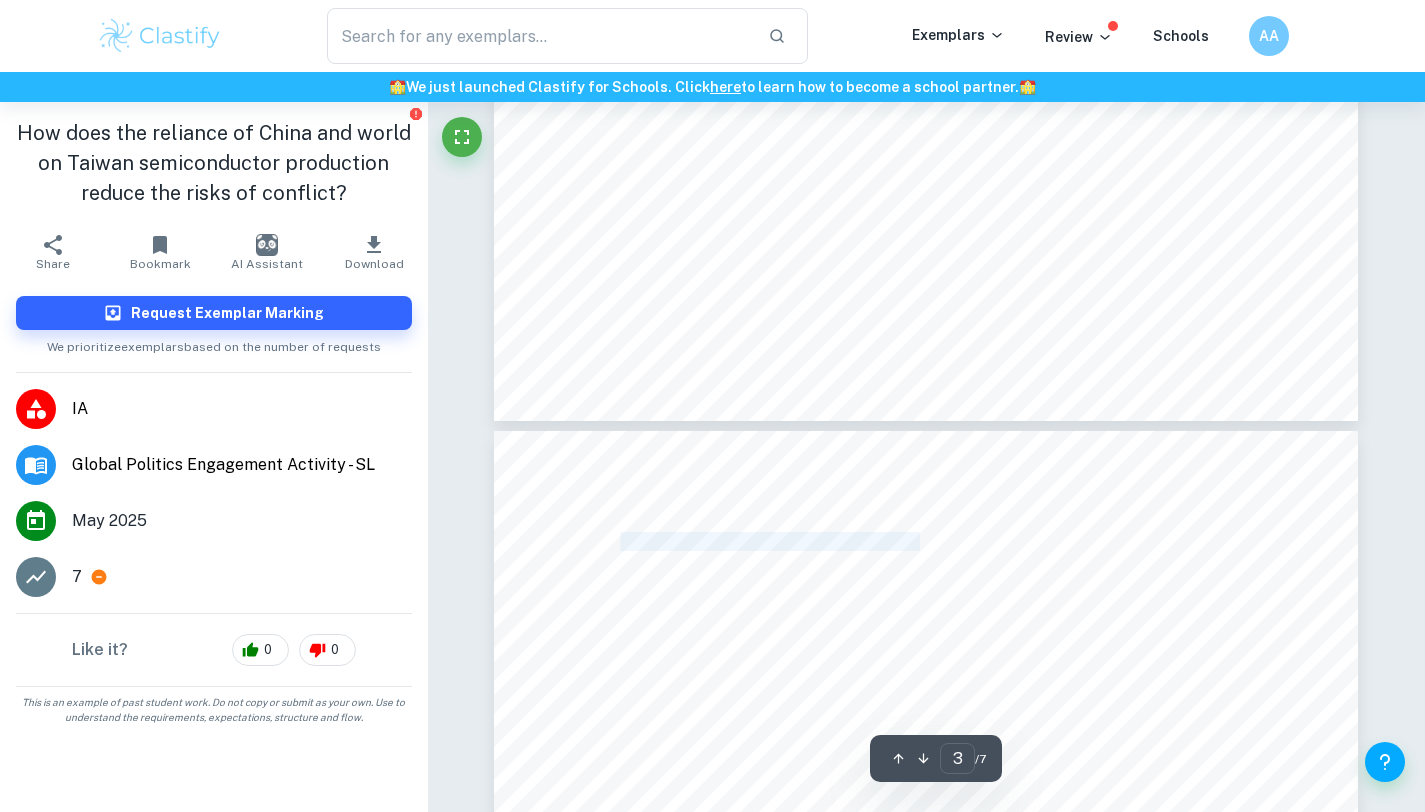 drag, startPoint x: 713, startPoint y: 548, endPoint x: 919, endPoint y: 547, distance: 206.00243 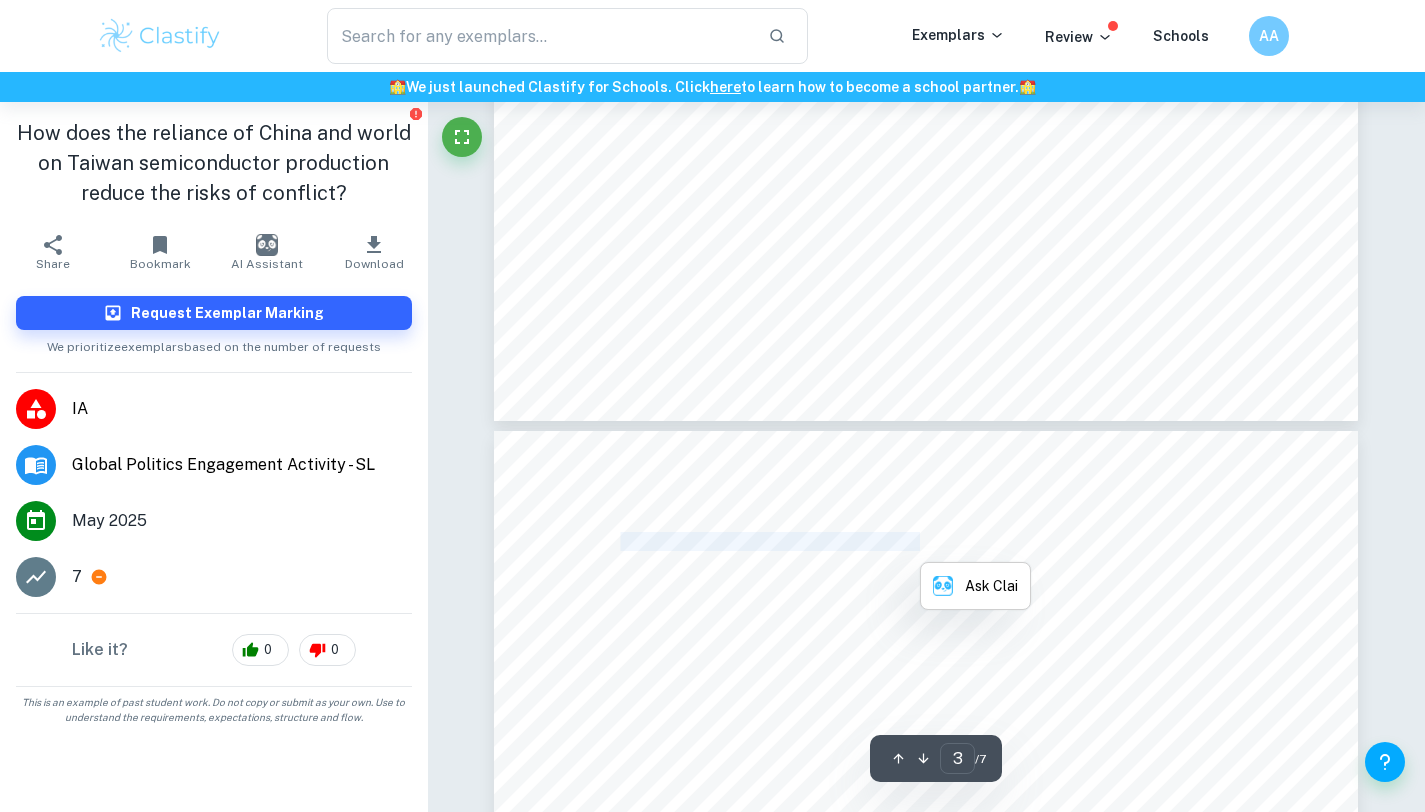 click on "important, and that the silicon shield enables Taiwan to protect itself and others from aggressive" at bounding box center [921, 542] 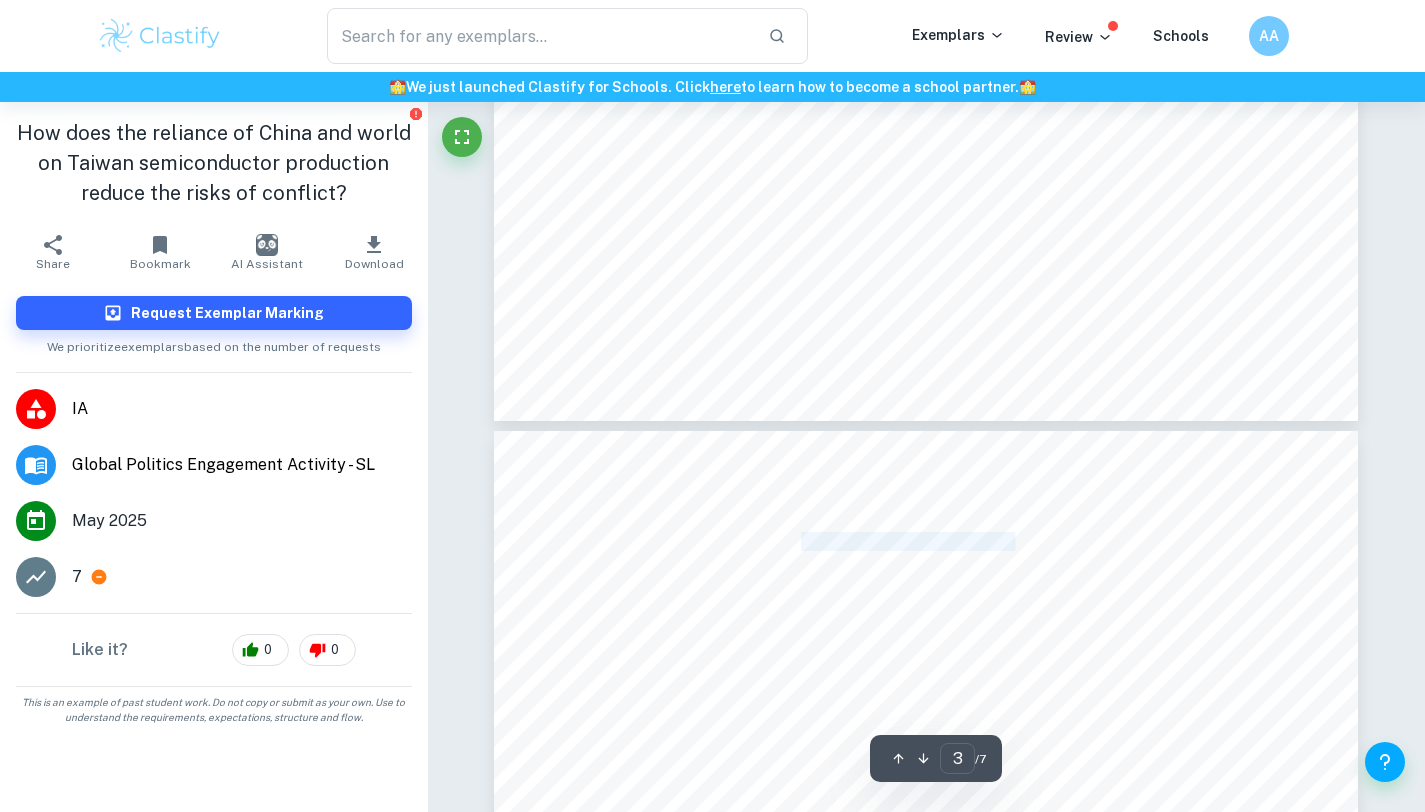 drag, startPoint x: 801, startPoint y: 543, endPoint x: 1027, endPoint y: 543, distance: 226 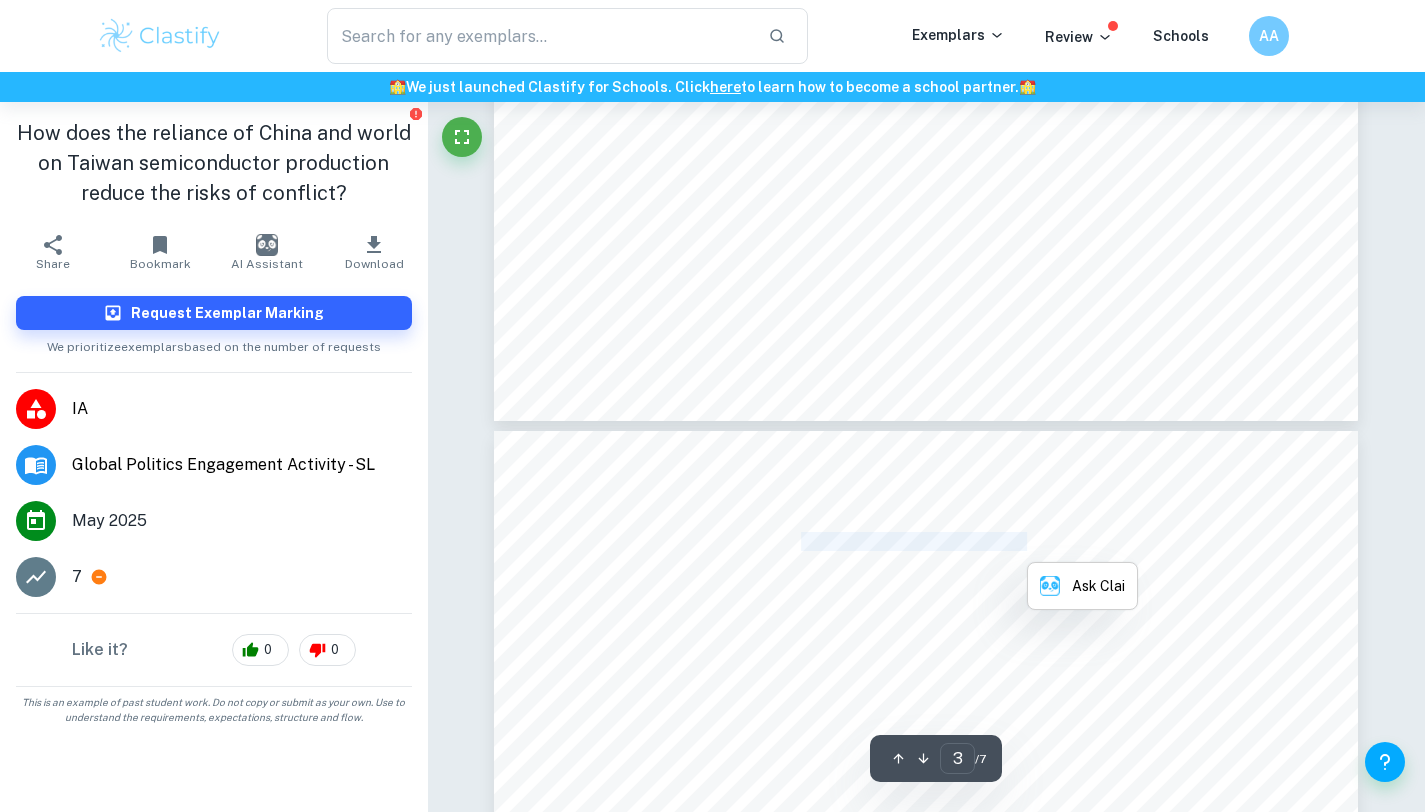 click on "important, and that the silicon shield enables Taiwan to protect itself and others from aggressive" at bounding box center (921, 542) 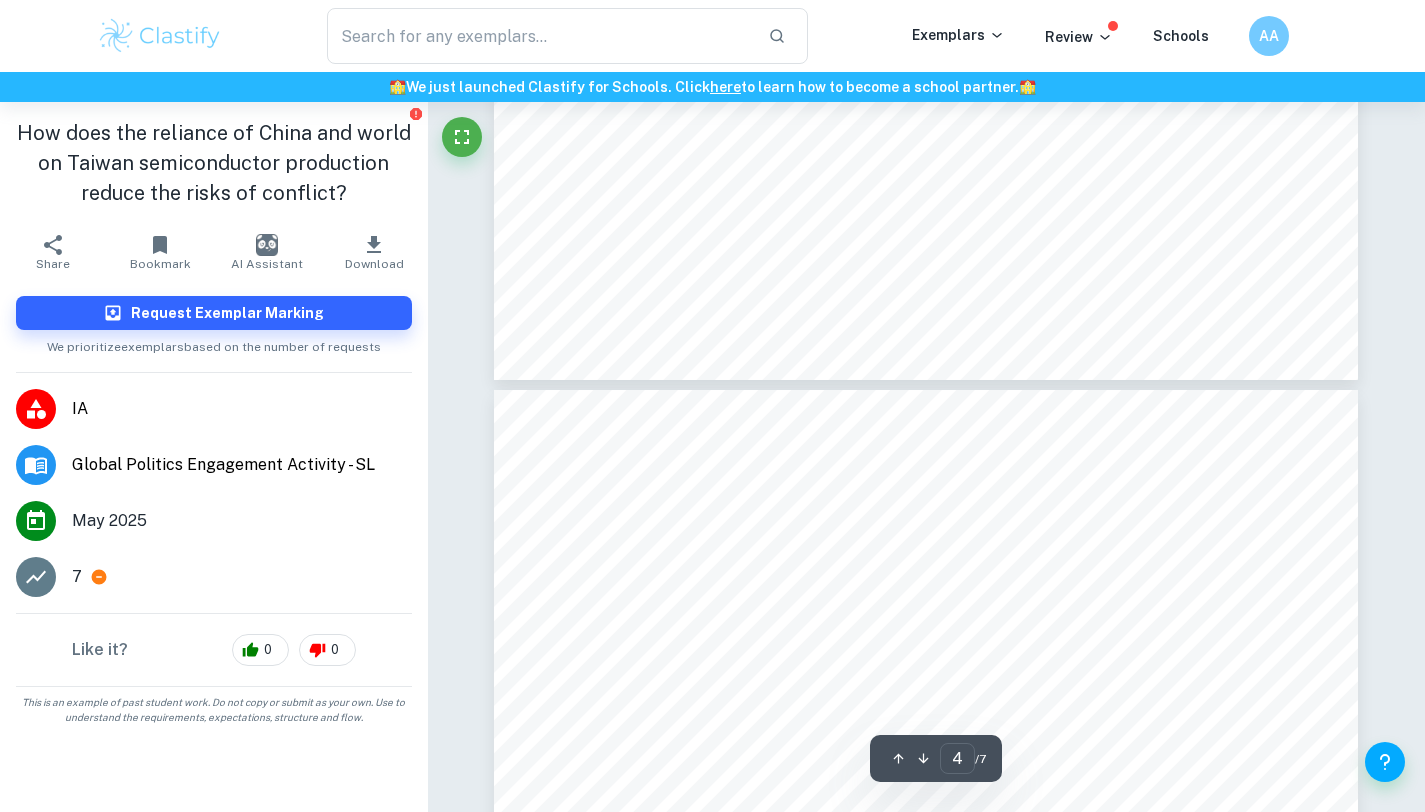 scroll, scrollTop: 3262, scrollLeft: 0, axis: vertical 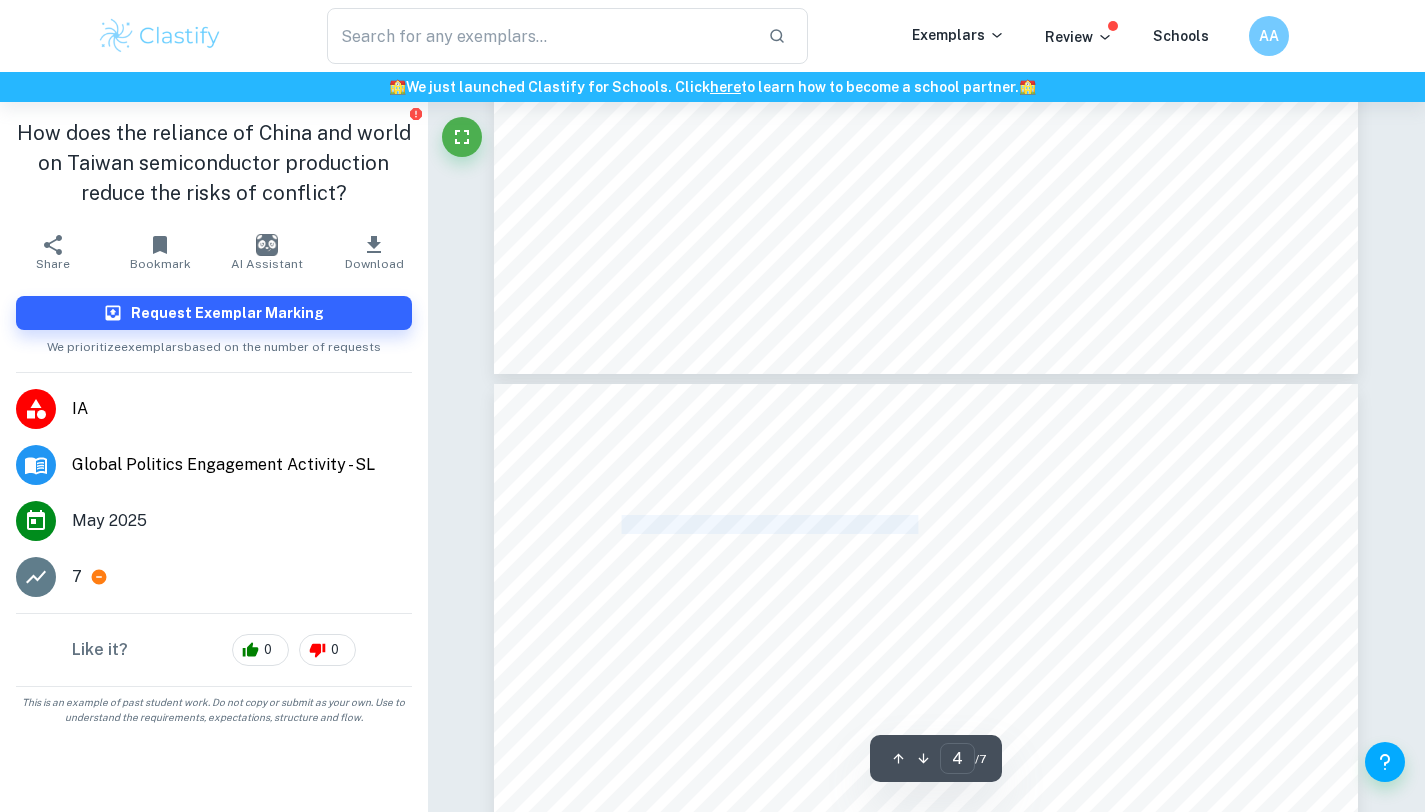 drag, startPoint x: 620, startPoint y: 524, endPoint x: 918, endPoint y: 524, distance: 298 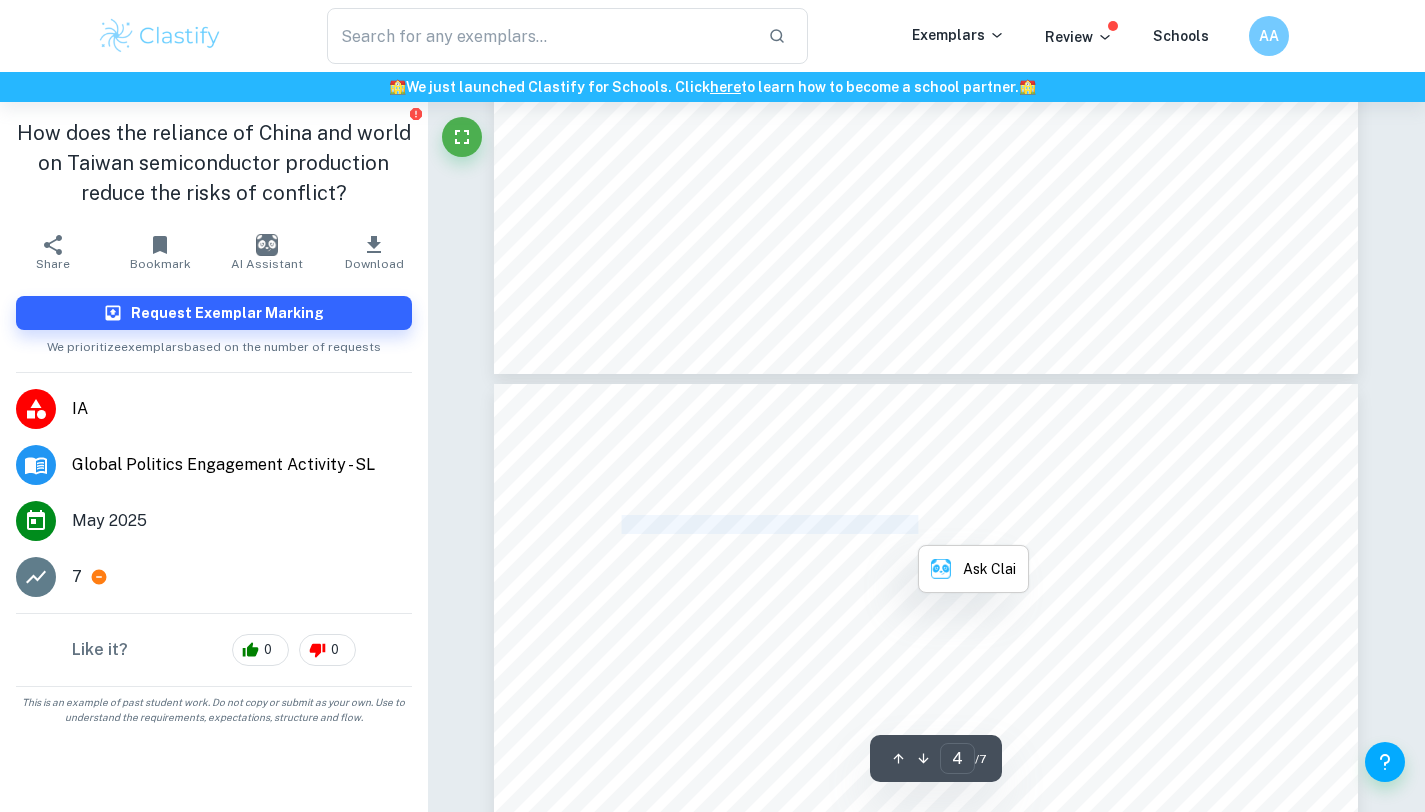 click on "attempts by authoritarian regimes to disrupt global supply chains. Today's leader, Lai Ching-Te," at bounding box center (919, 525) 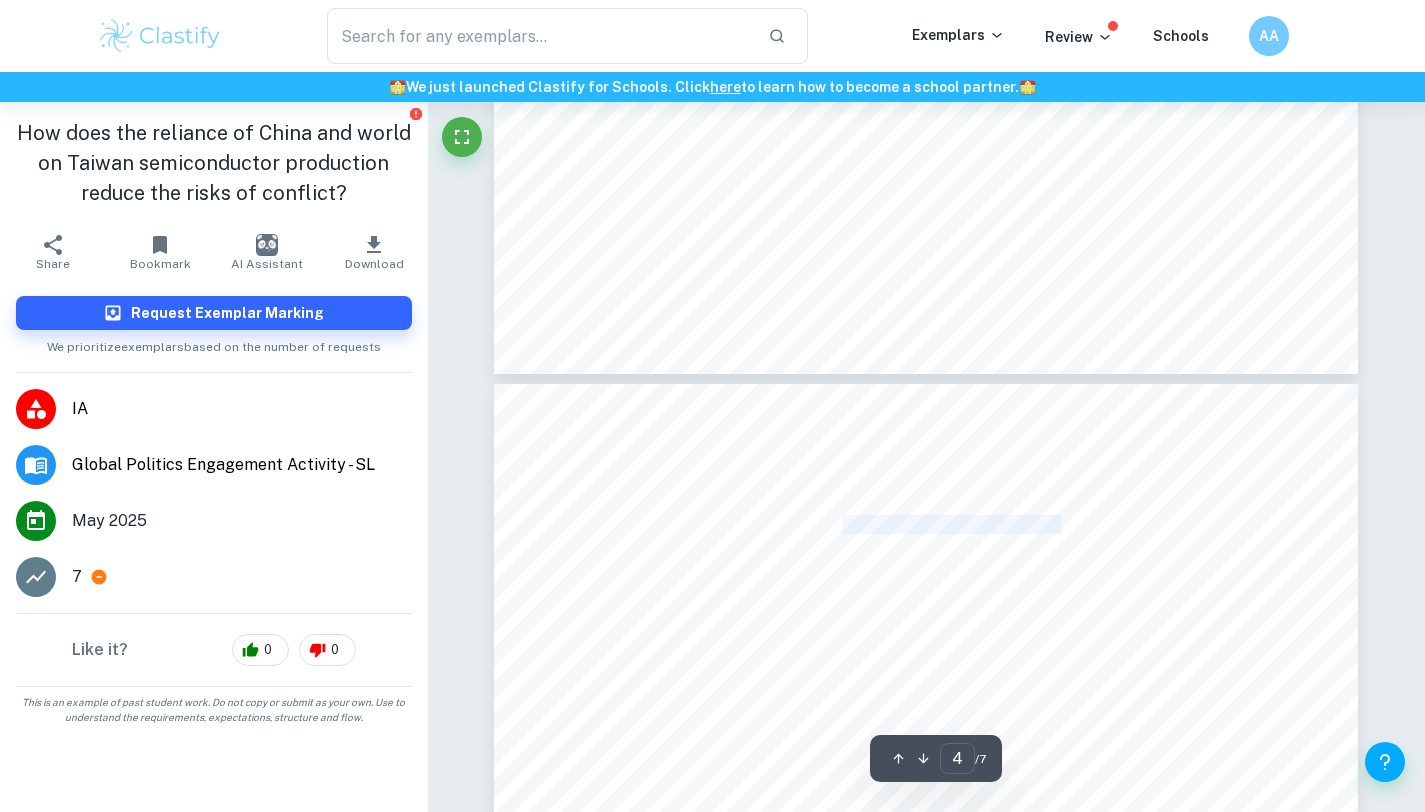 drag, startPoint x: 840, startPoint y: 524, endPoint x: 1066, endPoint y: 524, distance: 226 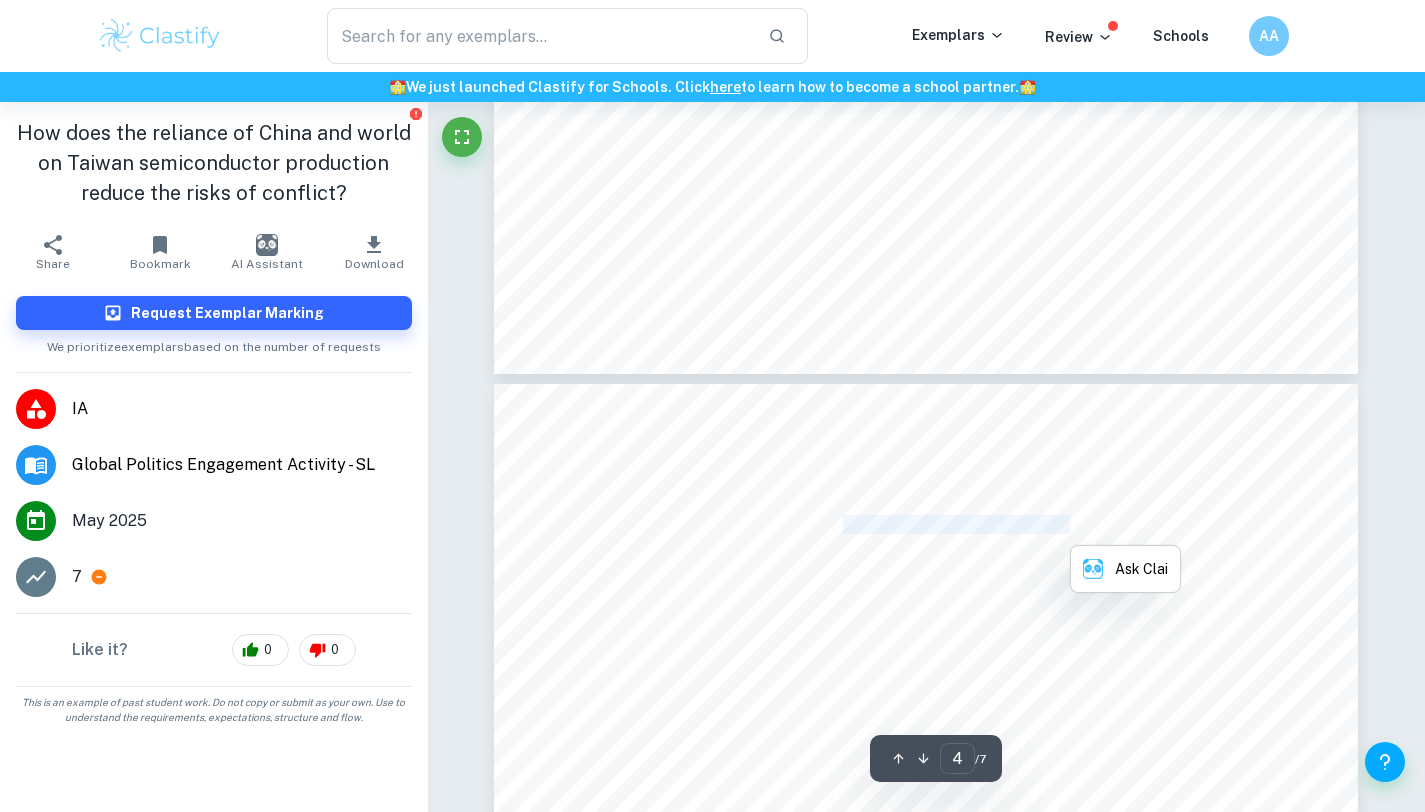 click on "attempts by authoritarian regimes to disrupt global supply chains. Today's leader, Lai Ching-Te," at bounding box center [919, 525] 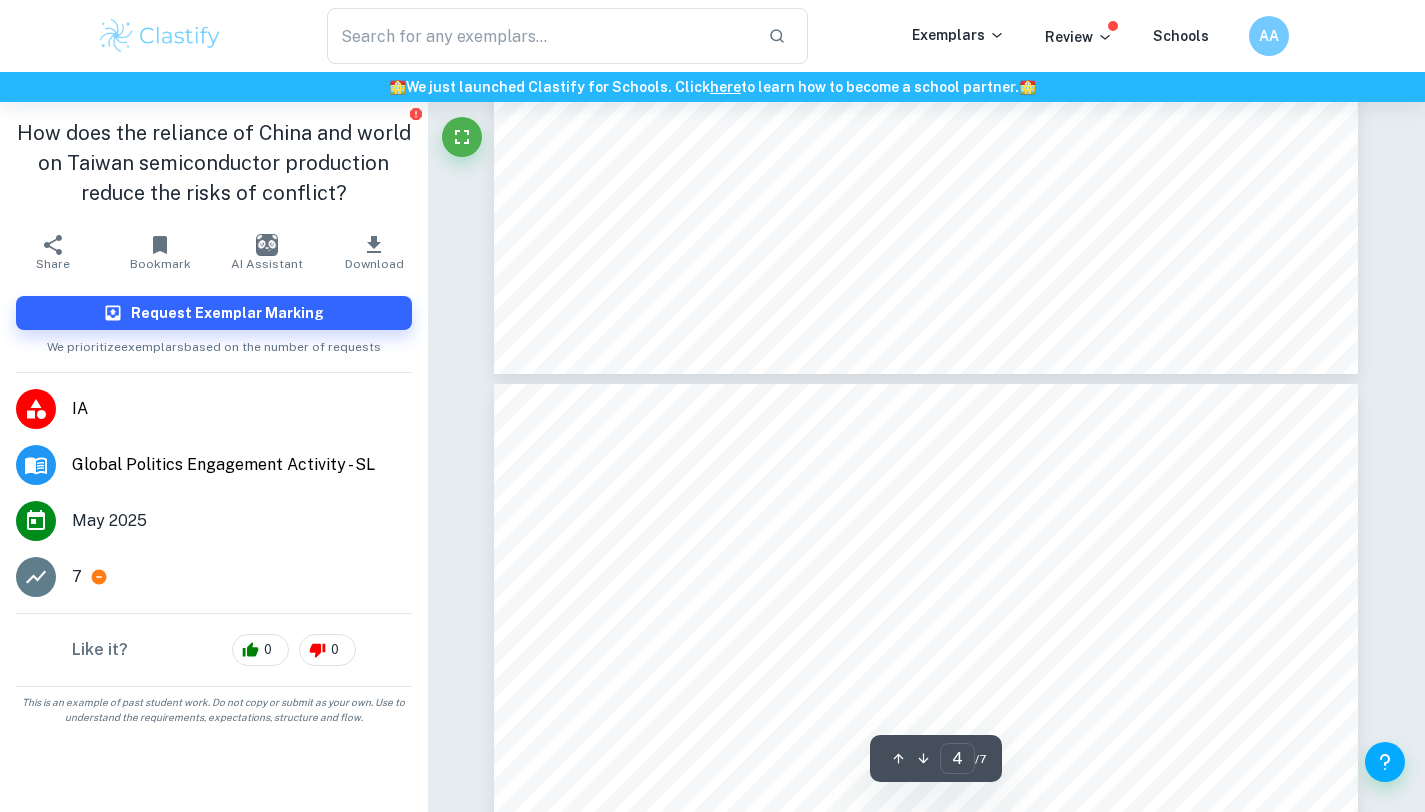 scroll, scrollTop: 3279, scrollLeft: 0, axis: vertical 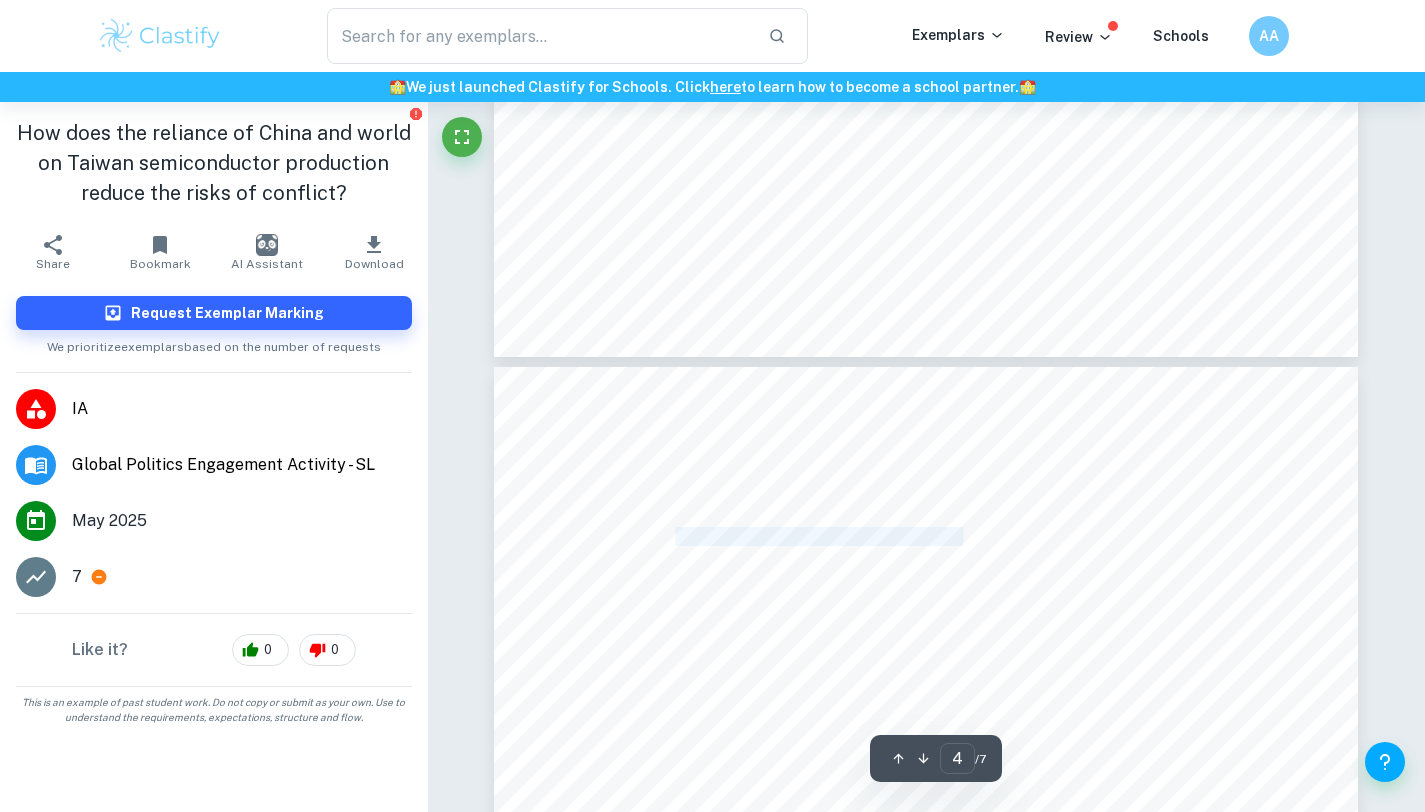 drag, startPoint x: 679, startPoint y: 541, endPoint x: 1002, endPoint y: 541, distance: 323 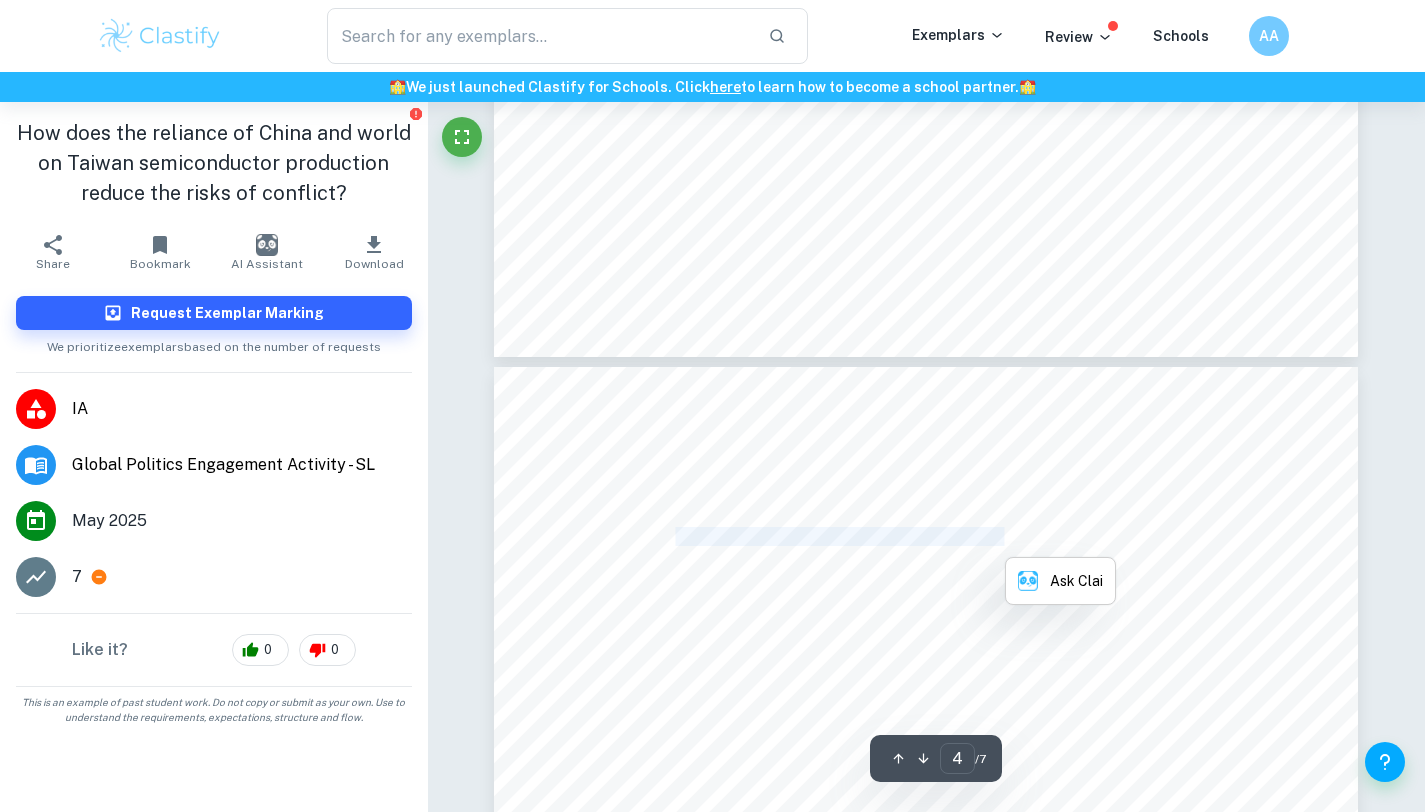 click on "has also said that Taiwan's semiconductor industry is <a common asset of the world= and hopes" at bounding box center [918, 537] 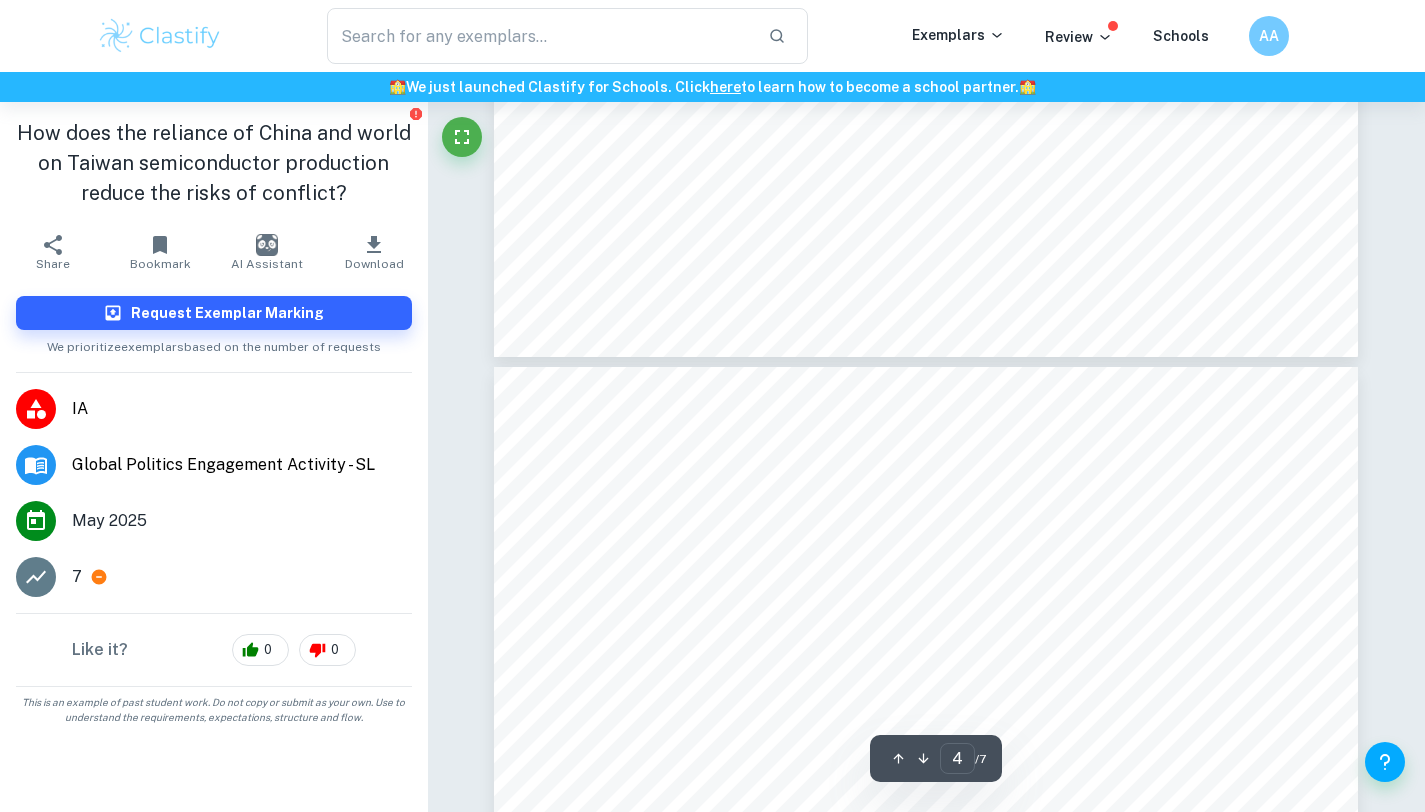 scroll, scrollTop: 3335, scrollLeft: 0, axis: vertical 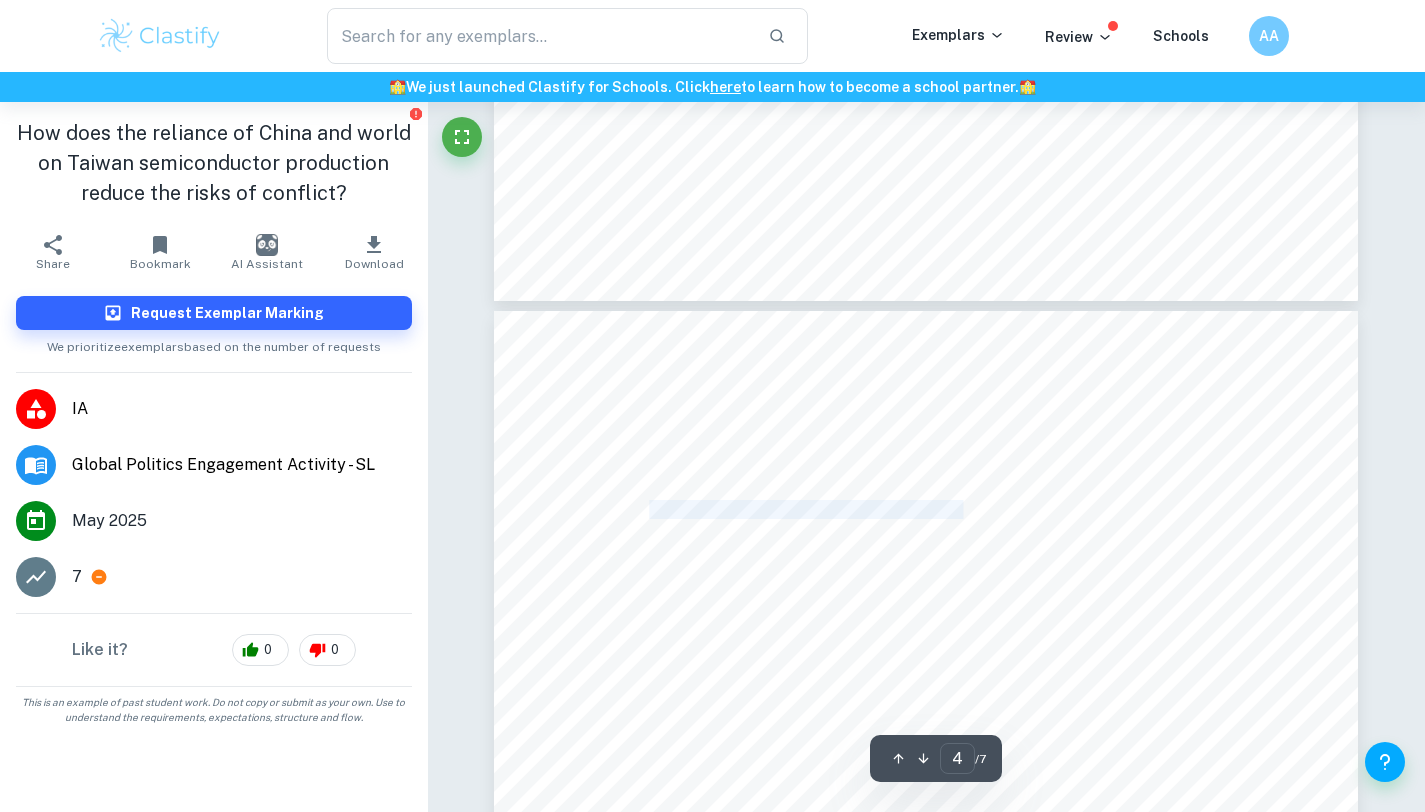 drag, startPoint x: 648, startPoint y: 514, endPoint x: 962, endPoint y: 513, distance: 314.0016 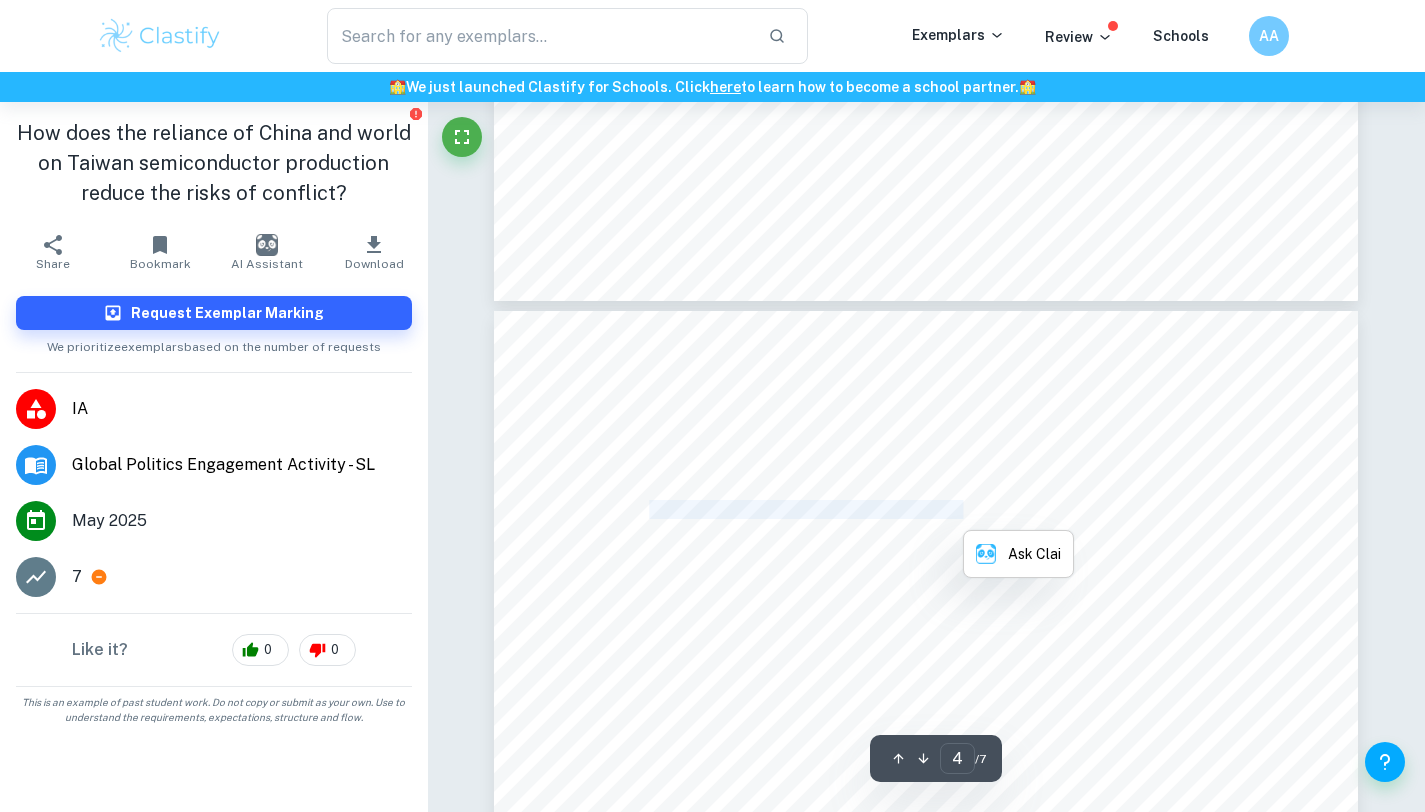 click on "that China and the international community will cherish the benefits of Taiwan's semiconductor" at bounding box center [919, 510] 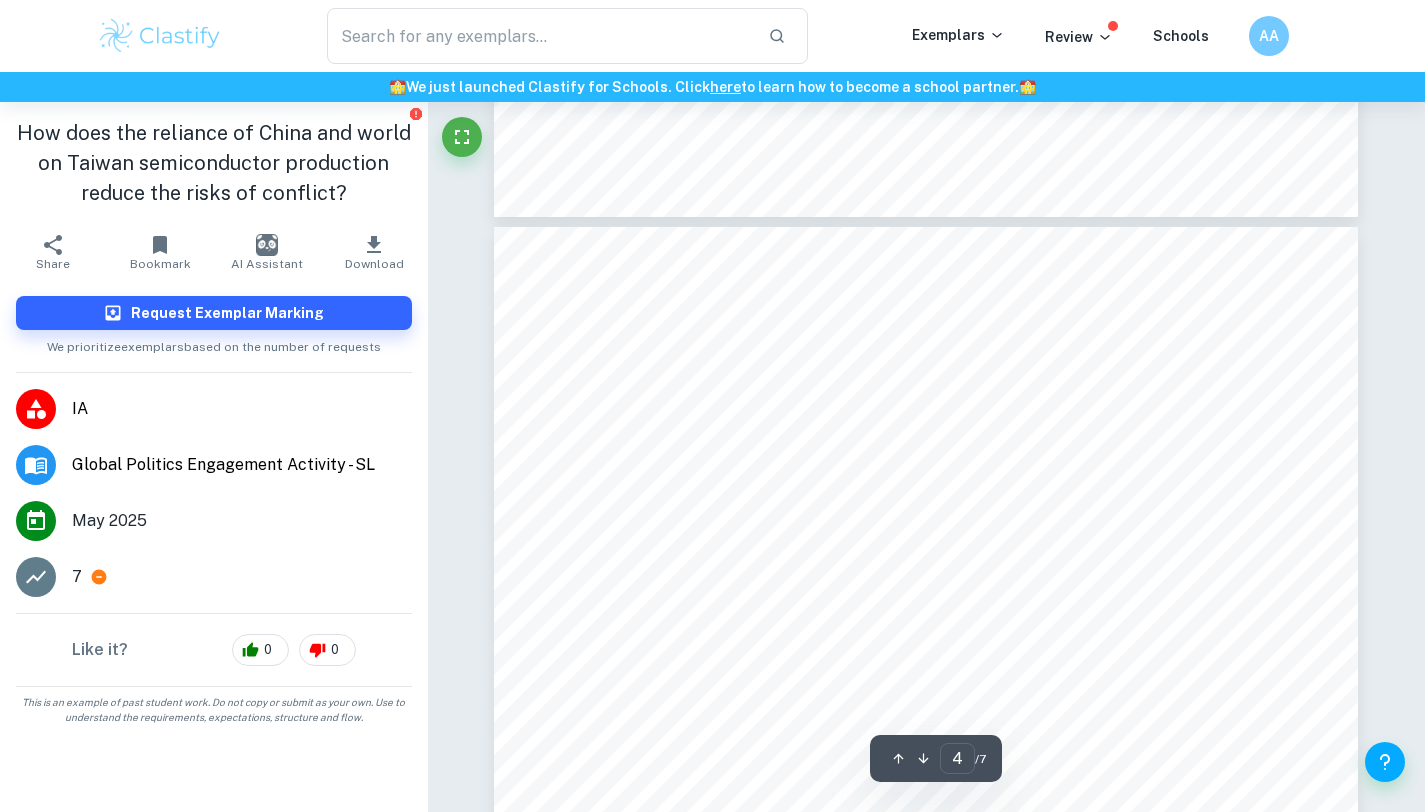 scroll, scrollTop: 3435, scrollLeft: 0, axis: vertical 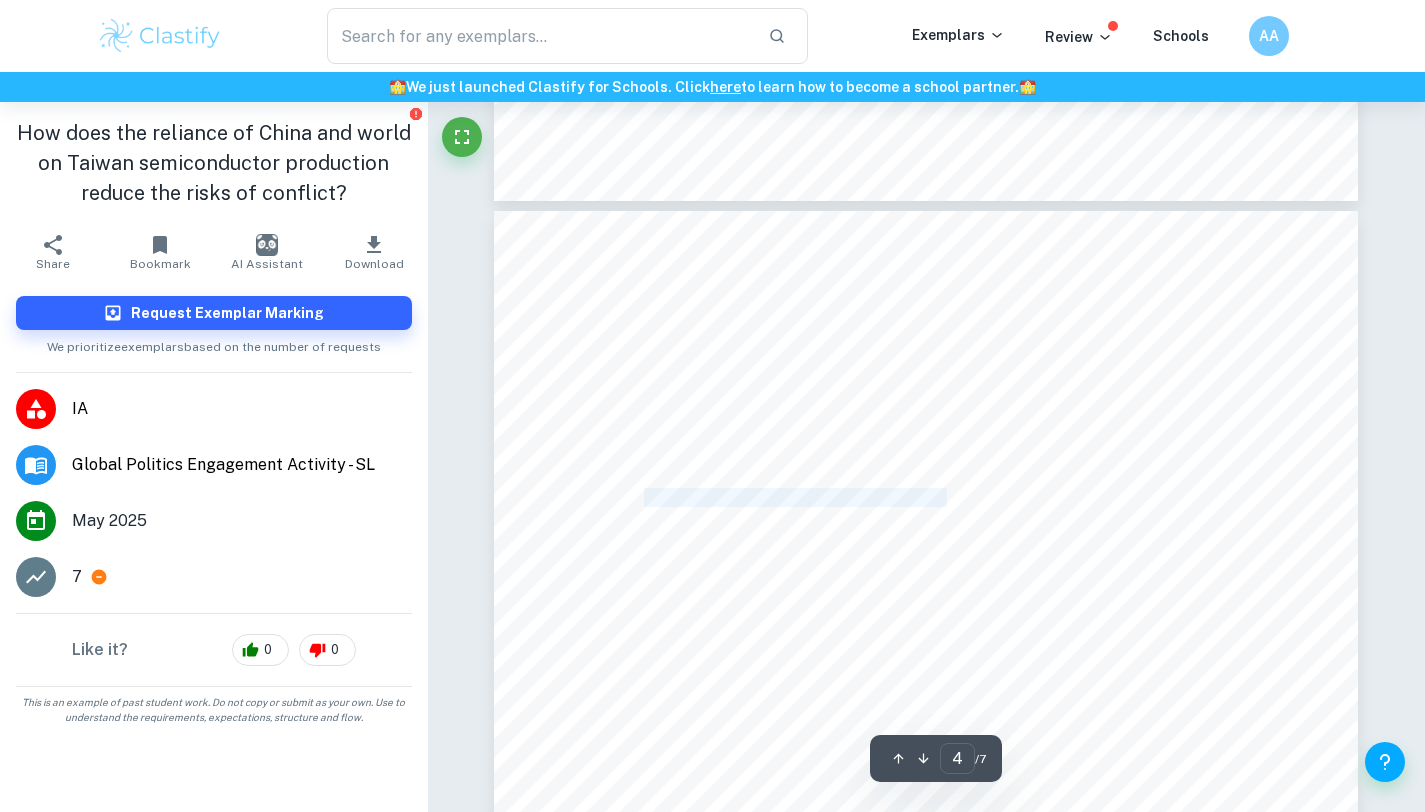 drag, startPoint x: 642, startPoint y: 502, endPoint x: 954, endPoint y: 502, distance: 312 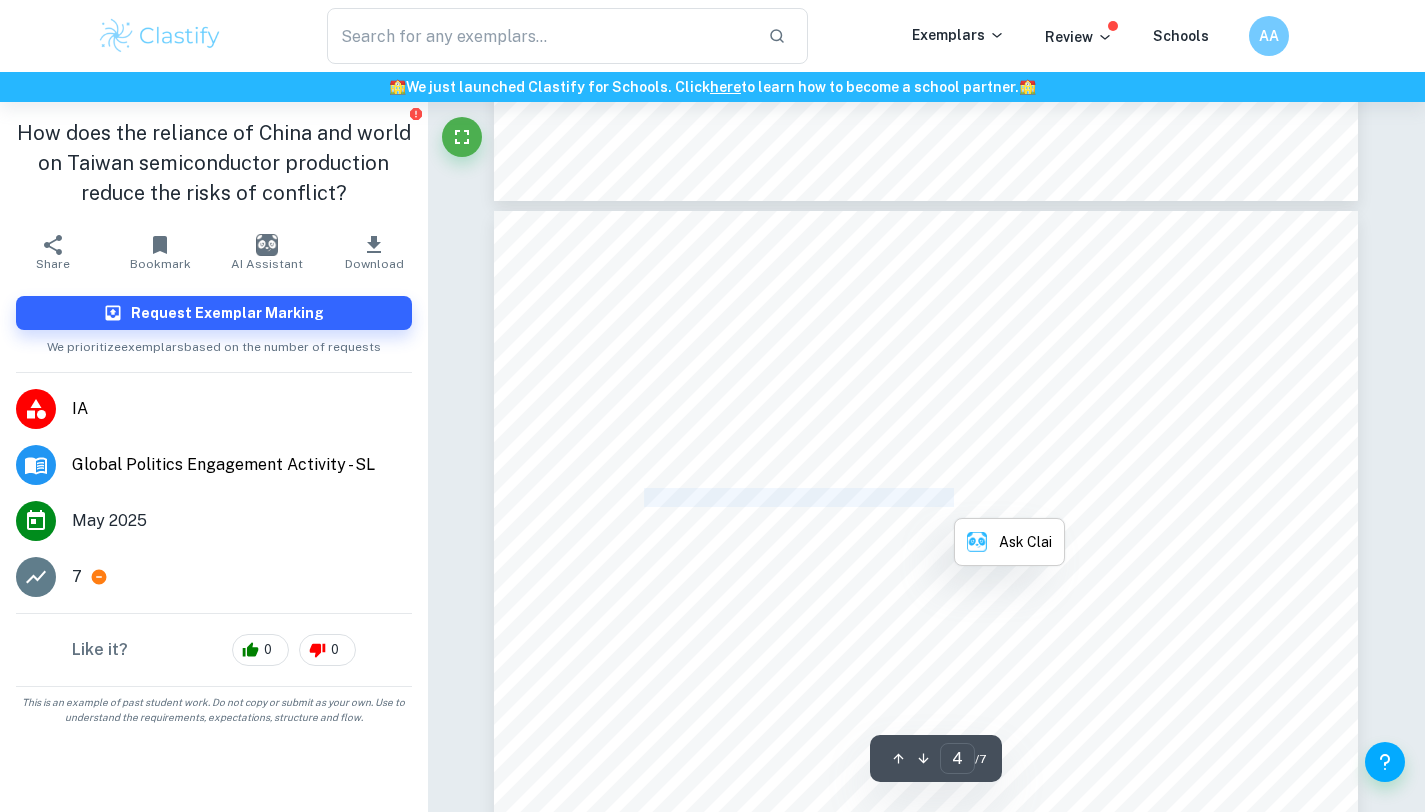 click on "TSMC as the pillar of Taiwan semiconductor production, TSMC possessed the most advanced" at bounding box center (915, 498) 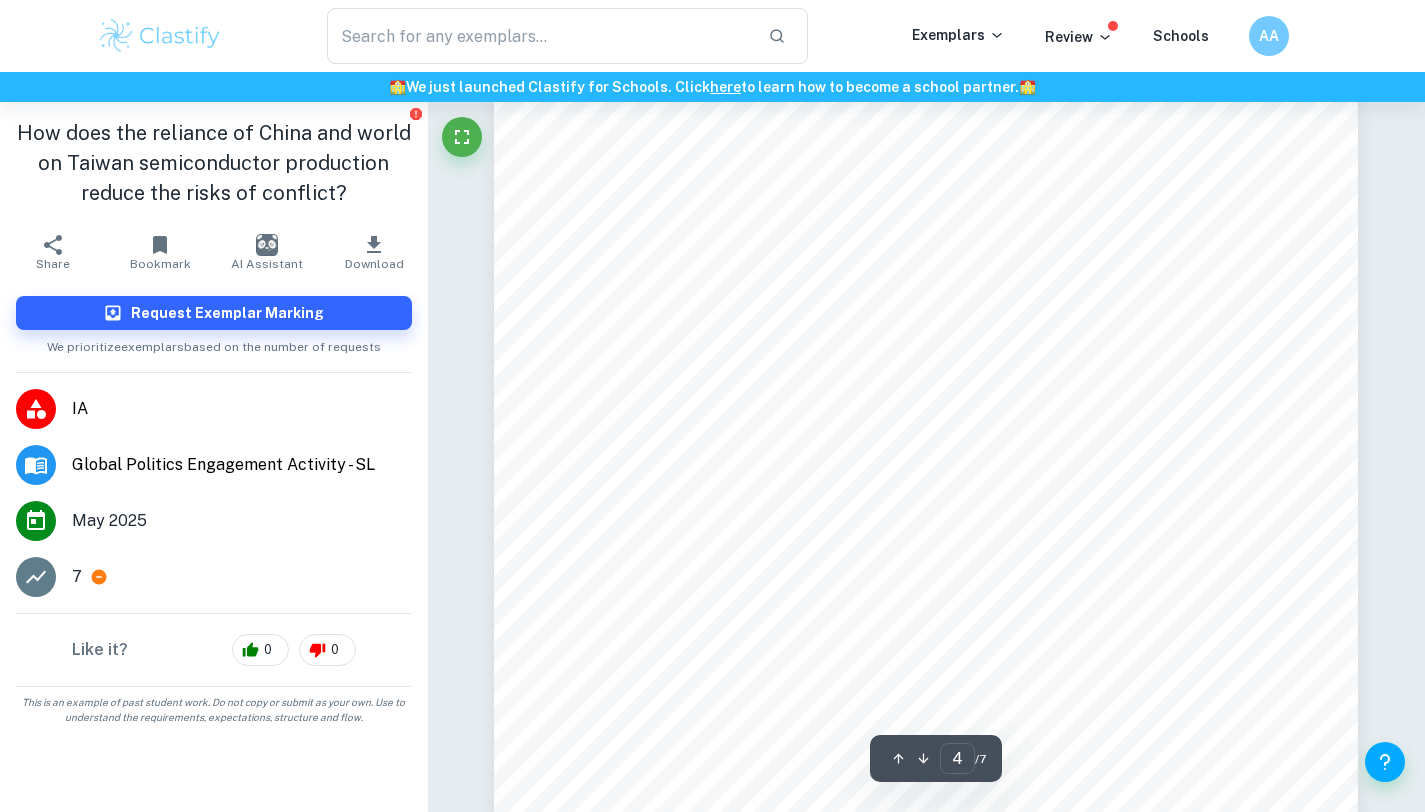 scroll, scrollTop: 3744, scrollLeft: 0, axis: vertical 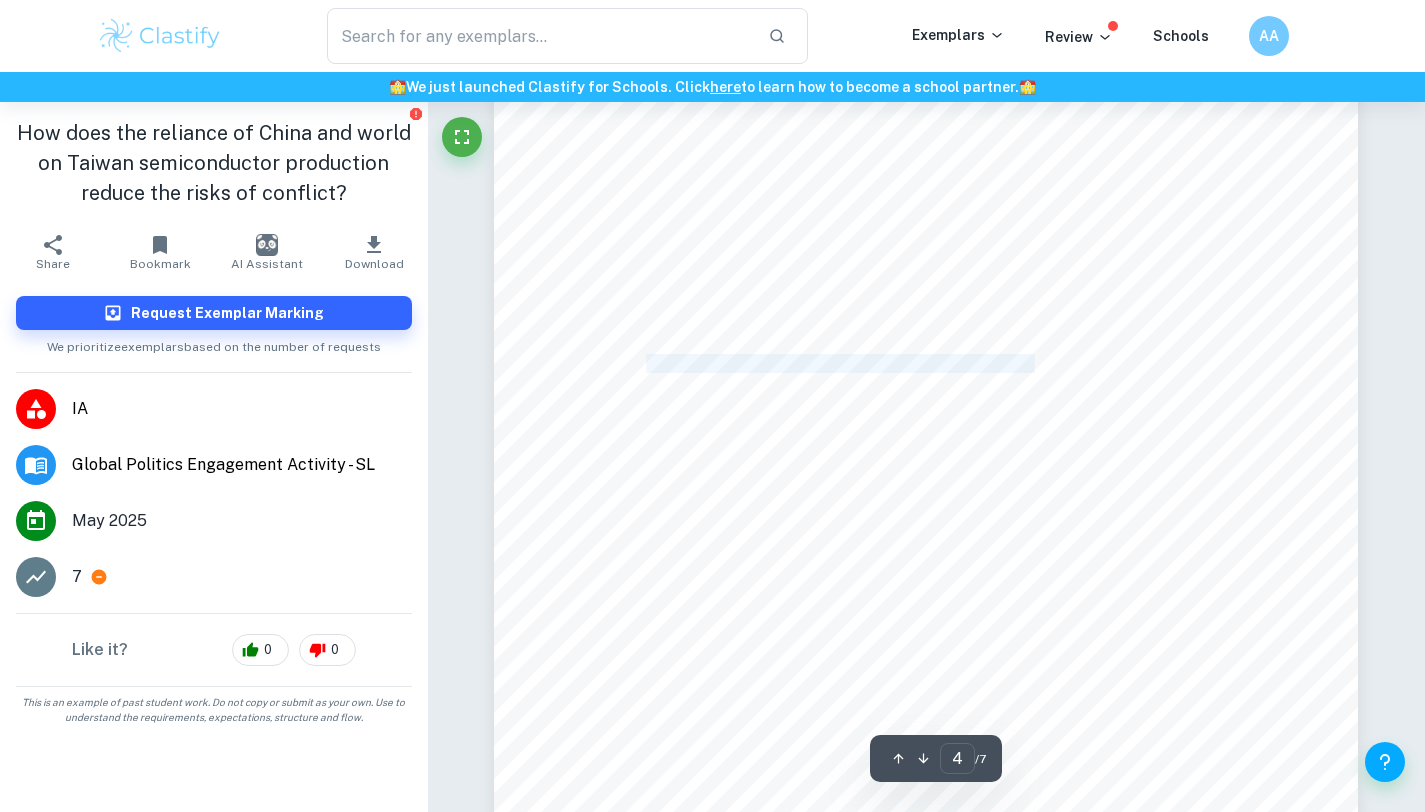 drag, startPoint x: 648, startPoint y: 367, endPoint x: 1051, endPoint y: 367, distance: 403 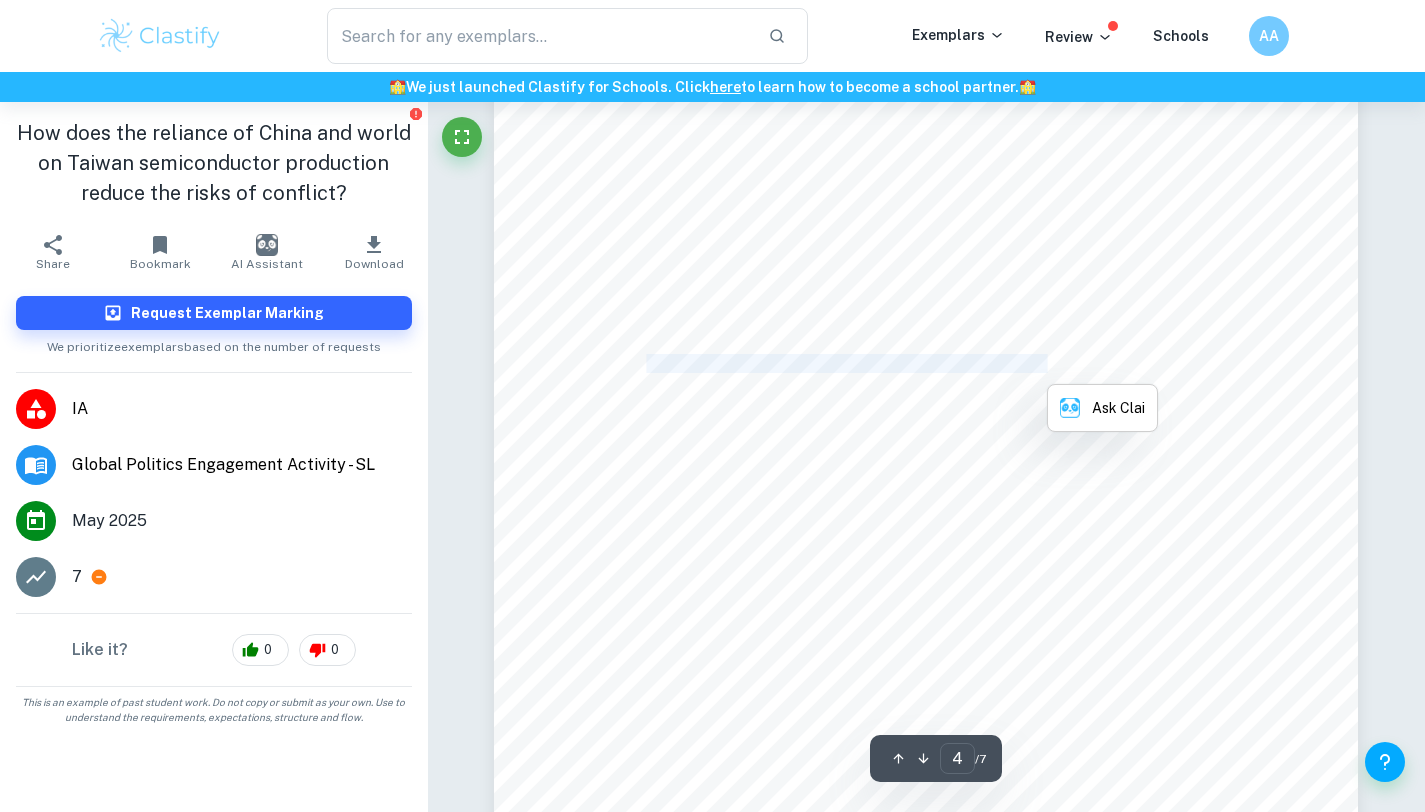 click on "according to CNBC's report, in the published preliminary trade data, Taiwan's exports of chip" at bounding box center [912, 364] 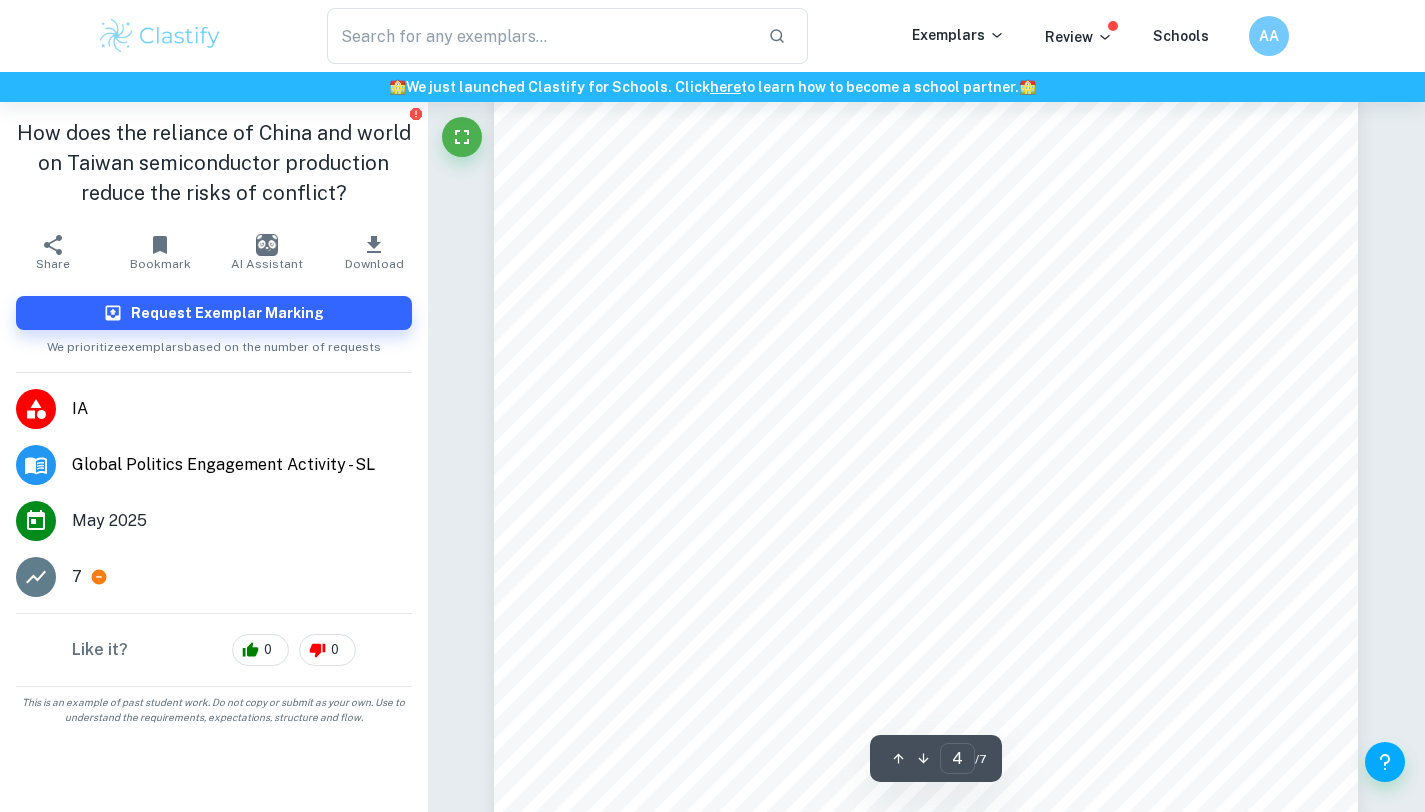 scroll, scrollTop: 3785, scrollLeft: 0, axis: vertical 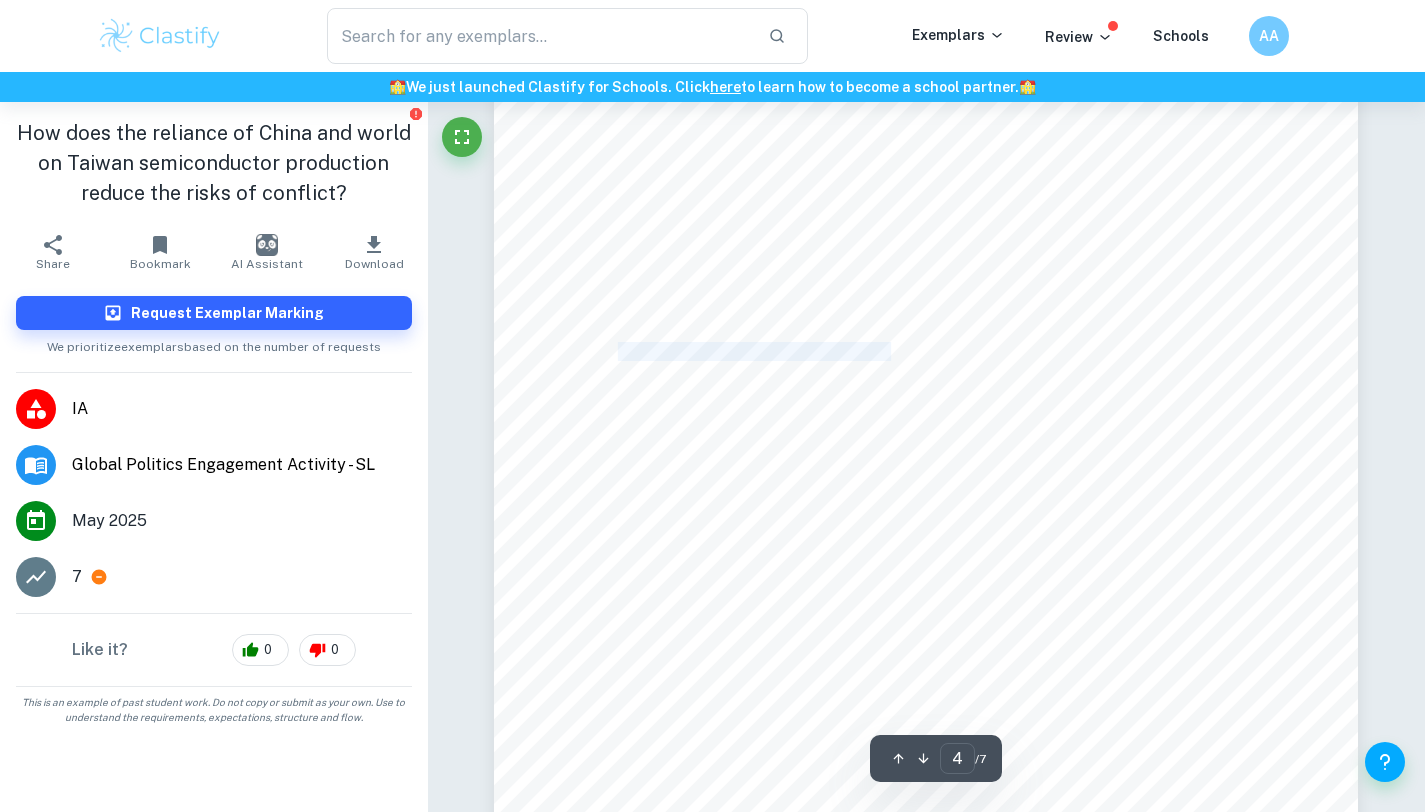 drag, startPoint x: 622, startPoint y: 346, endPoint x: 897, endPoint y: 346, distance: 275 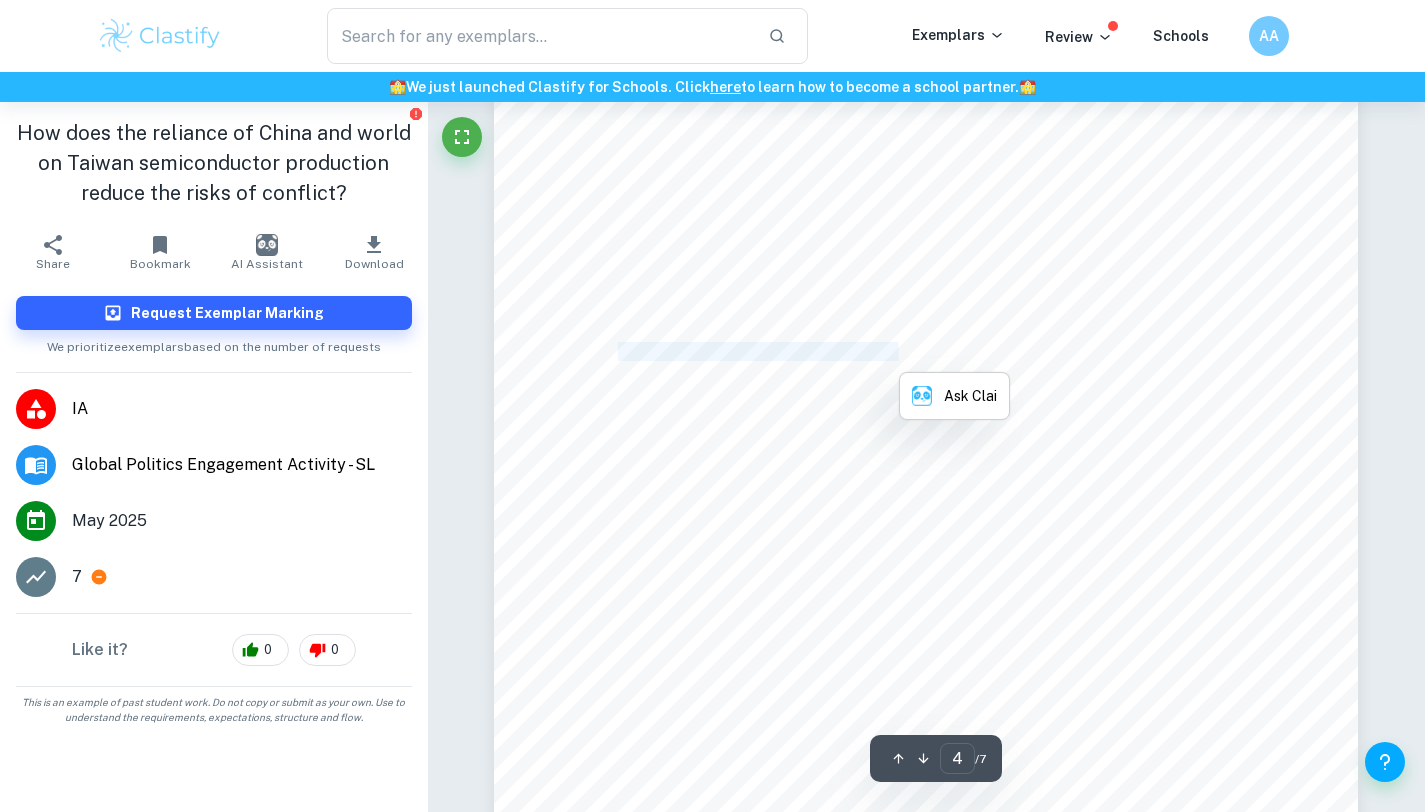 click on "products to China in [YEAR] reached a total value of 47 billion U.S. dollars (Sheila Chiang, [MONTH] [DAY]" at bounding box center (960, 352) 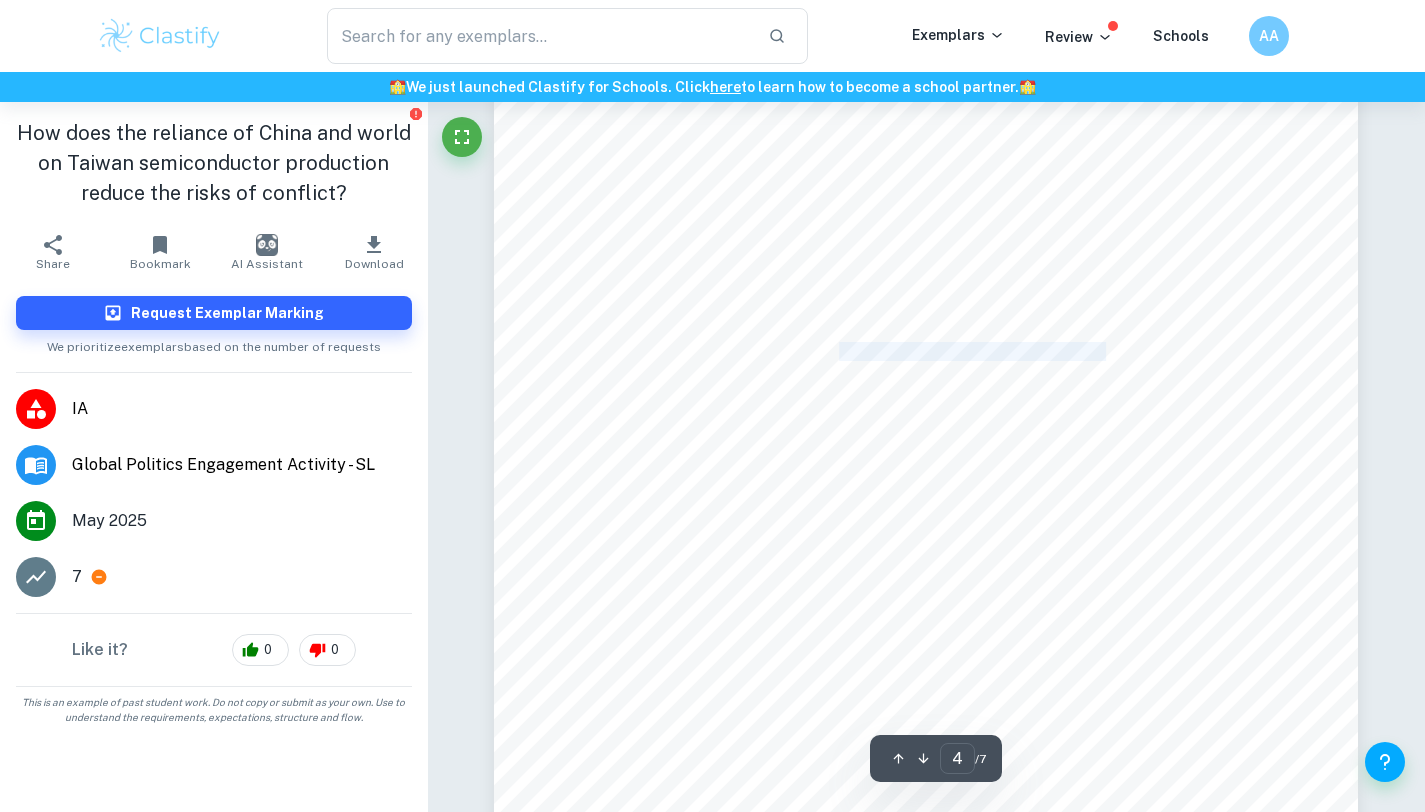 drag, startPoint x: 838, startPoint y: 345, endPoint x: 1108, endPoint y: 345, distance: 270 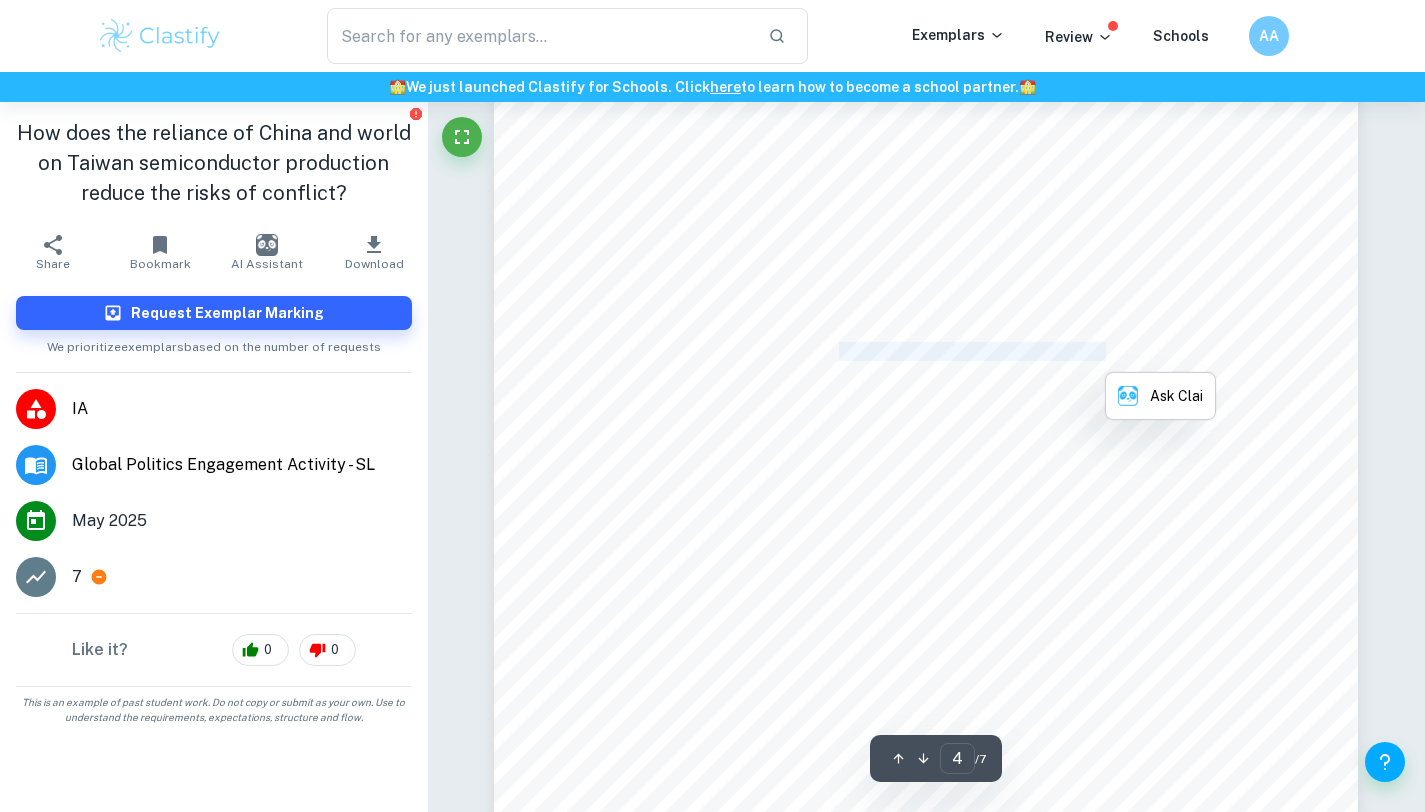 click on "products to China in [YEAR] reached a total value of 47 billion U.S. dollars (Sheila Chiang, [MONTH] [DAY]" at bounding box center (960, 352) 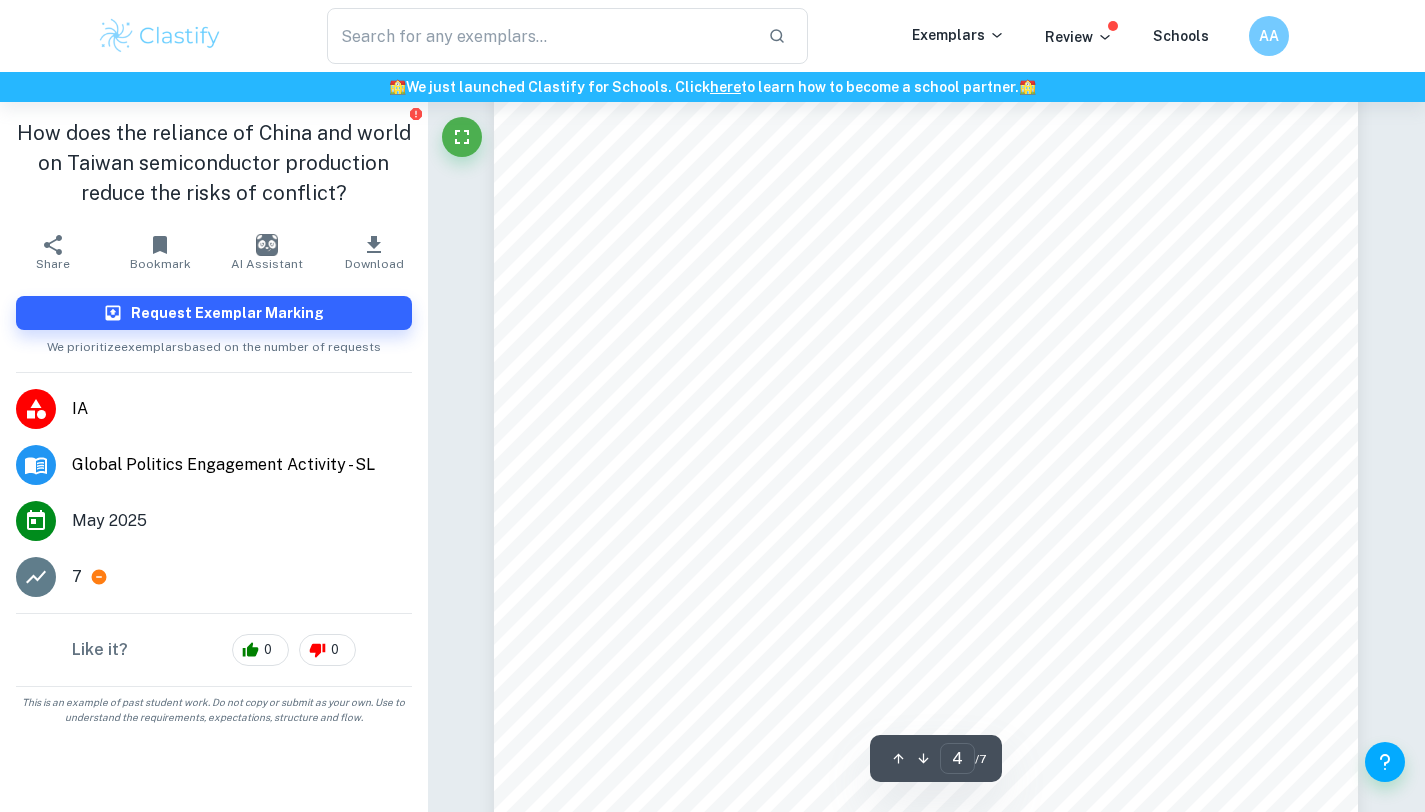 scroll, scrollTop: 3813, scrollLeft: 0, axis: vertical 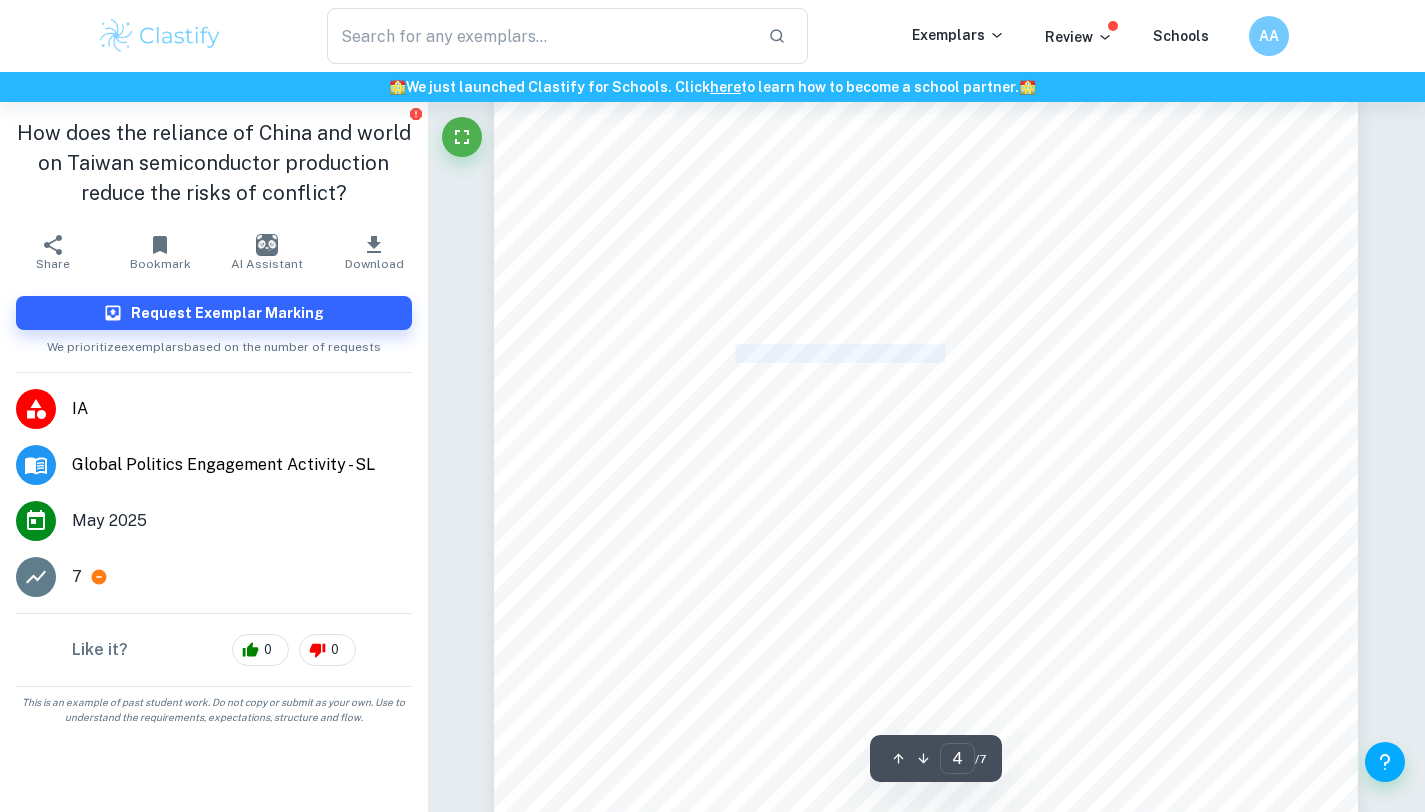 drag, startPoint x: 758, startPoint y: 349, endPoint x: 950, endPoint y: 349, distance: 192 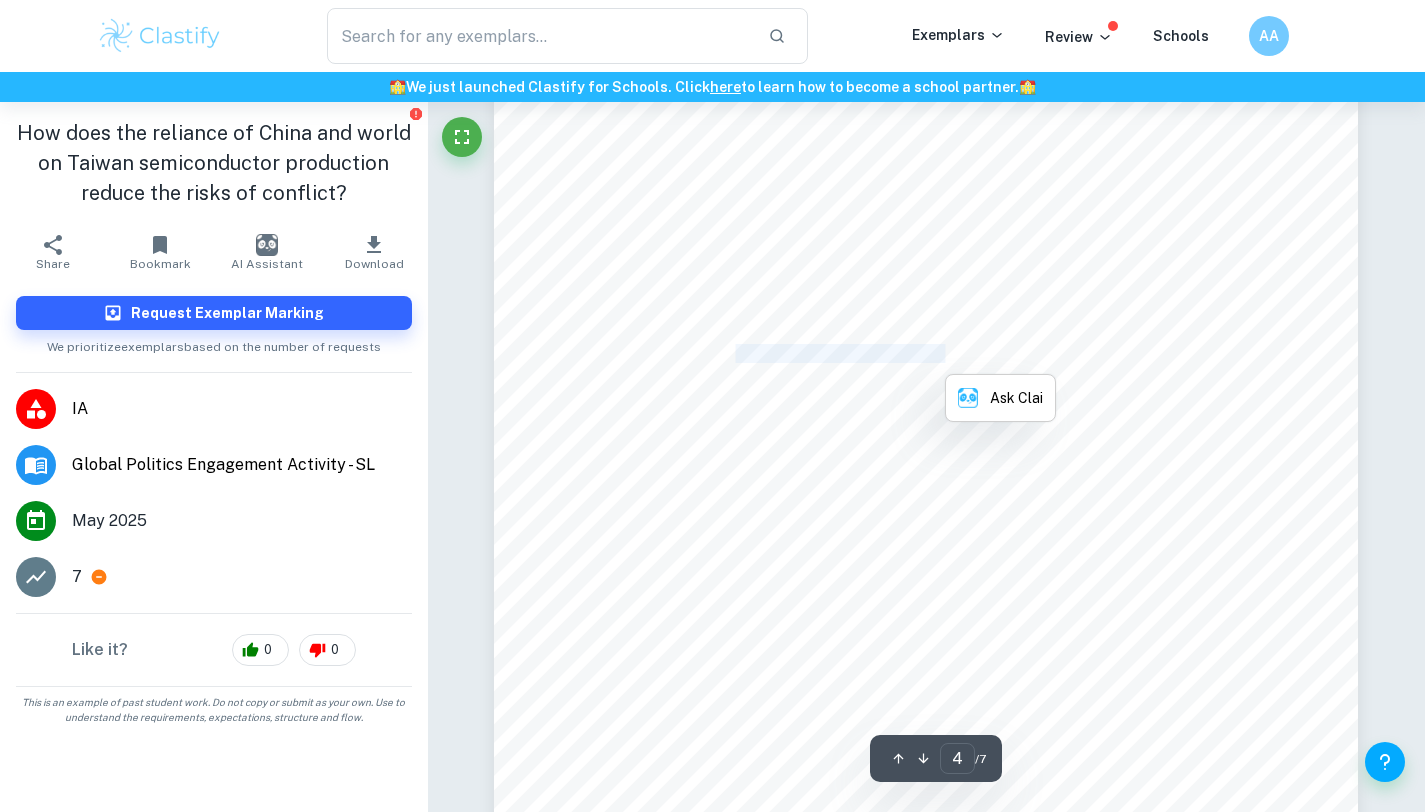 click on "2024). In this conflict, despite the fact that China's military power will be a deterrent to Taiwan" at bounding box center [918, 354] 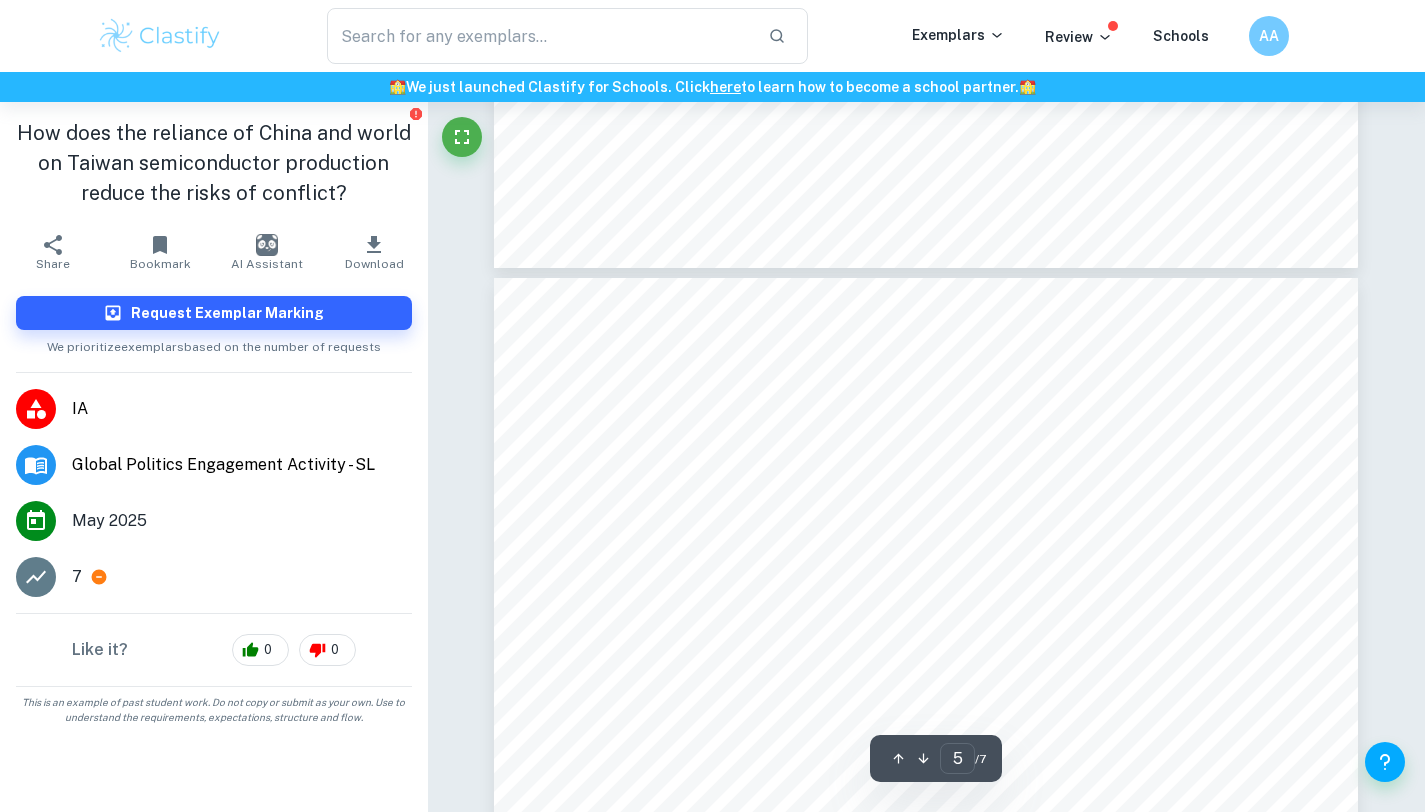 scroll, scrollTop: 4508, scrollLeft: 0, axis: vertical 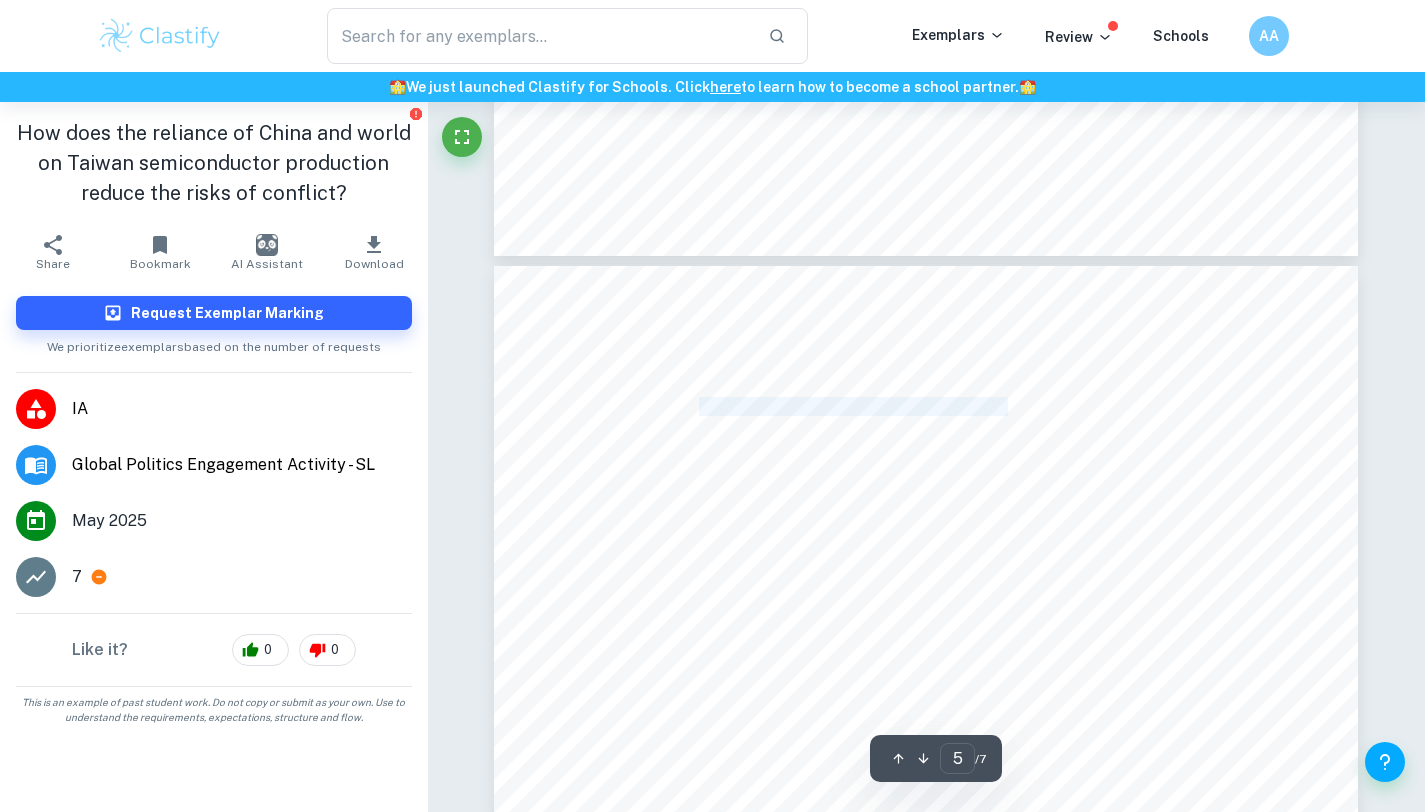 drag, startPoint x: 697, startPoint y: 400, endPoint x: 1016, endPoint y: 400, distance: 319 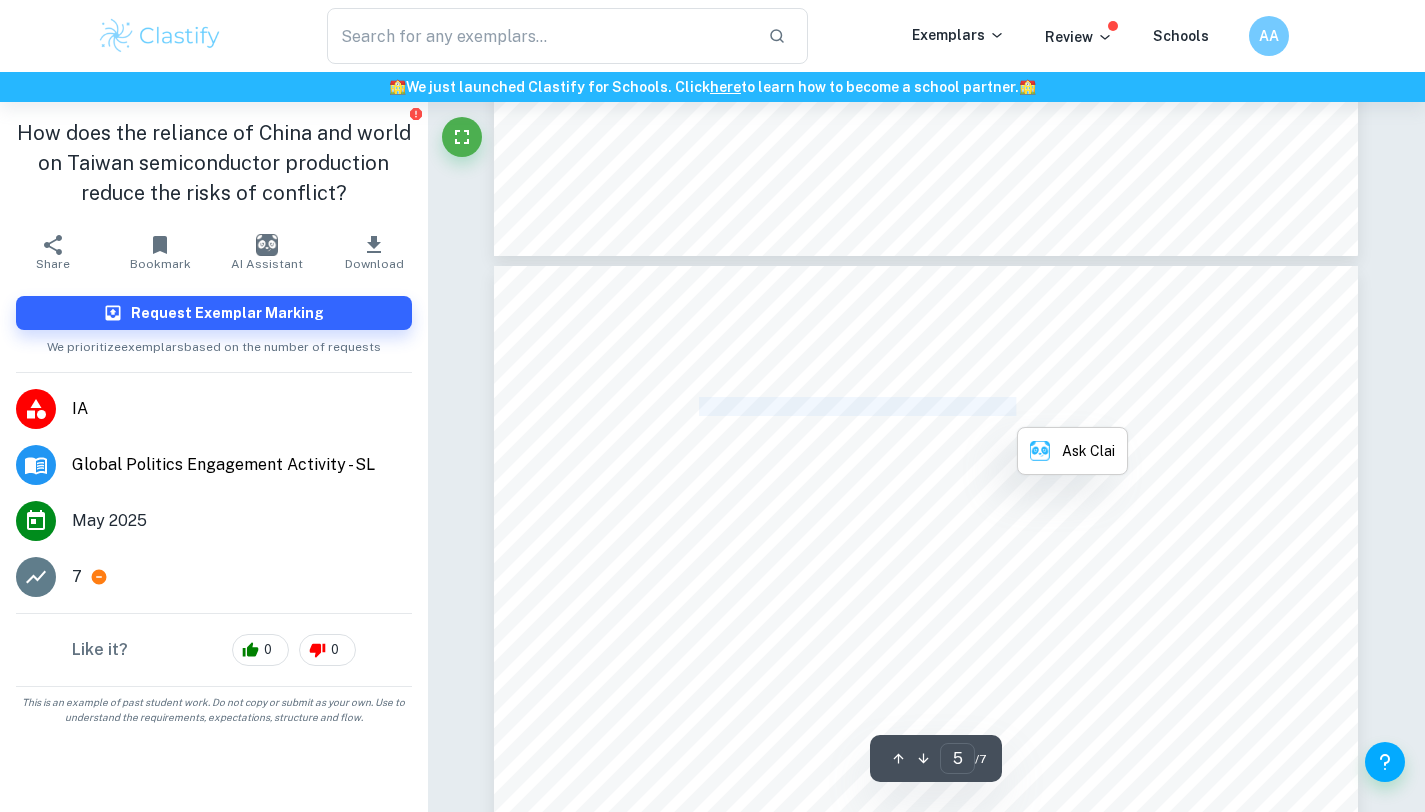 click on "situation. During the interview, I also asked about the factors that are most likely to lead to an" at bounding box center [913, 407] 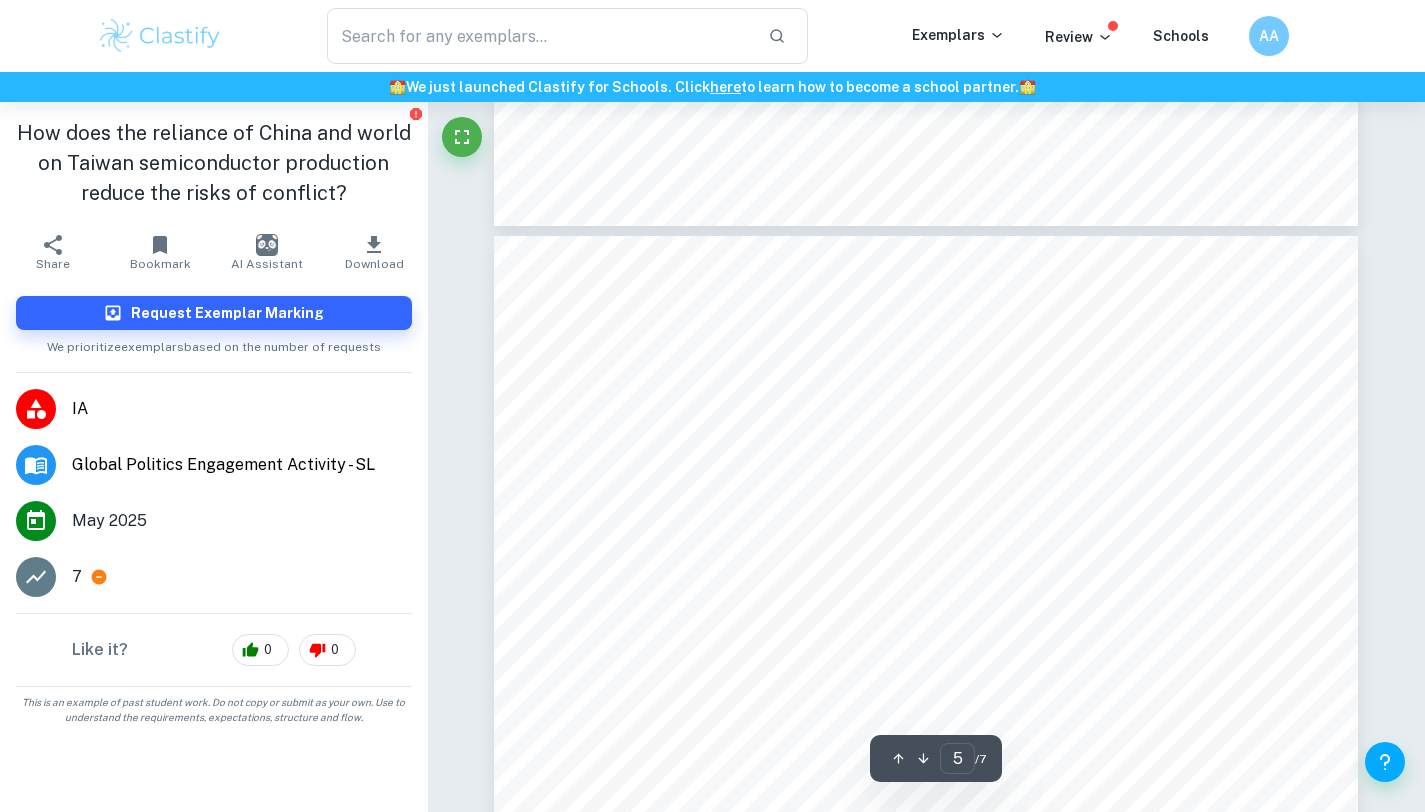 scroll, scrollTop: 4543, scrollLeft: 0, axis: vertical 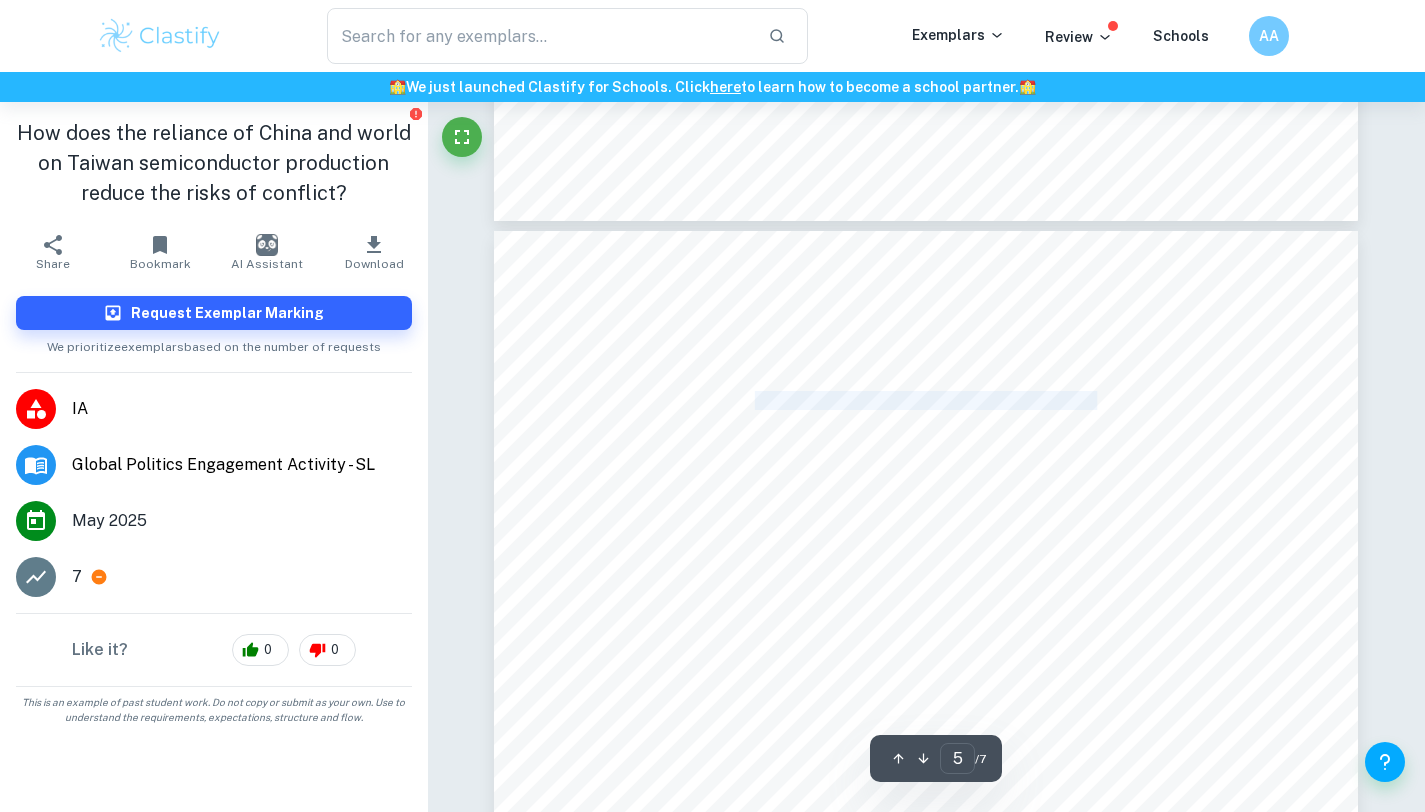 drag, startPoint x: 754, startPoint y: 395, endPoint x: 1109, endPoint y: 390, distance: 355.03522 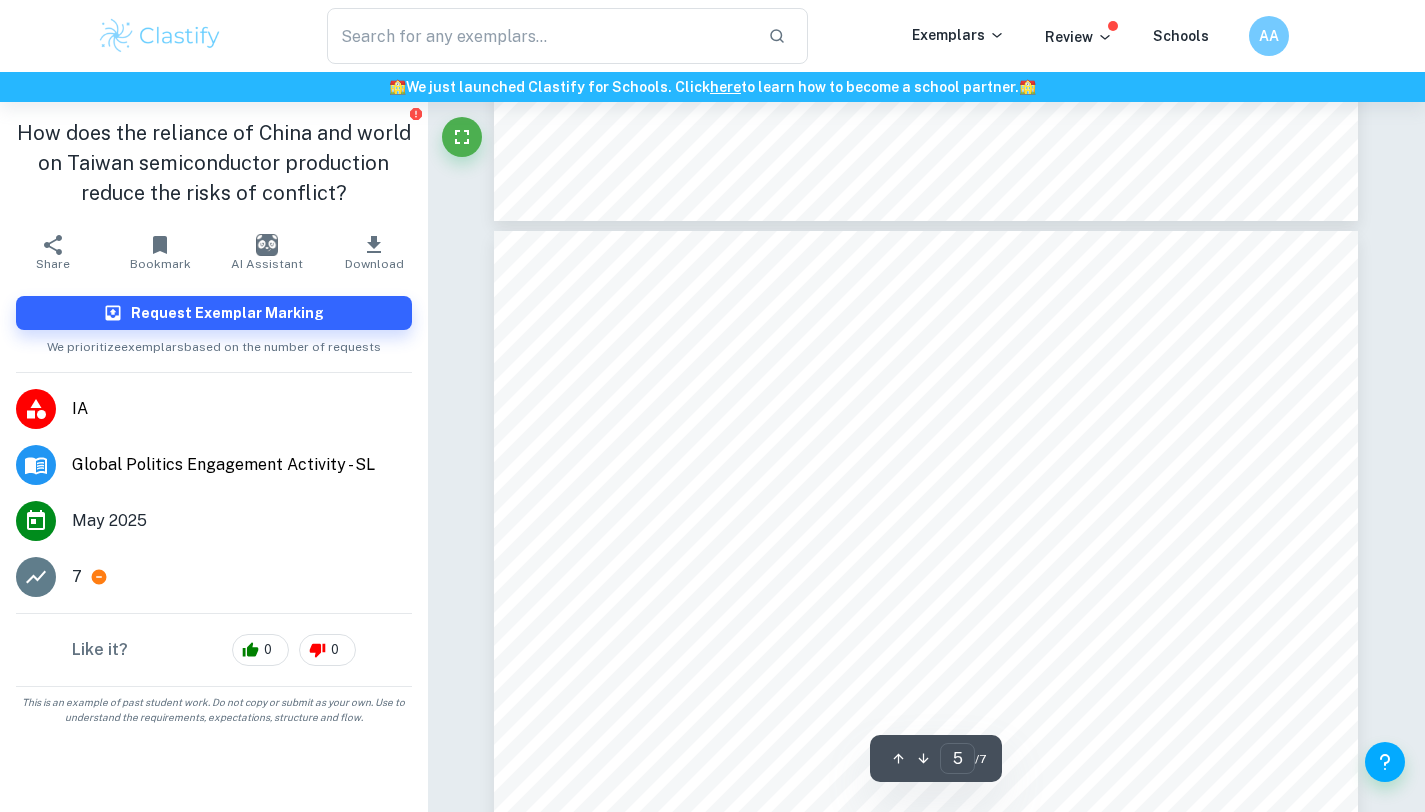 click on "outbreak of conflict. He mentioned that the outbreak of the conflict was largely determined by" at bounding box center (915, 401) 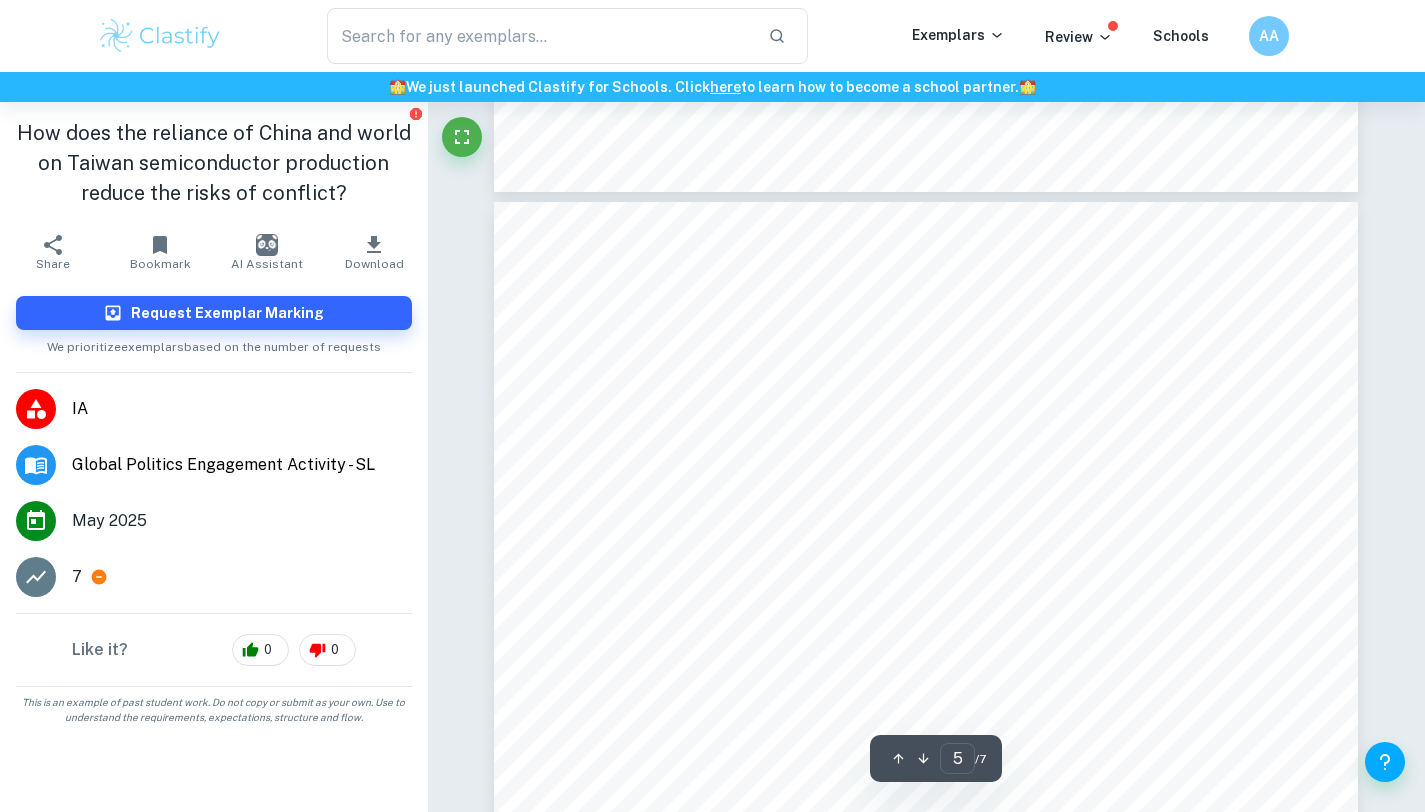 scroll, scrollTop: 4574, scrollLeft: 0, axis: vertical 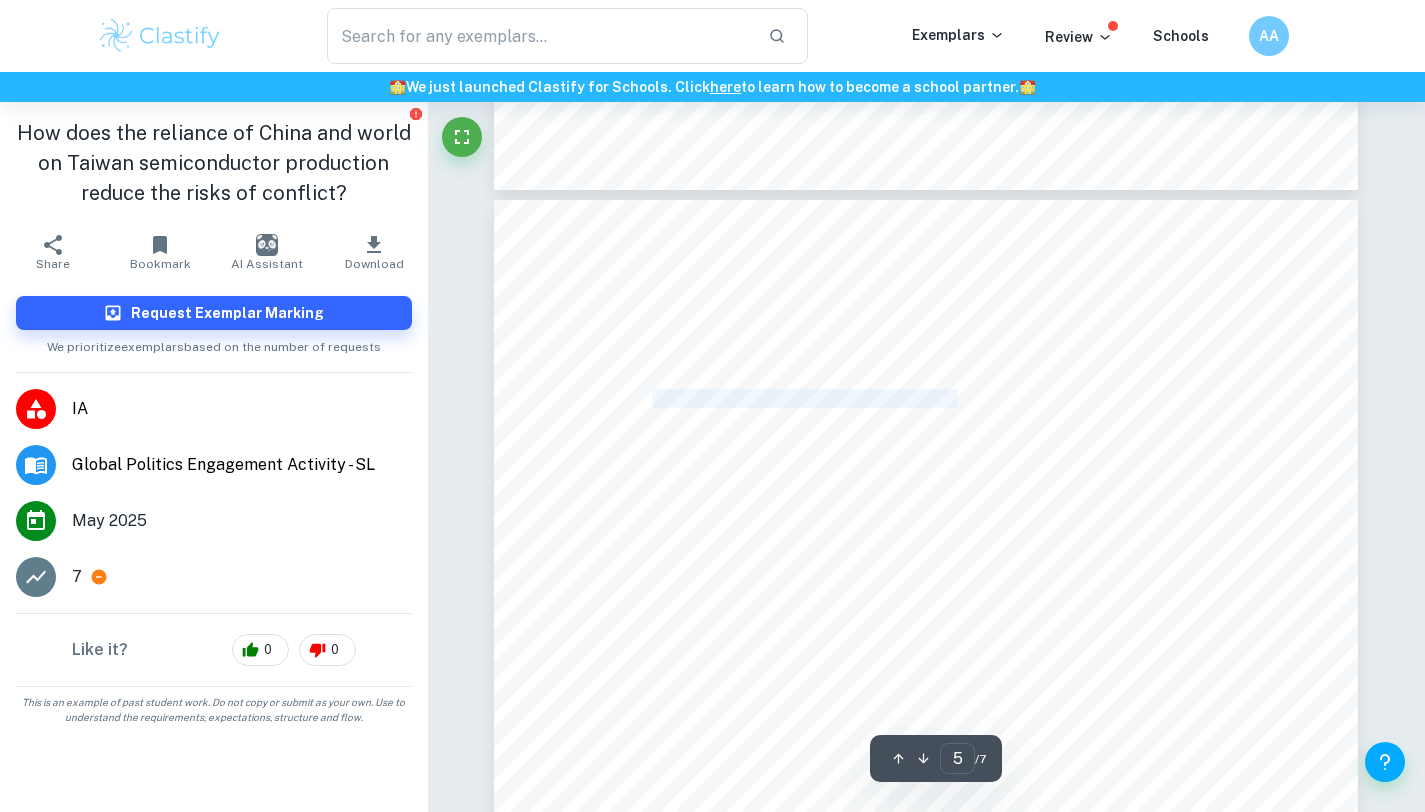 drag, startPoint x: 655, startPoint y: 397, endPoint x: 987, endPoint y: 391, distance: 332.0542 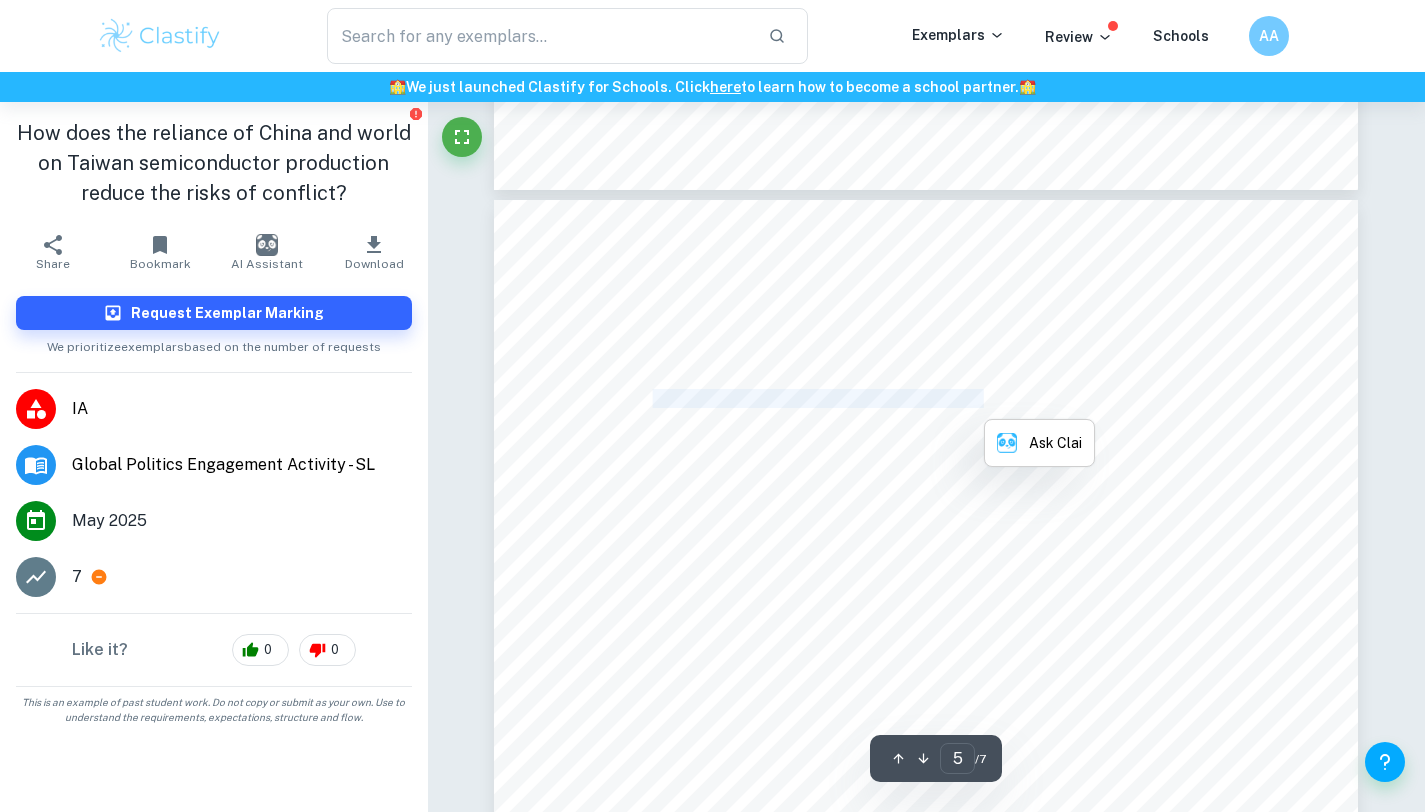 click on "the Chinese government, and that two factors were involved, namely, the CCP's emphasis on" at bounding box center [910, 399] 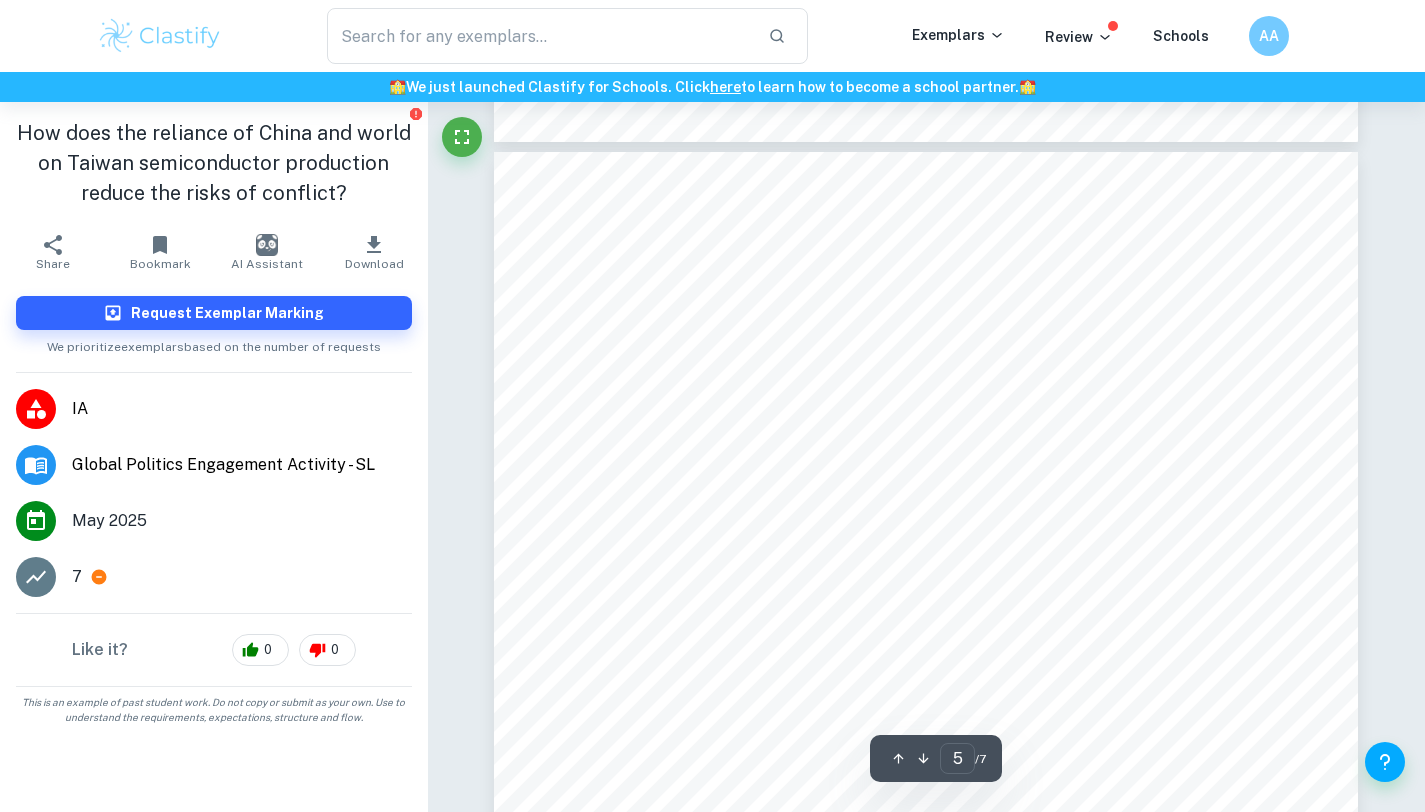 scroll, scrollTop: 4623, scrollLeft: 0, axis: vertical 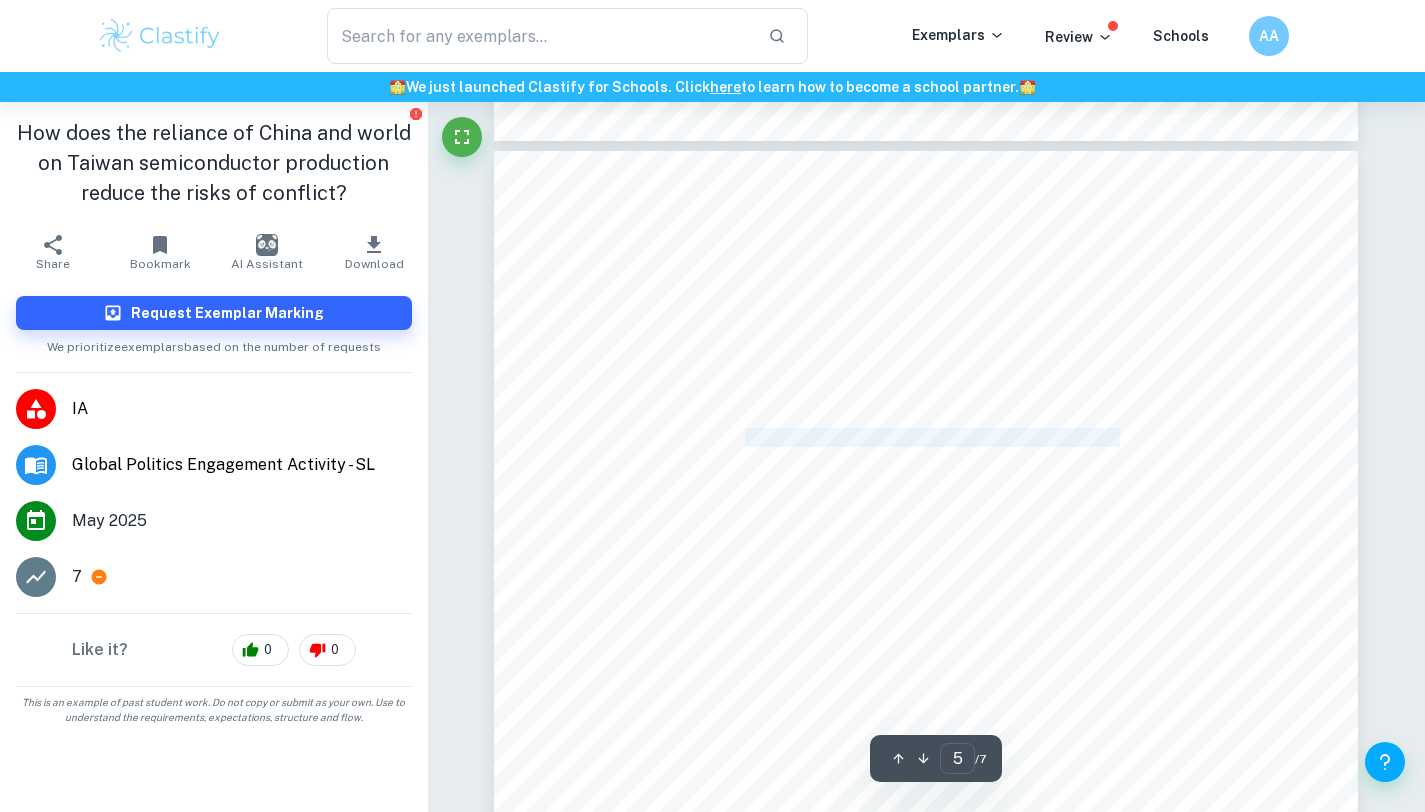 drag, startPoint x: 818, startPoint y: 439, endPoint x: 1128, endPoint y: 439, distance: 310 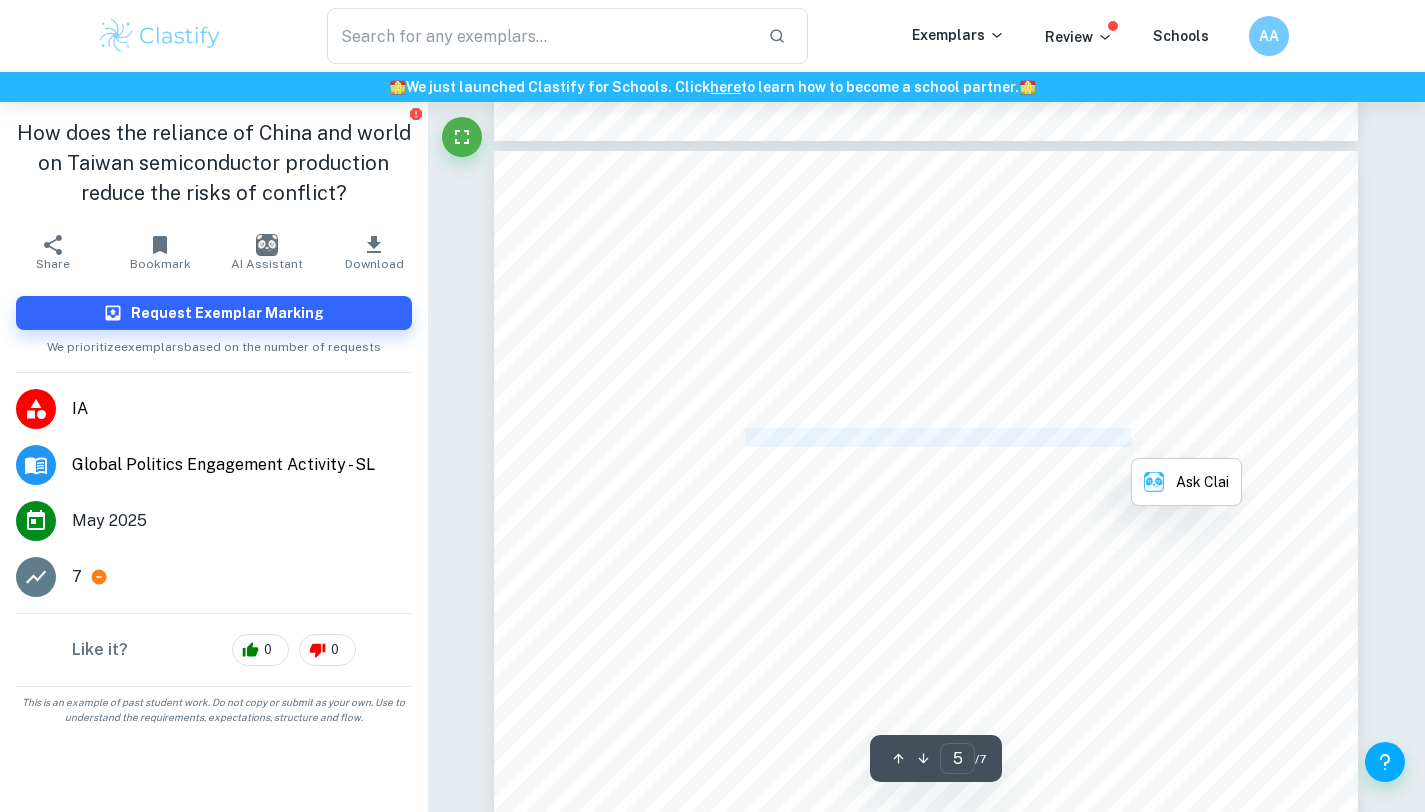 click on "territorial sovereignty at the expense of technological development. But is this really worth it for" at bounding box center (923, 438) 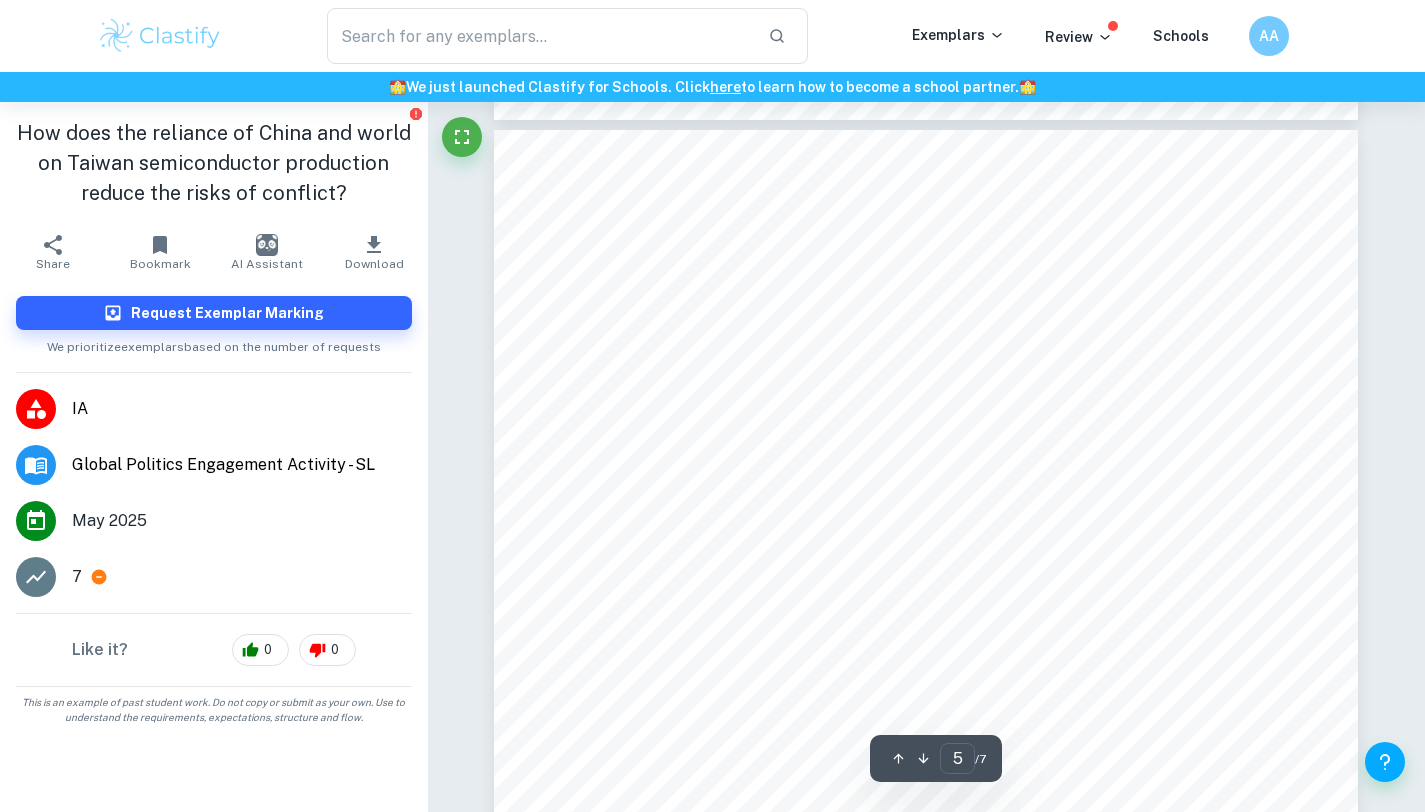 scroll, scrollTop: 4646, scrollLeft: 0, axis: vertical 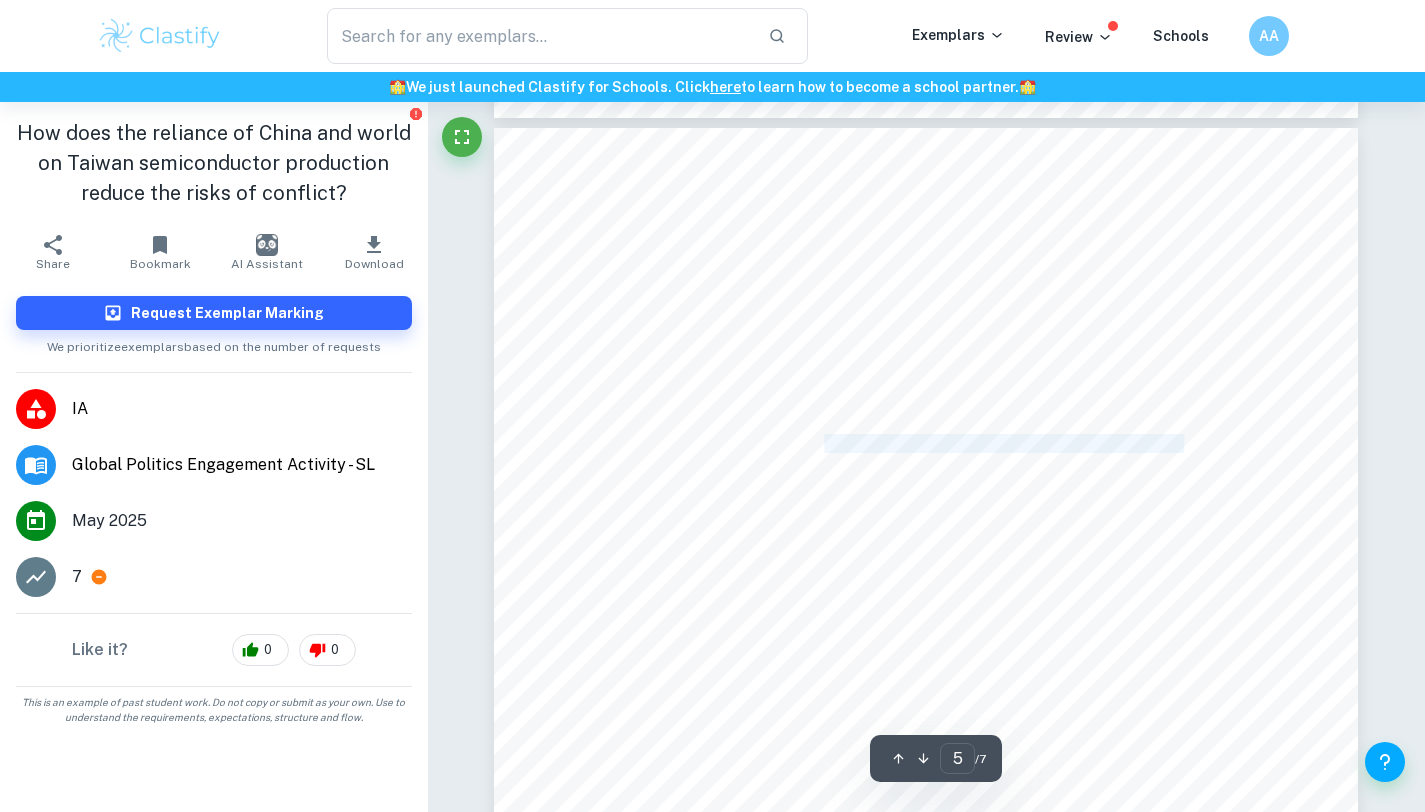 drag, startPoint x: 826, startPoint y: 435, endPoint x: 1198, endPoint y: 435, distance: 372 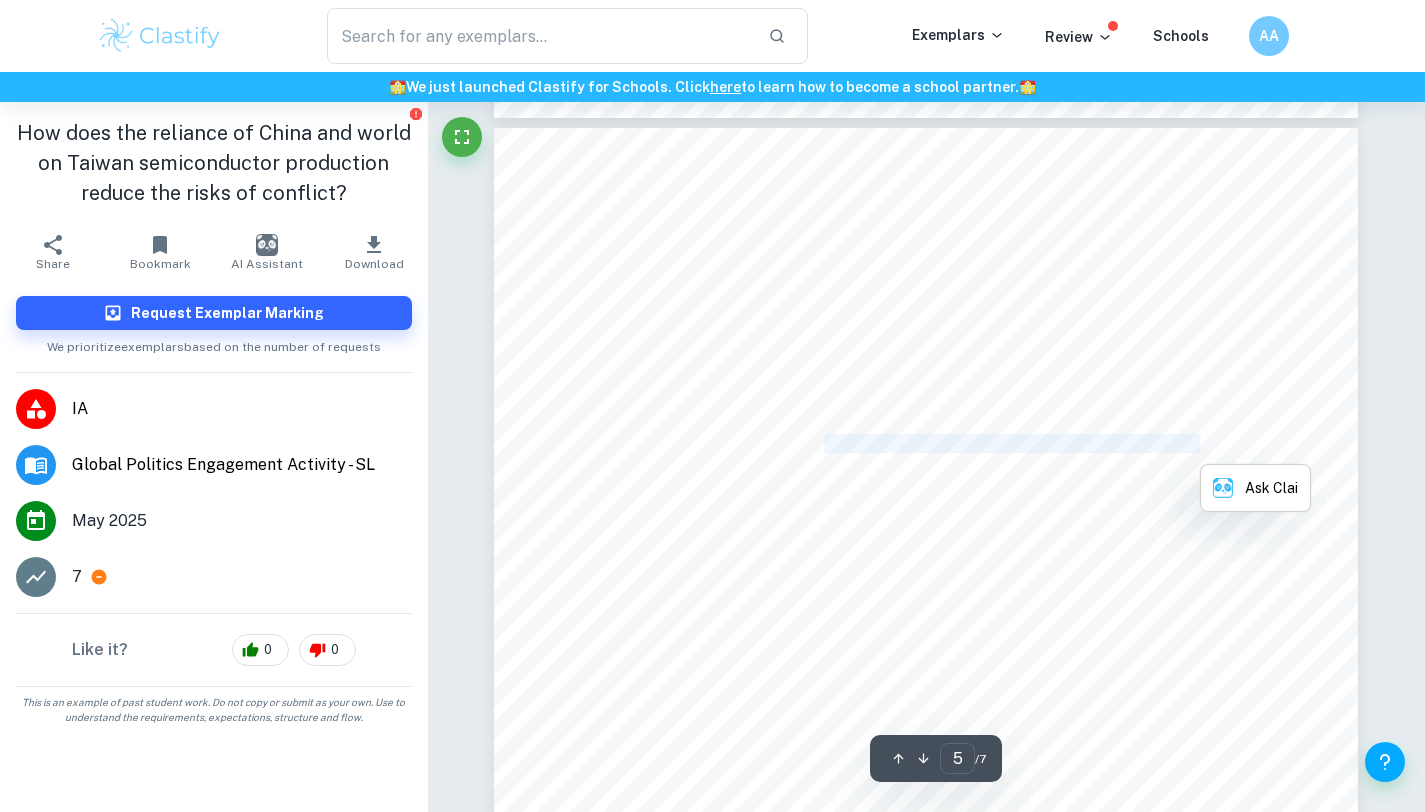 click on "China in terms of national interest. China has already gained sovereignty at the international" at bounding box center (908, 444) 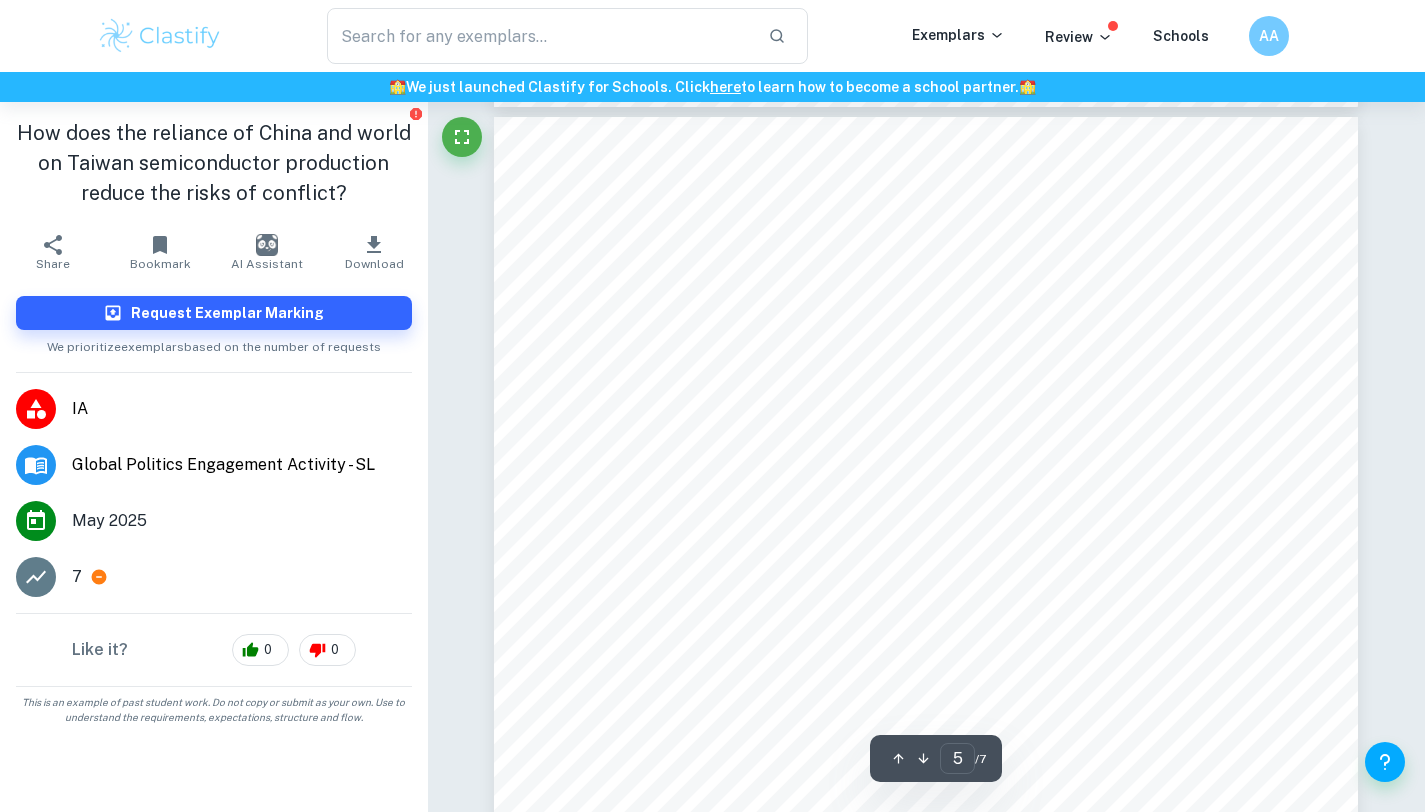 scroll, scrollTop: 4658, scrollLeft: 0, axis: vertical 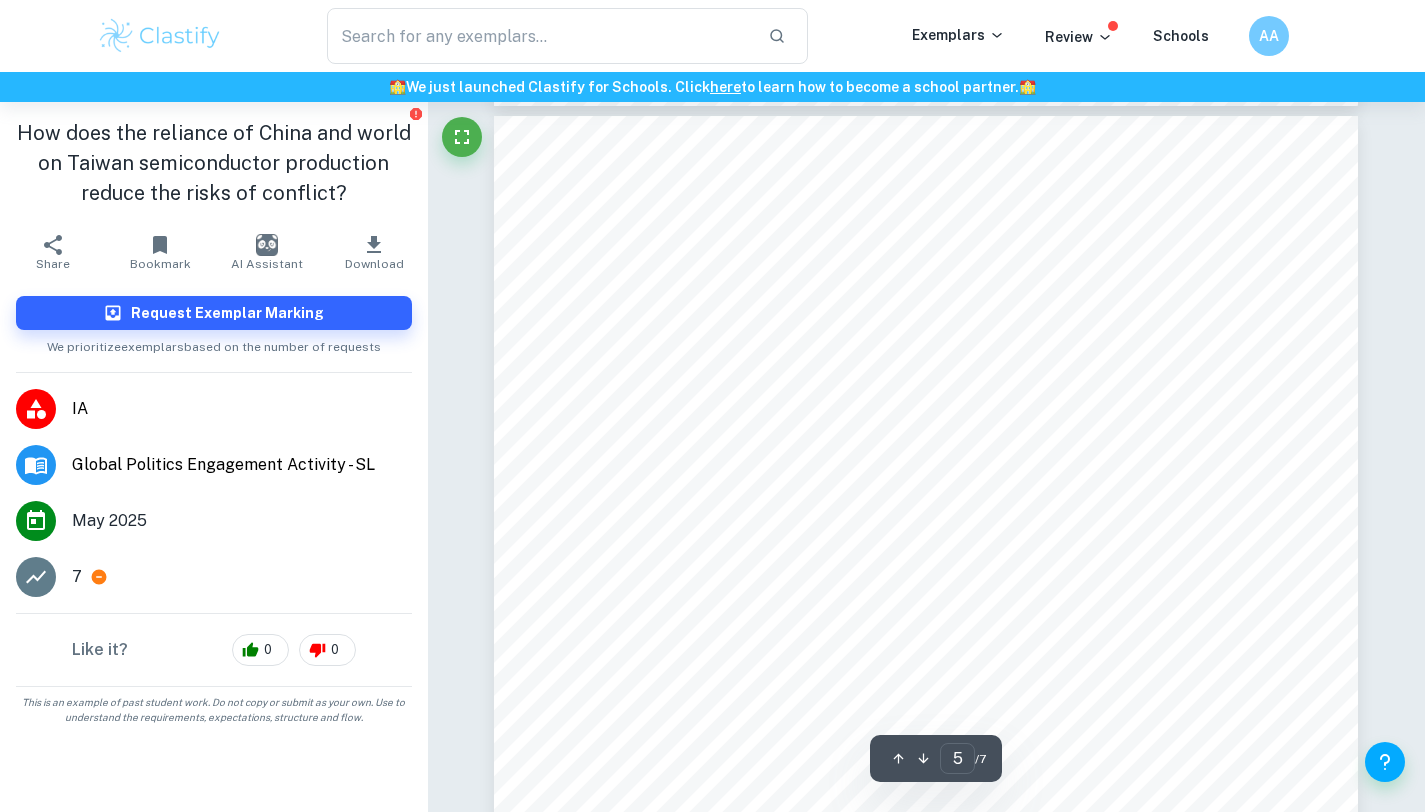 drag, startPoint x: 825, startPoint y: 448, endPoint x: 1284, endPoint y: 447, distance: 459.0011 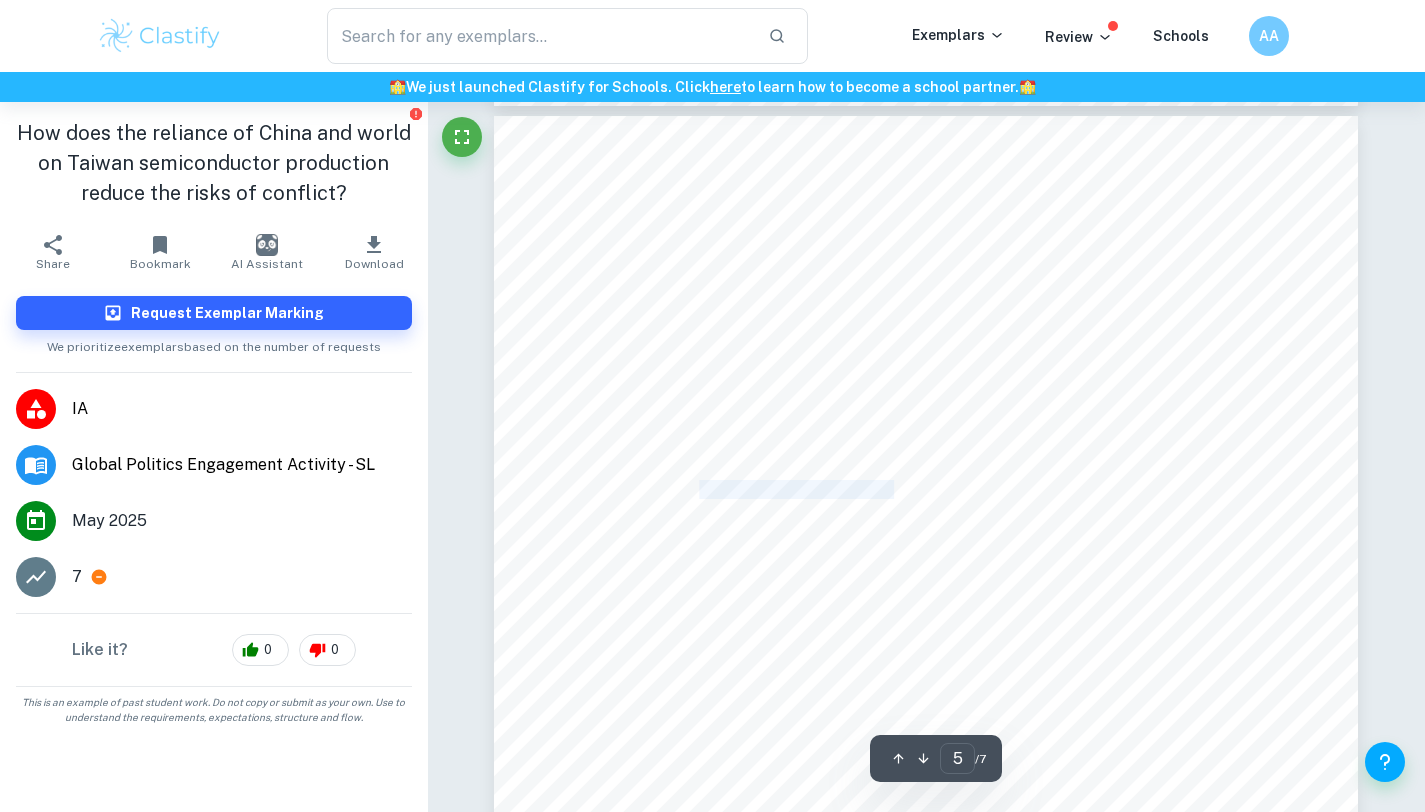drag, startPoint x: 702, startPoint y: 490, endPoint x: 895, endPoint y: 490, distance: 193 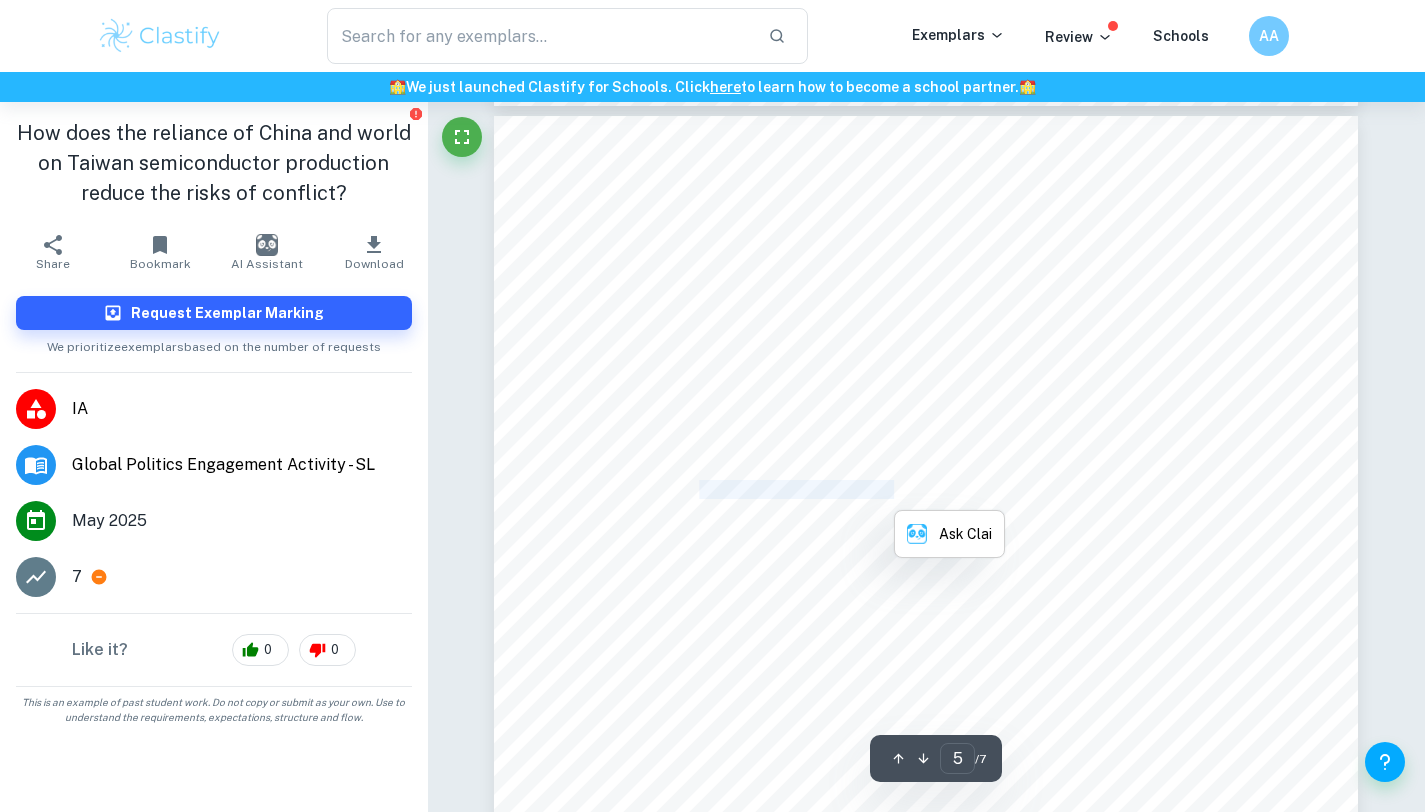 click on "indispensable territory of China, it does not seem to be for the purpose of gaining territorial" at bounding box center [905, 490] 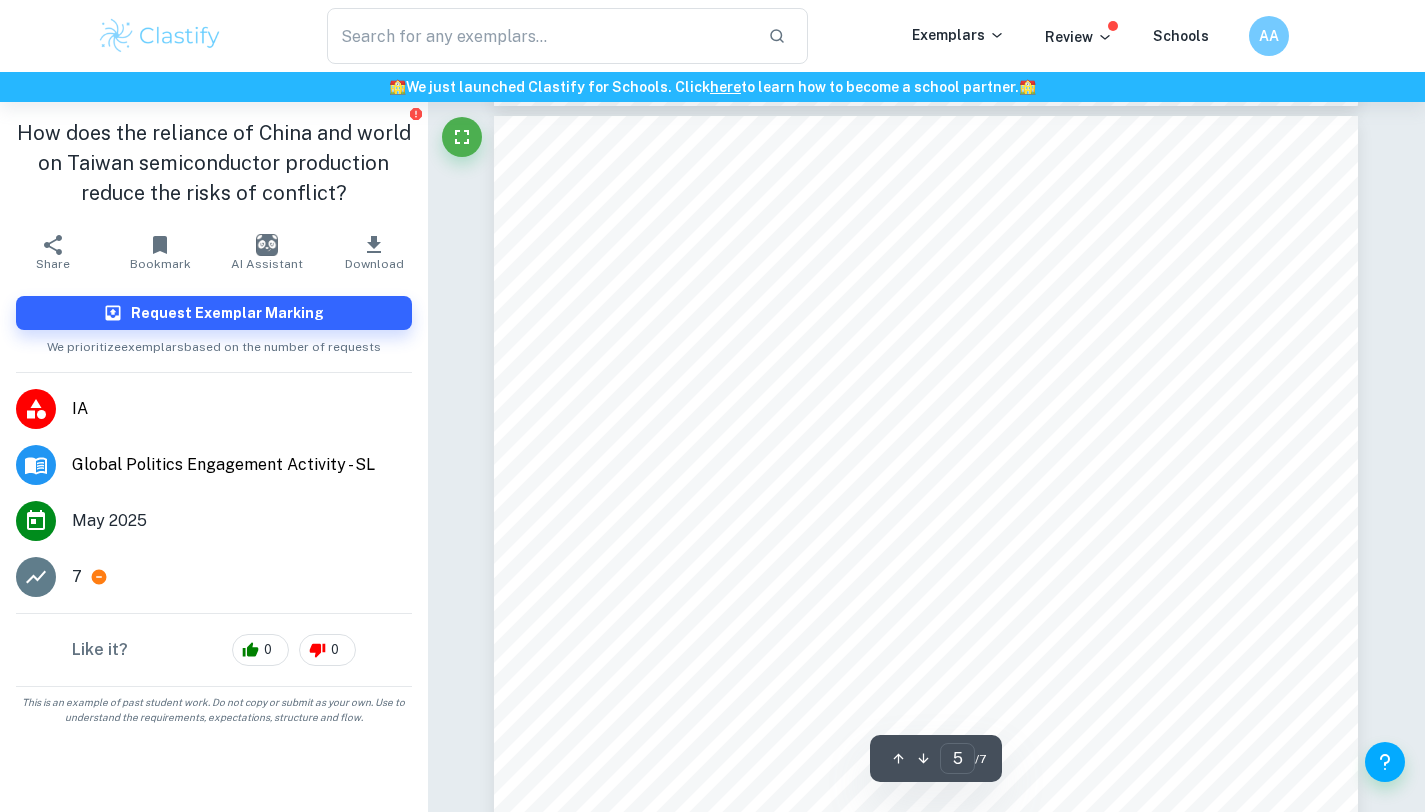 scroll, scrollTop: 4689, scrollLeft: 0, axis: vertical 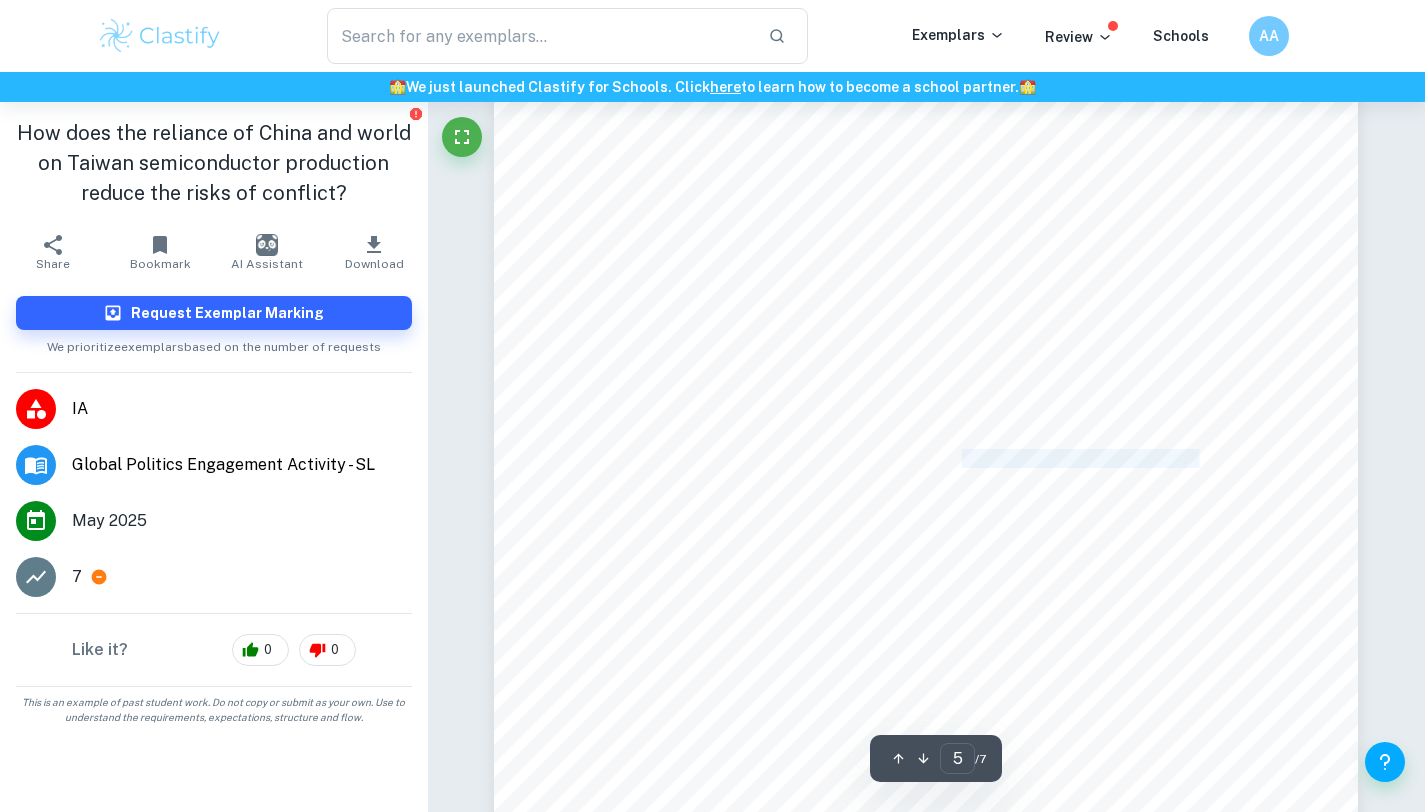 drag, startPoint x: 1021, startPoint y: 457, endPoint x: 1199, endPoint y: 457, distance: 178 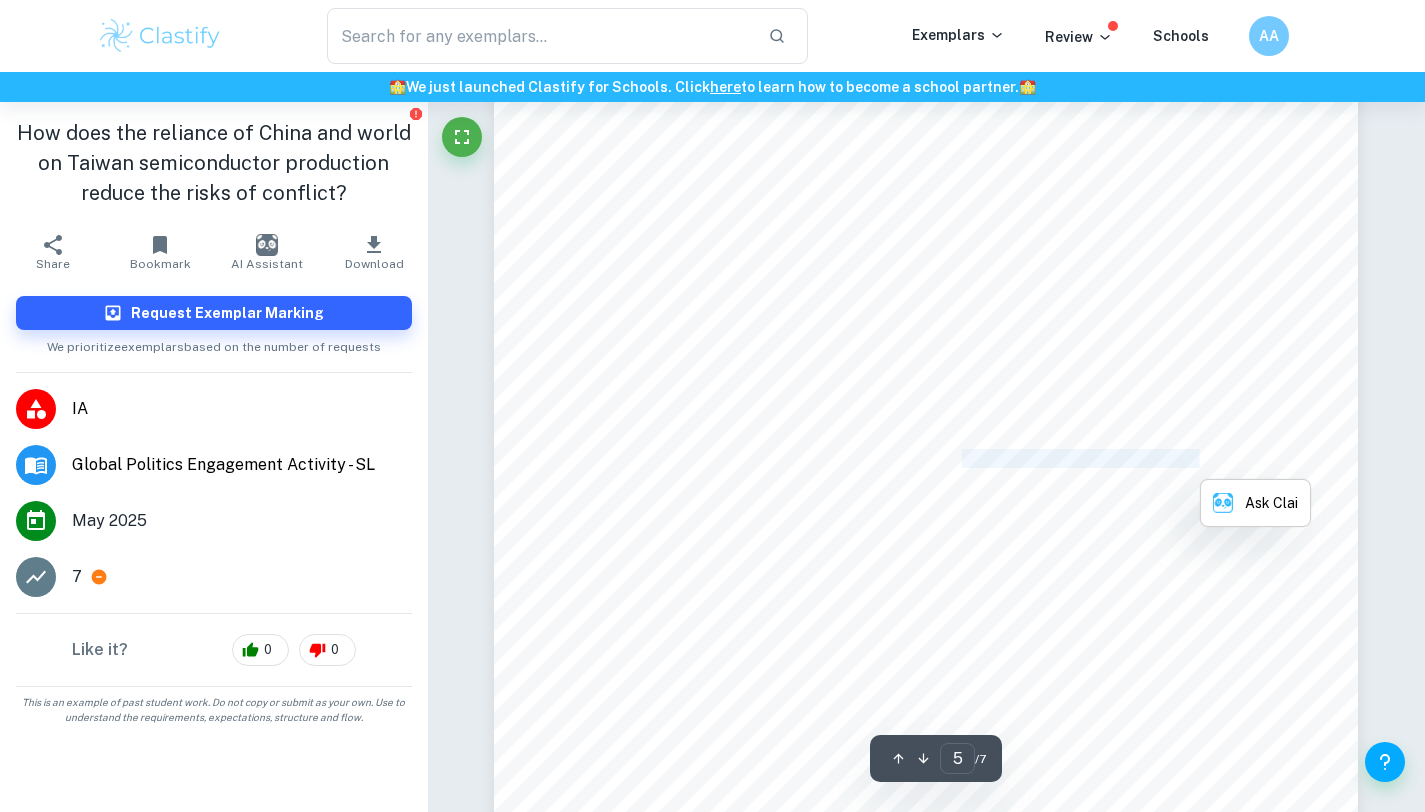 click on "indispensable territory of China, it does not seem to be for the purpose of gaining territorial" at bounding box center (905, 459) 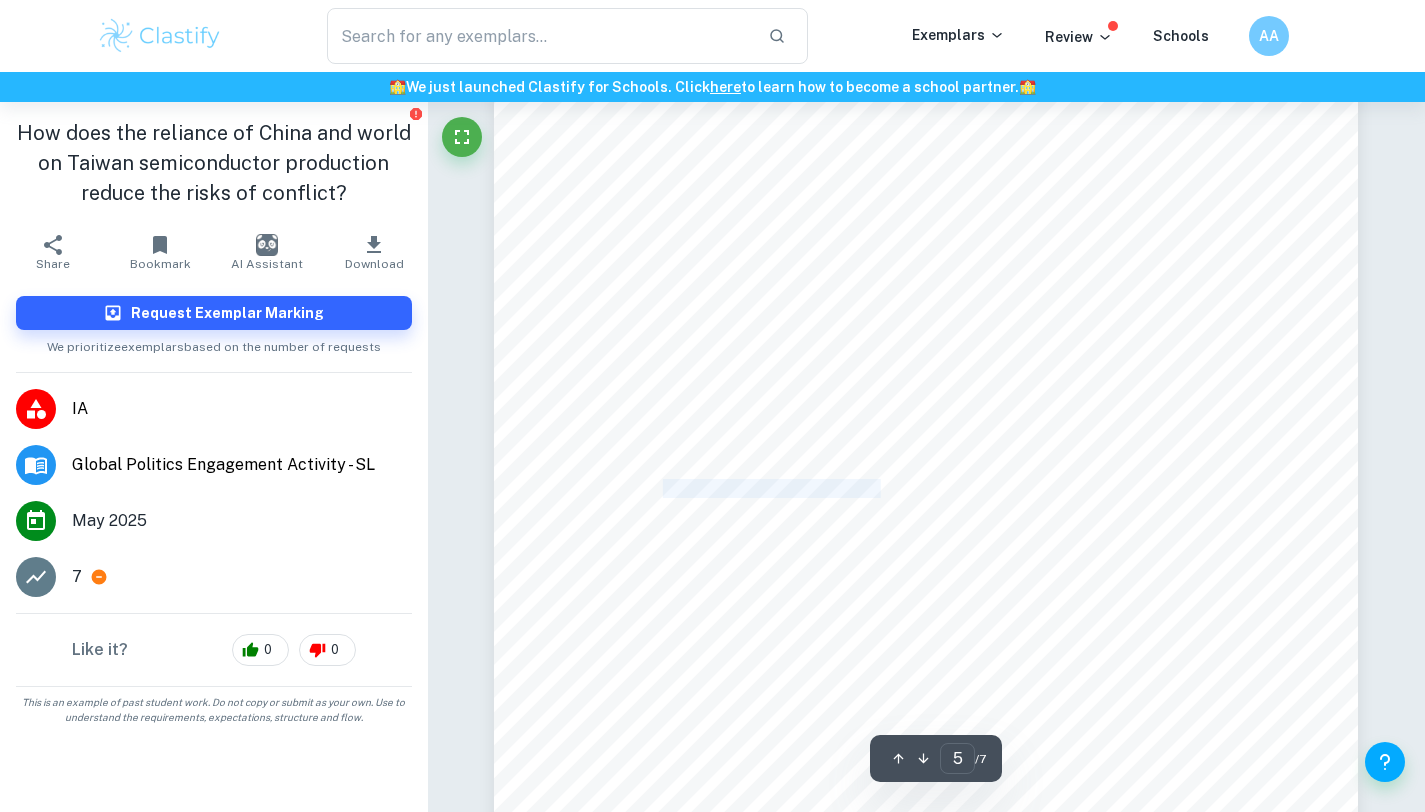 drag, startPoint x: 665, startPoint y: 484, endPoint x: 891, endPoint y: 484, distance: 226 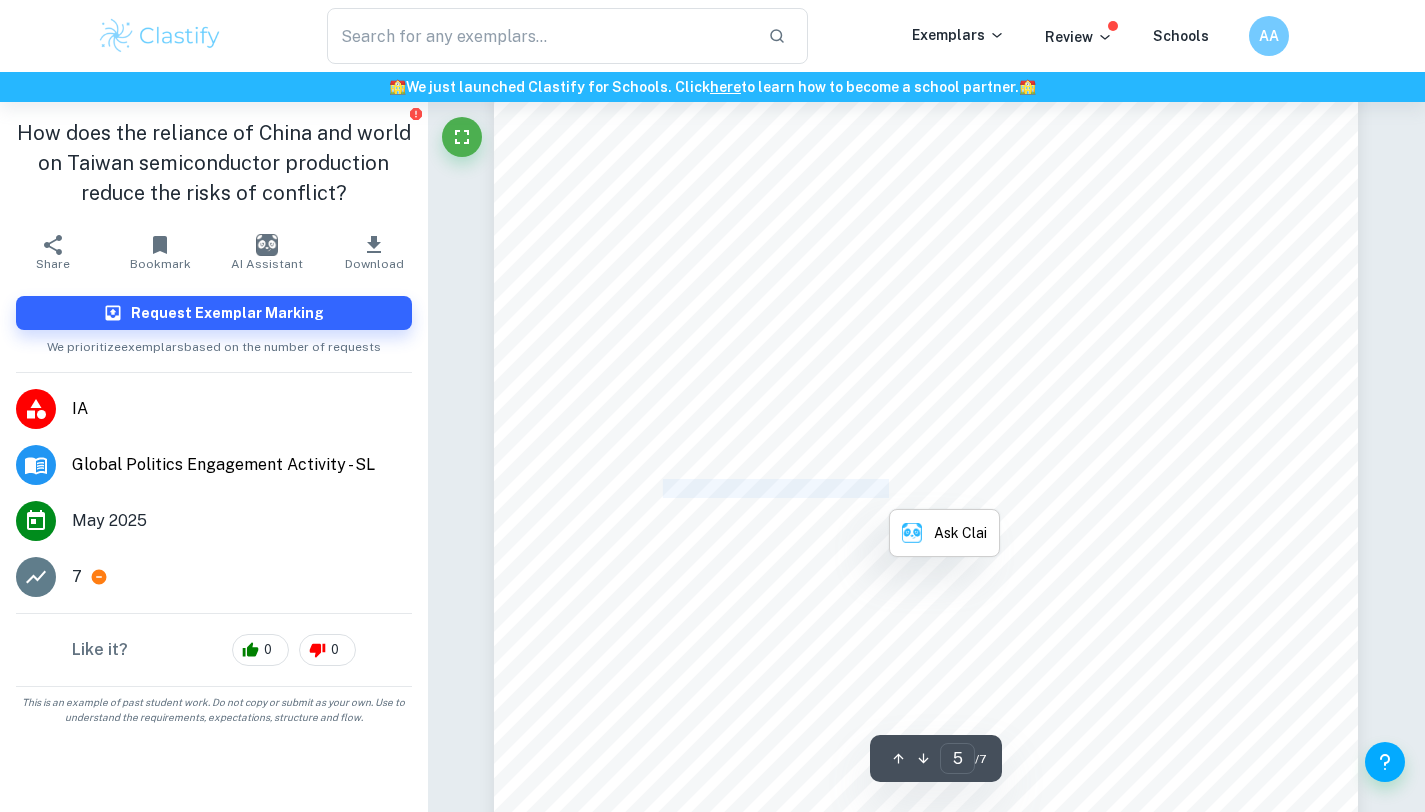 click on "sovereignty, but due to the geopolitical advantages of the territory of Taiwan." at bounding box center [857, 489] 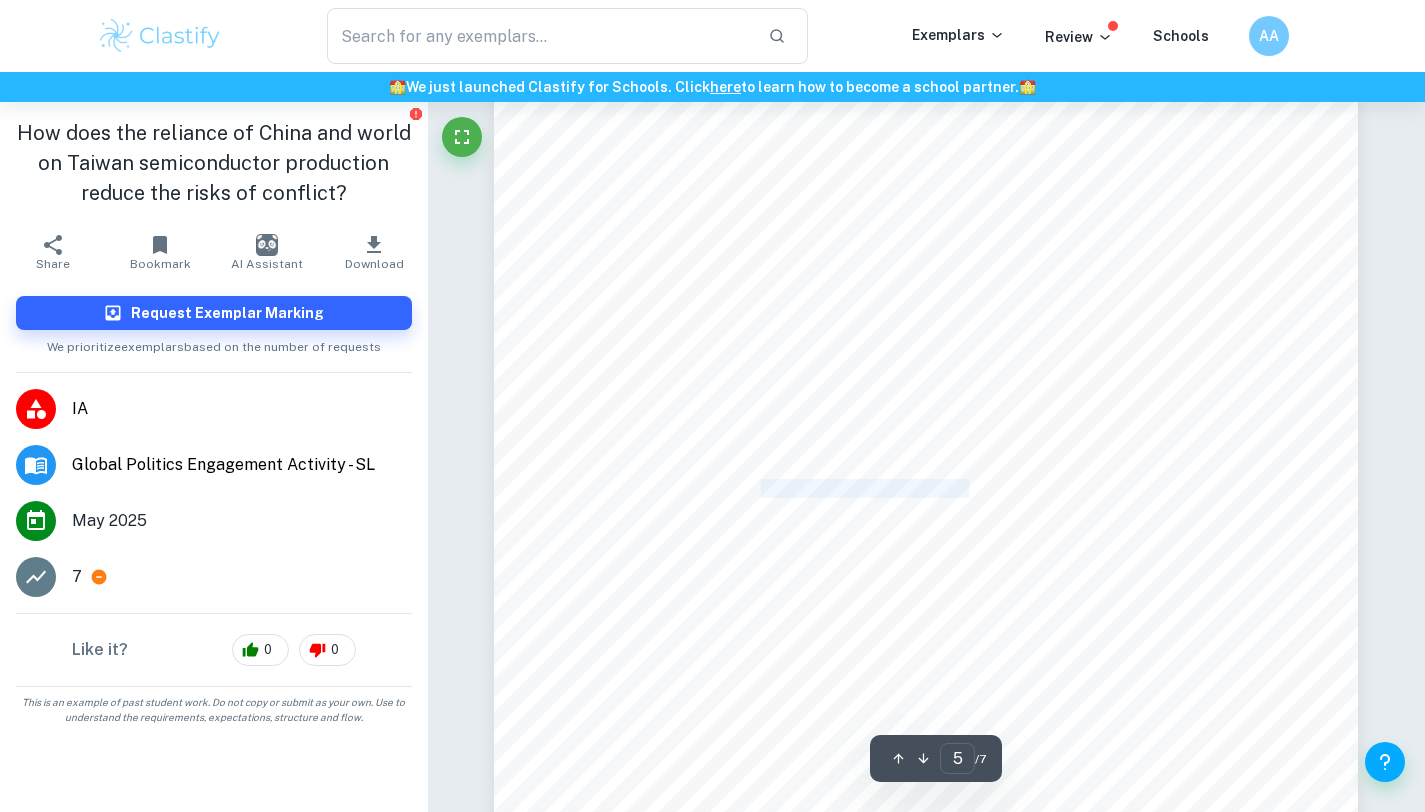 drag, startPoint x: 762, startPoint y: 489, endPoint x: 972, endPoint y: 489, distance: 210 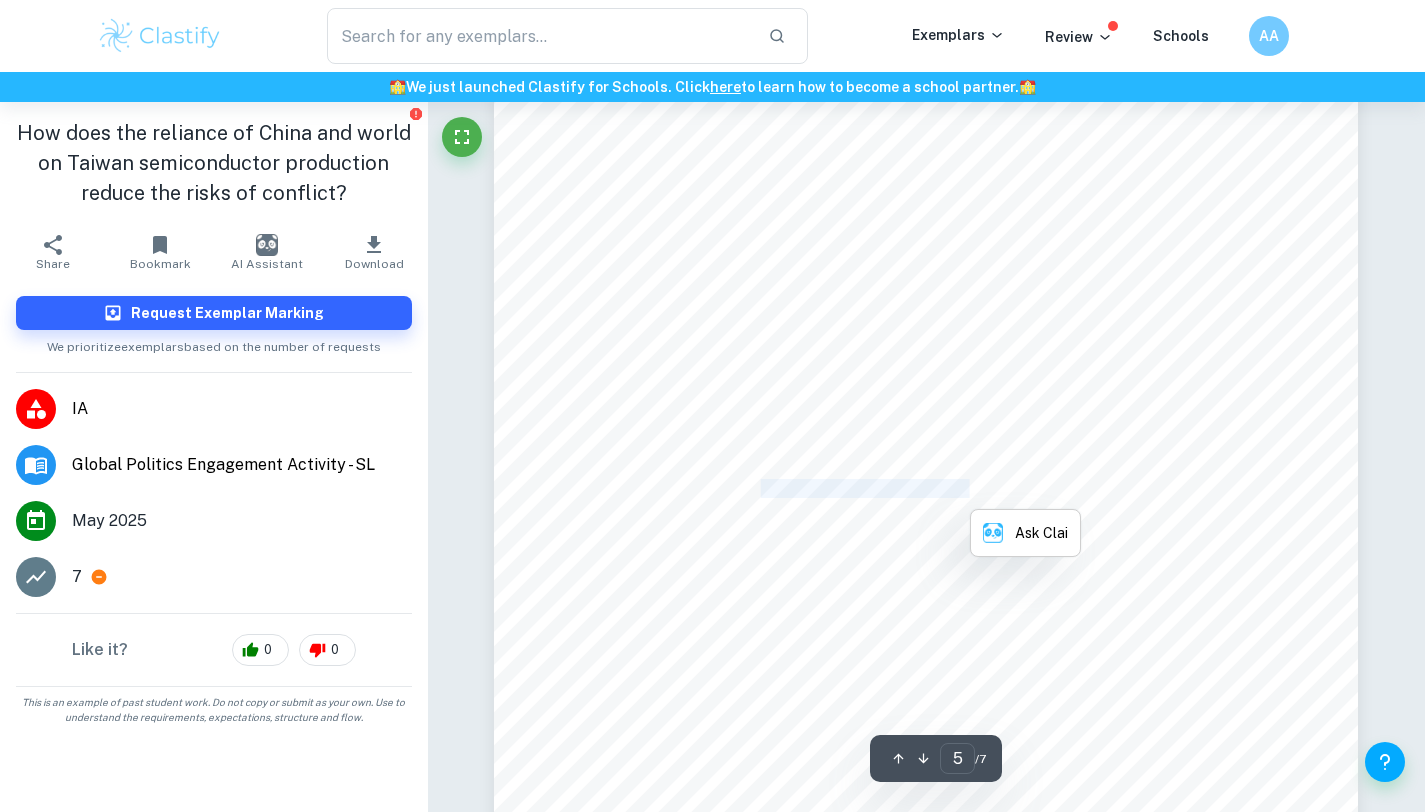 click on "sovereignty, but due to the geopolitical advantages of the territory of Taiwan." at bounding box center (857, 489) 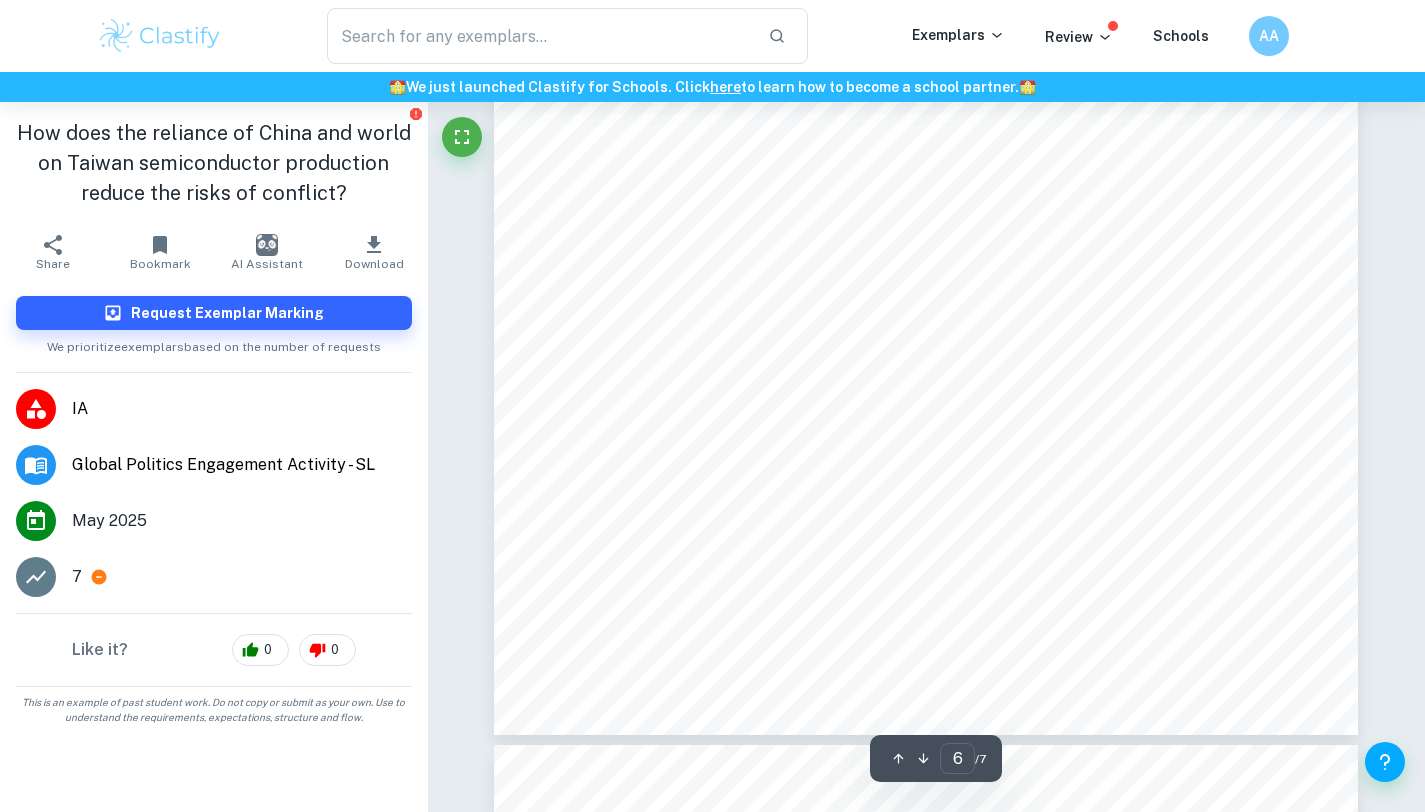 scroll, scrollTop: 6288, scrollLeft: 0, axis: vertical 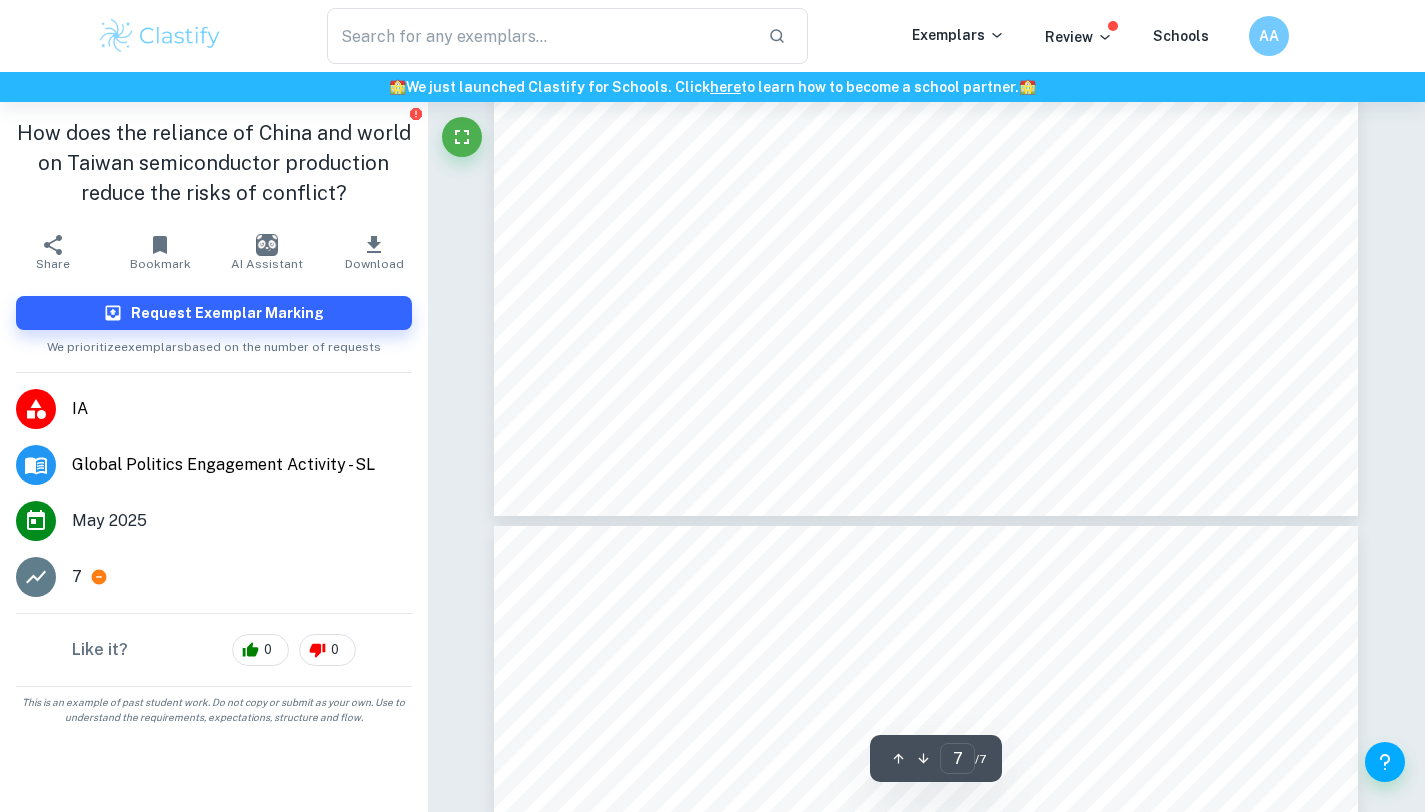 type on "6" 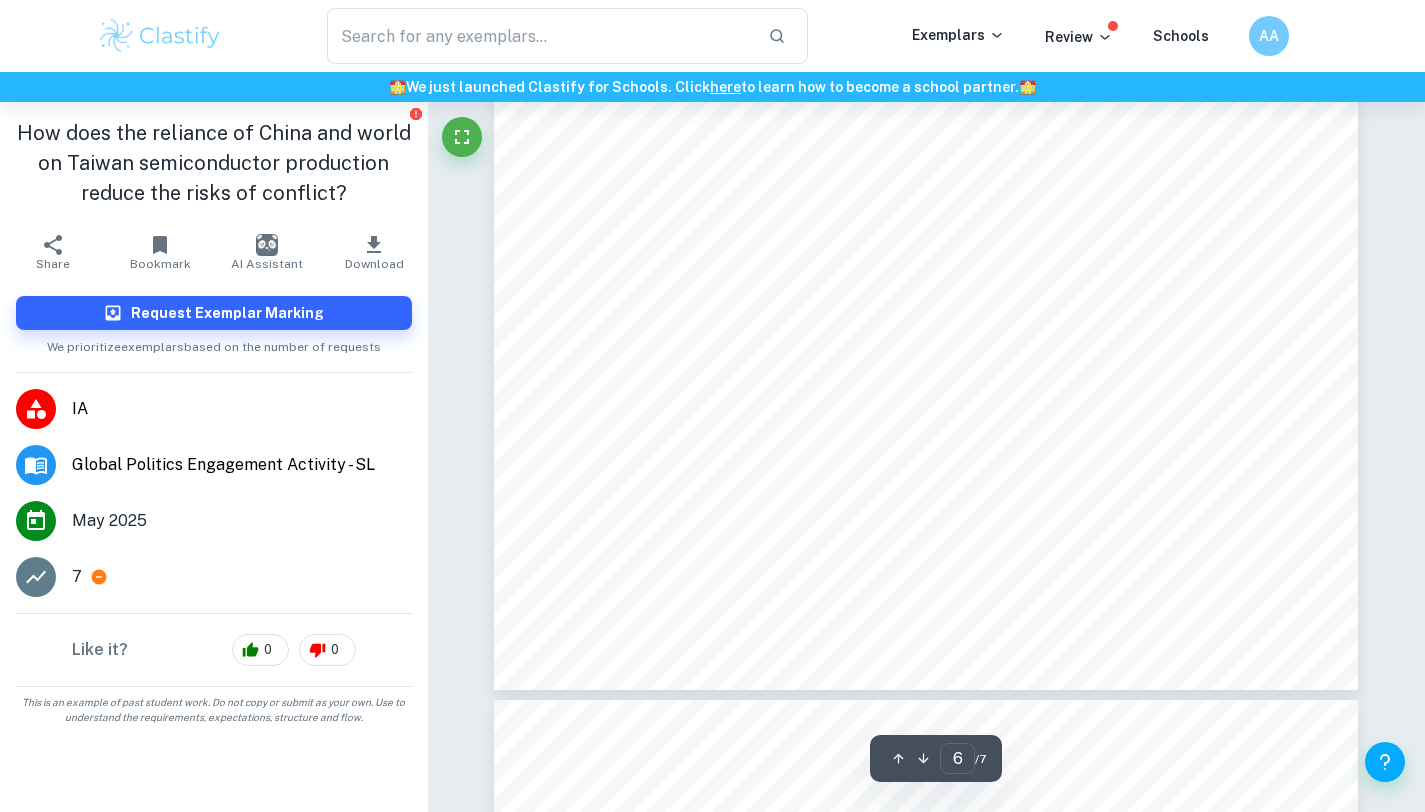 scroll, scrollTop: 5744, scrollLeft: 0, axis: vertical 